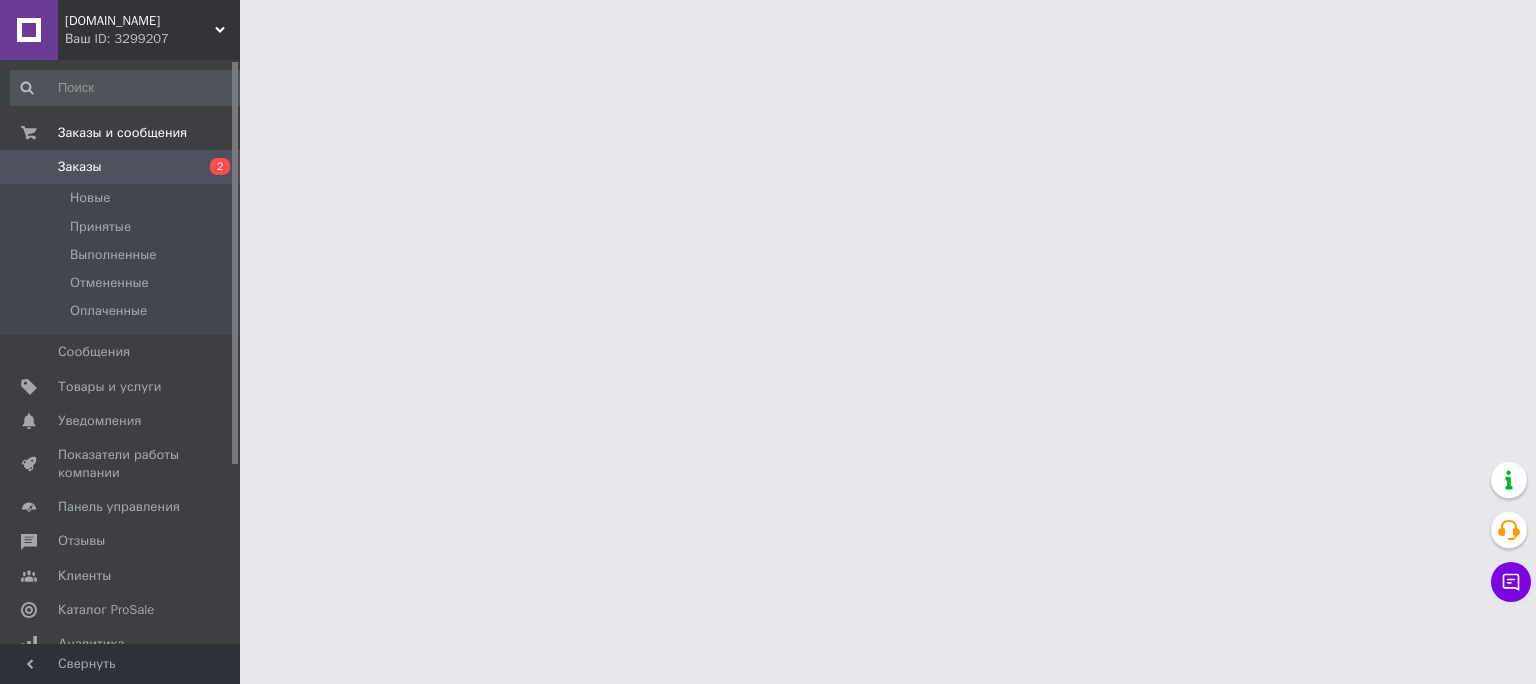 scroll, scrollTop: 0, scrollLeft: 0, axis: both 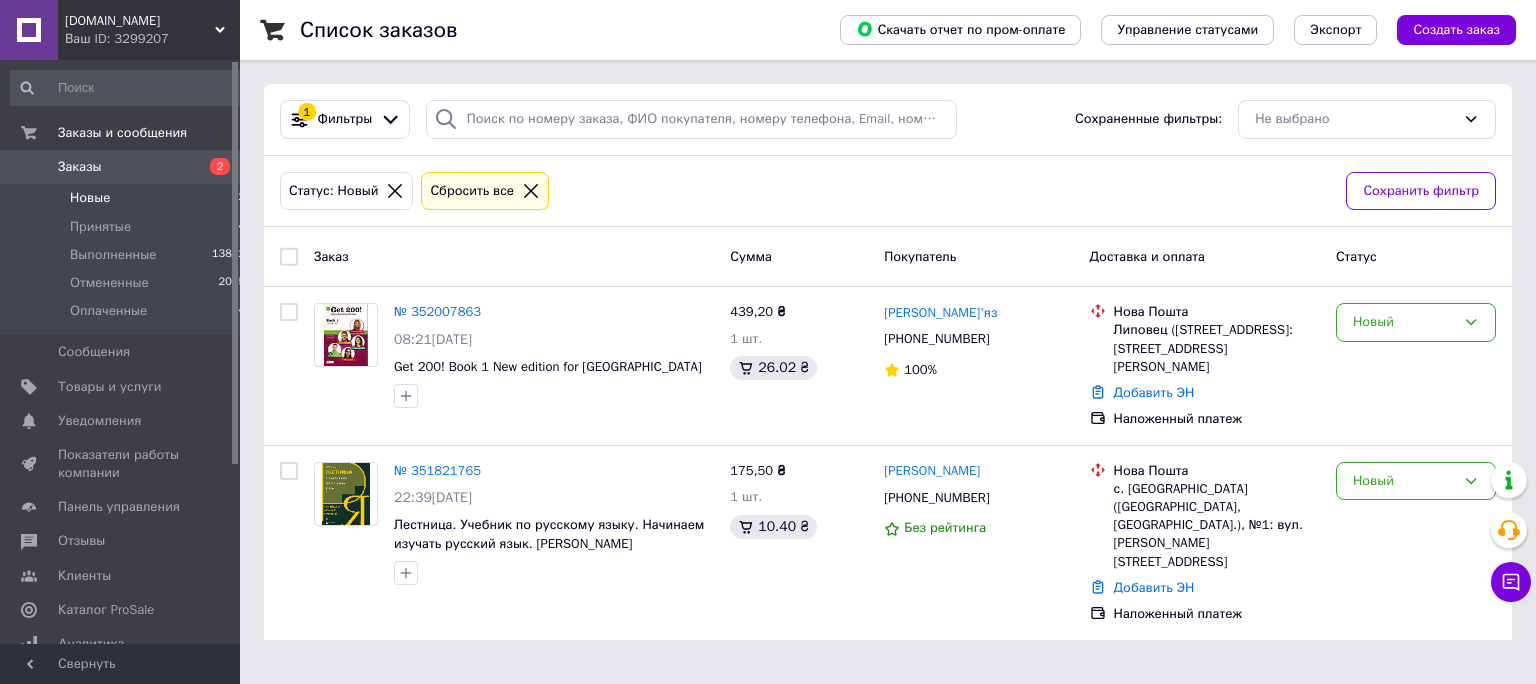 click on "Новые" at bounding box center [90, 198] 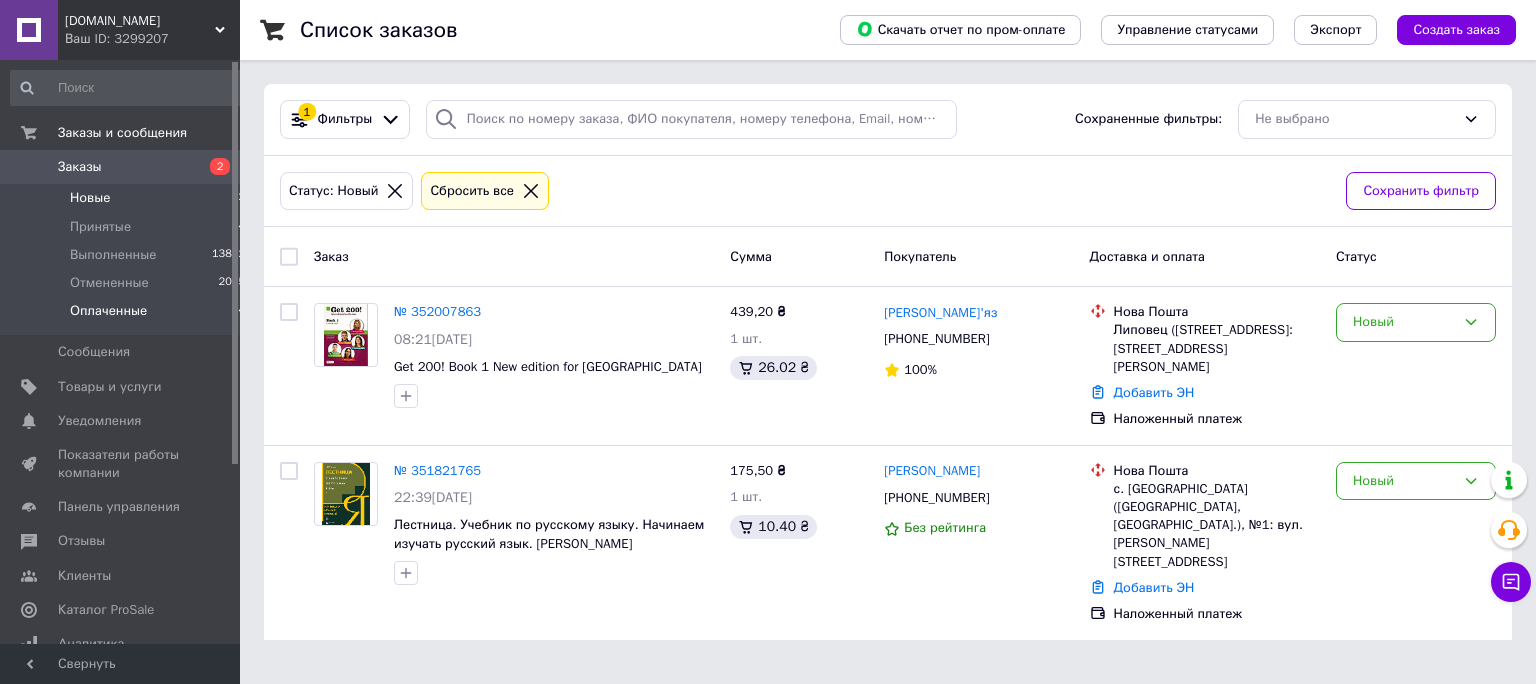 click on "Оплаченные" at bounding box center [108, 311] 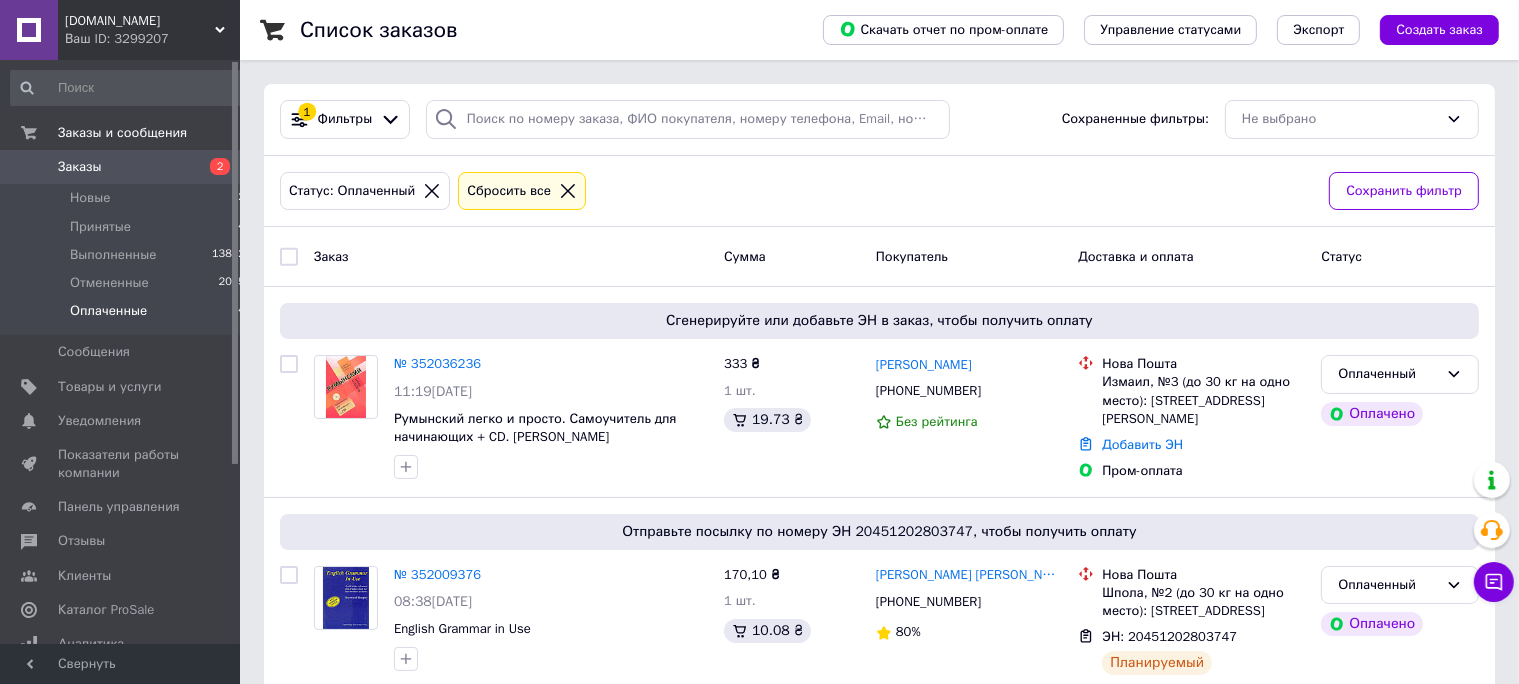 click on "Заказ Сумма Покупатель Доставка и оплата Статус" at bounding box center [879, 257] 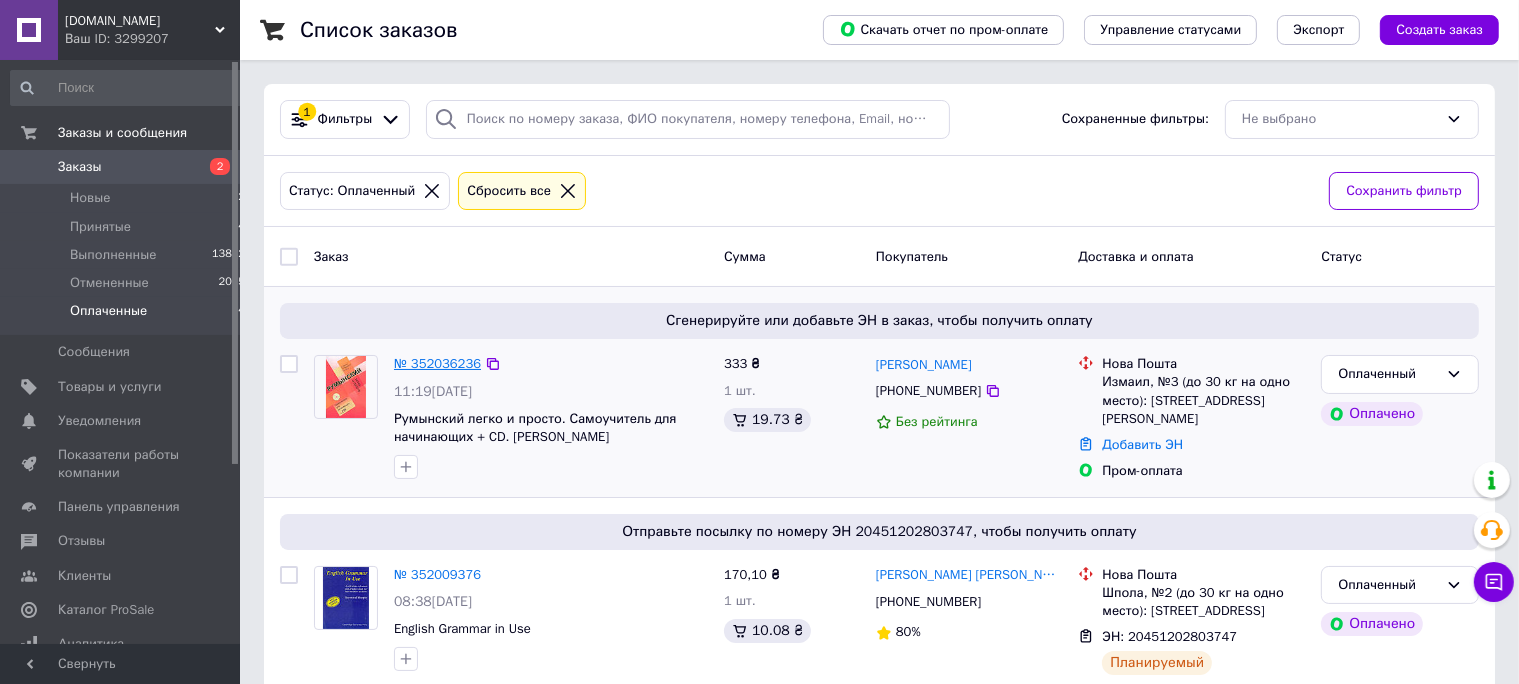 click on "№ 352036236" at bounding box center [437, 363] 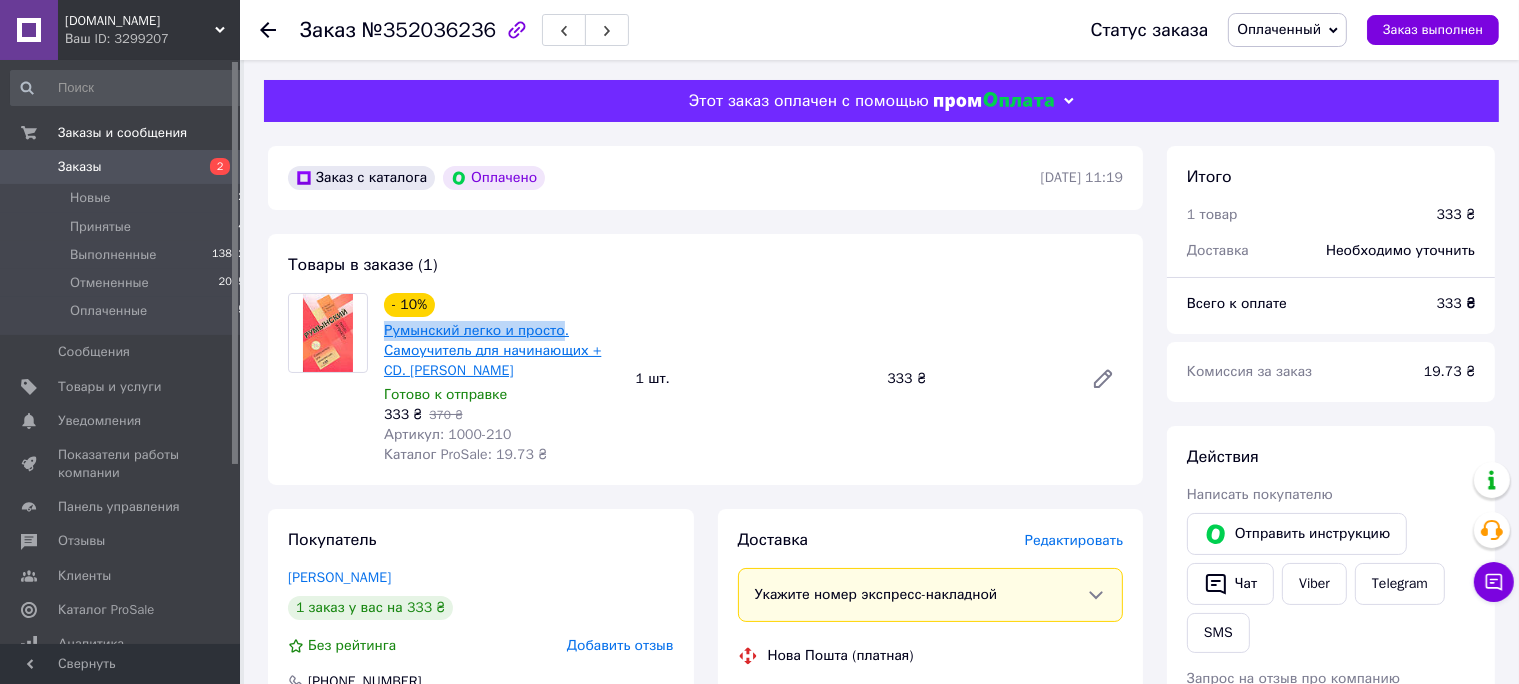 drag, startPoint x: 379, startPoint y: 326, endPoint x: 553, endPoint y: 332, distance: 174.10342 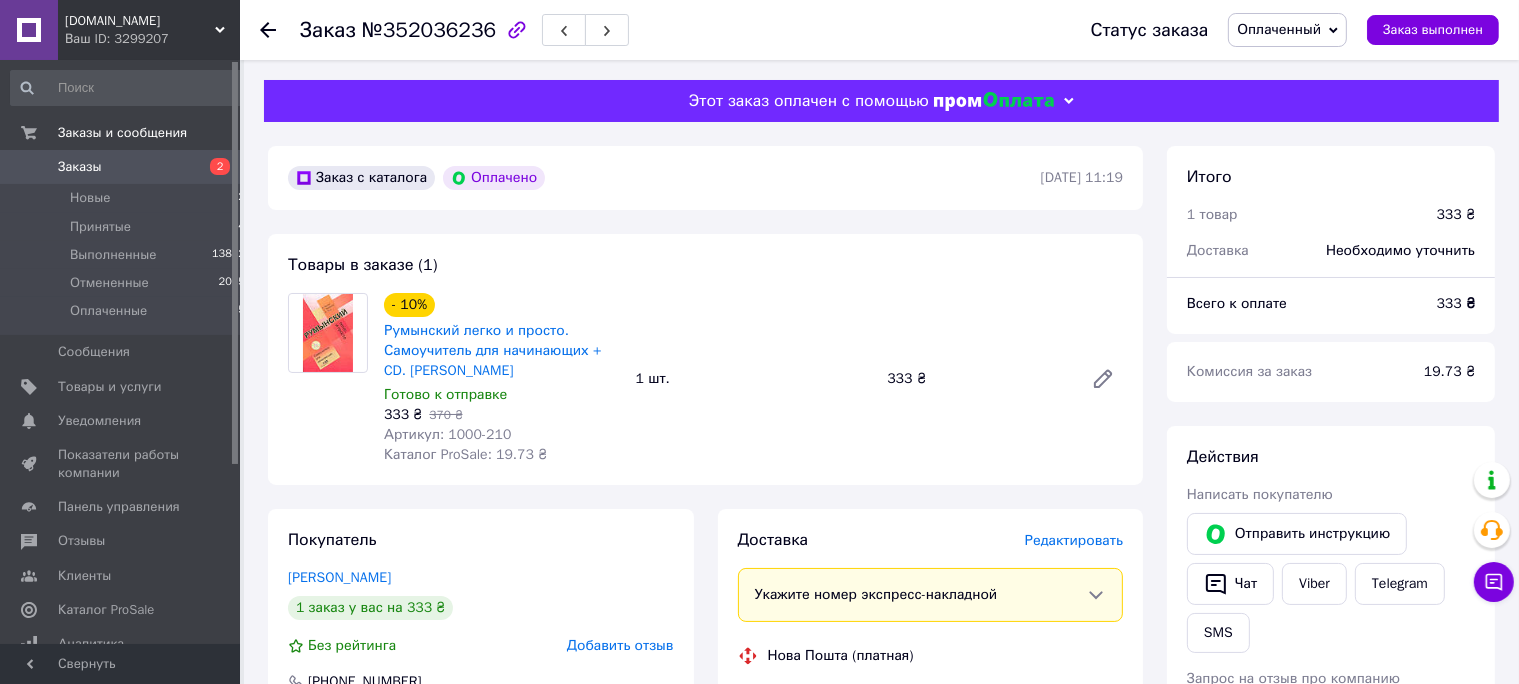 click on "Редактировать" at bounding box center [1074, 540] 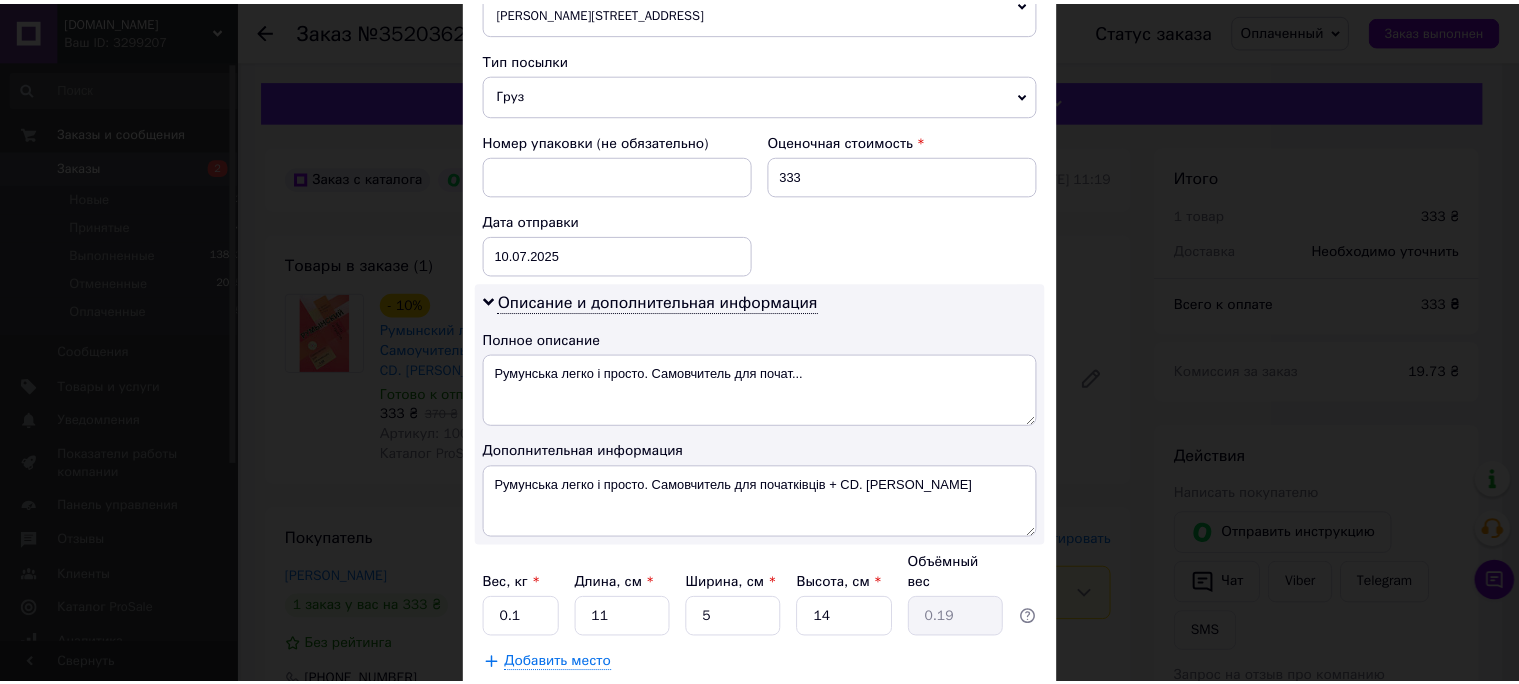 scroll, scrollTop: 773, scrollLeft: 0, axis: vertical 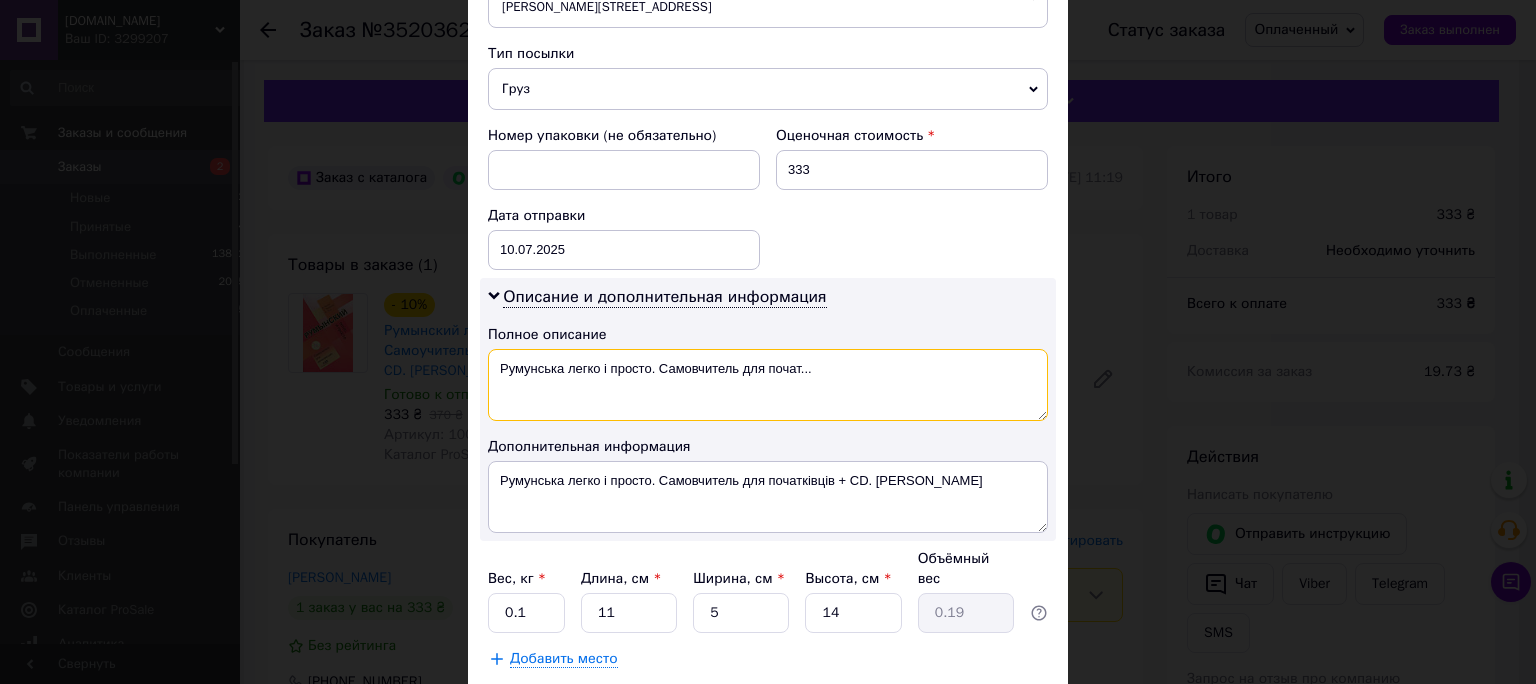 click on "Румунська легко і просто. Самовчитель для почат..." at bounding box center (768, 385) 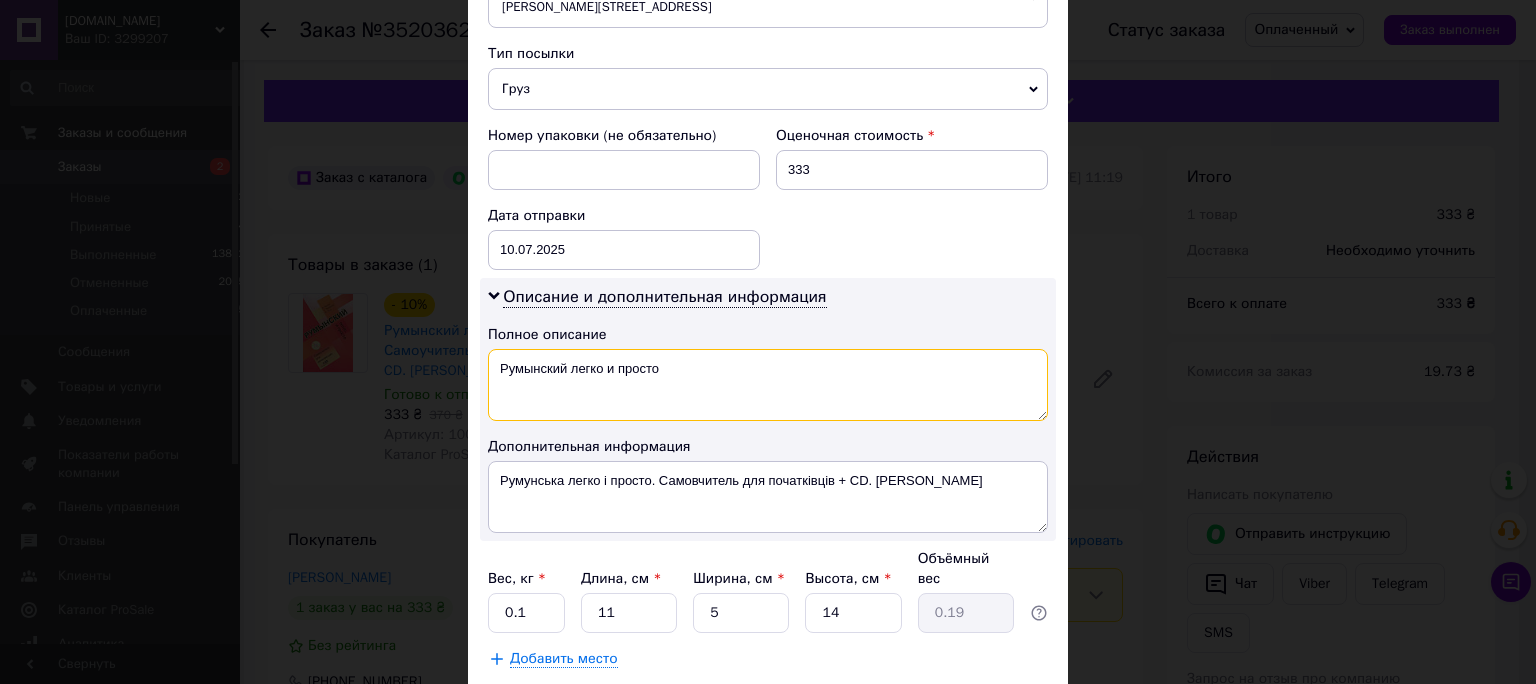 type on "Румынский легко и просто" 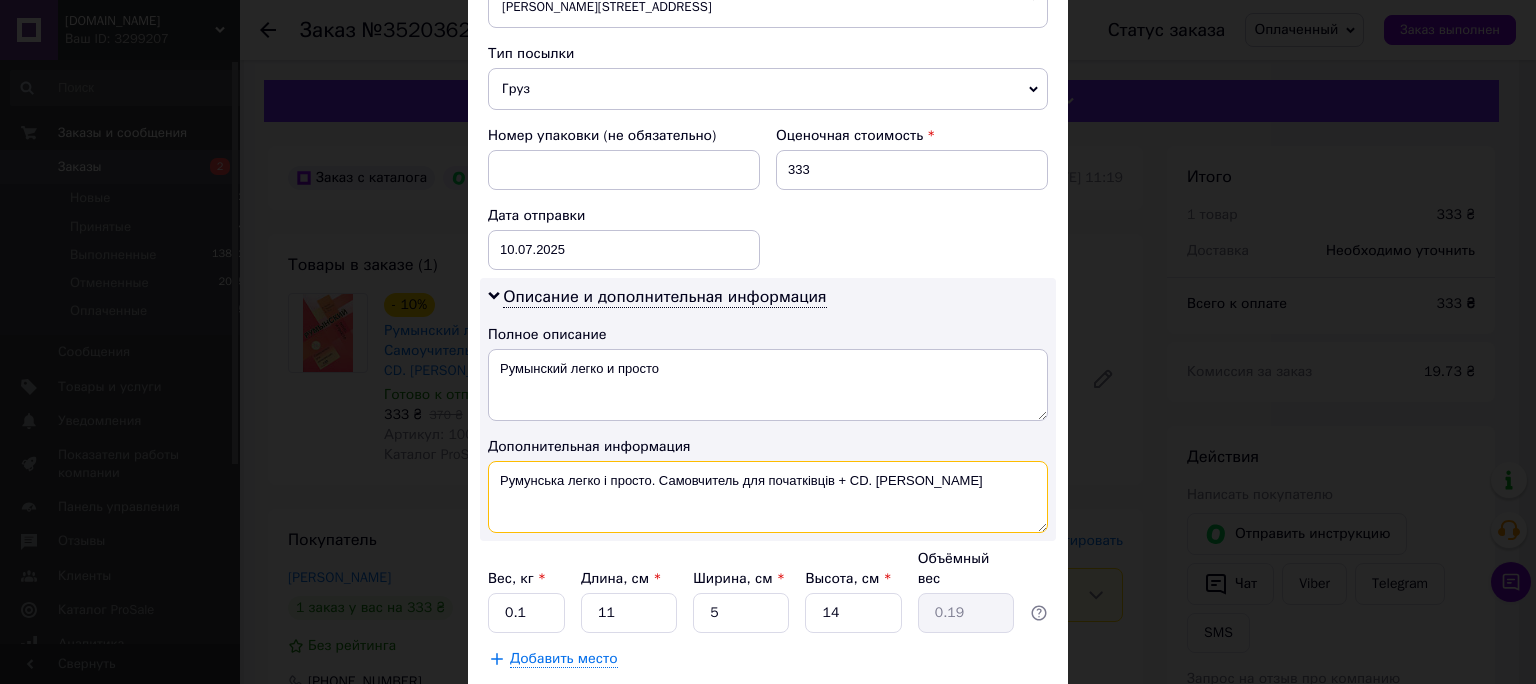 click on "Румунська легко і просто. Самовчитель для початківців + CD. Ганна Вулпе" at bounding box center [768, 497] 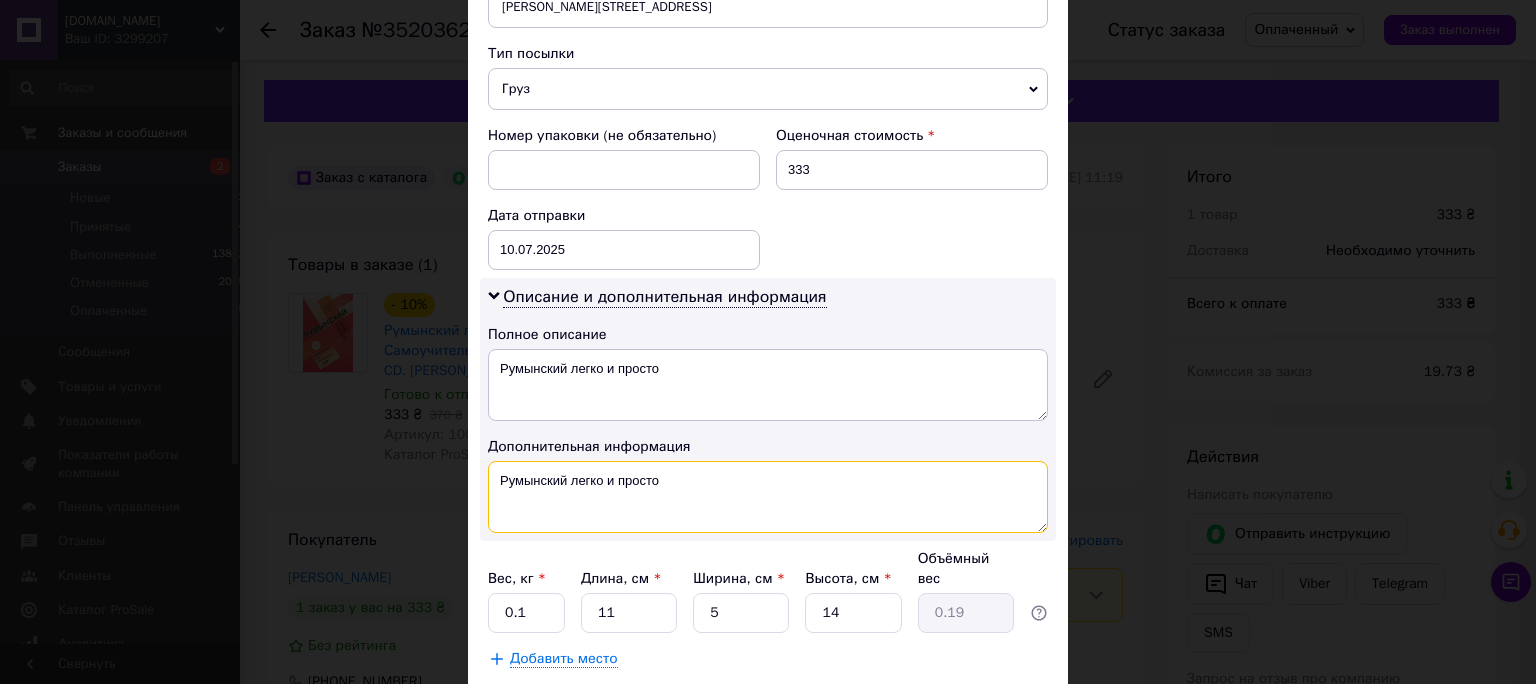 type on "Румынский легко и просто" 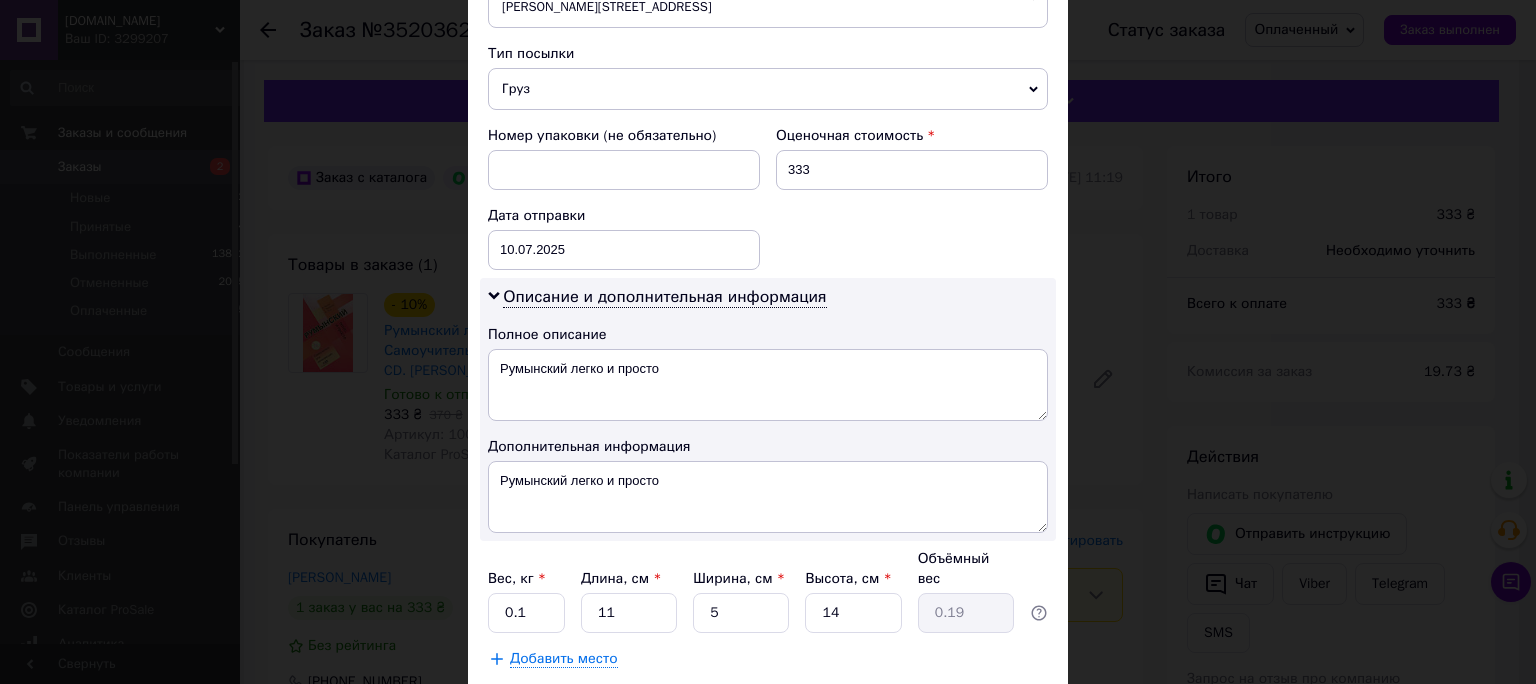 click on "Сохранить" at bounding box center (994, 709) 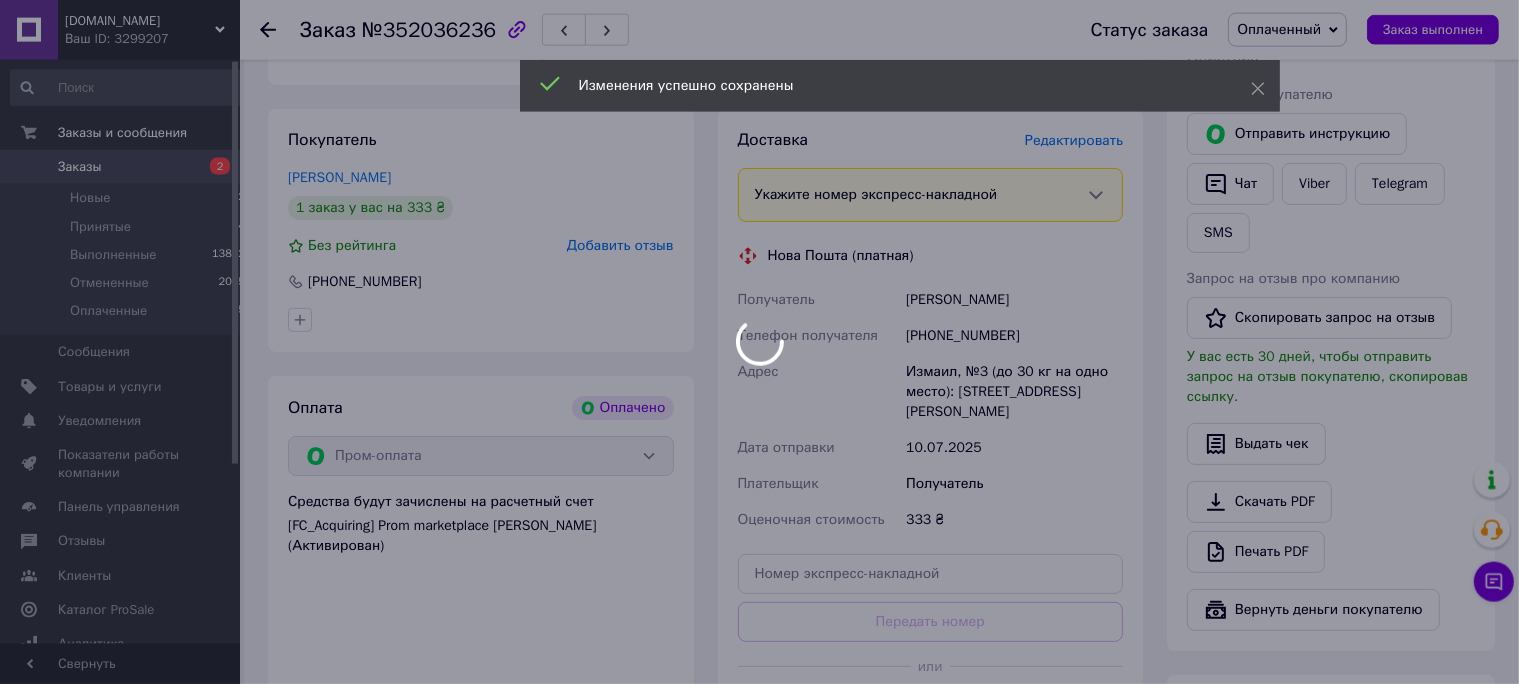 scroll, scrollTop: 528, scrollLeft: 0, axis: vertical 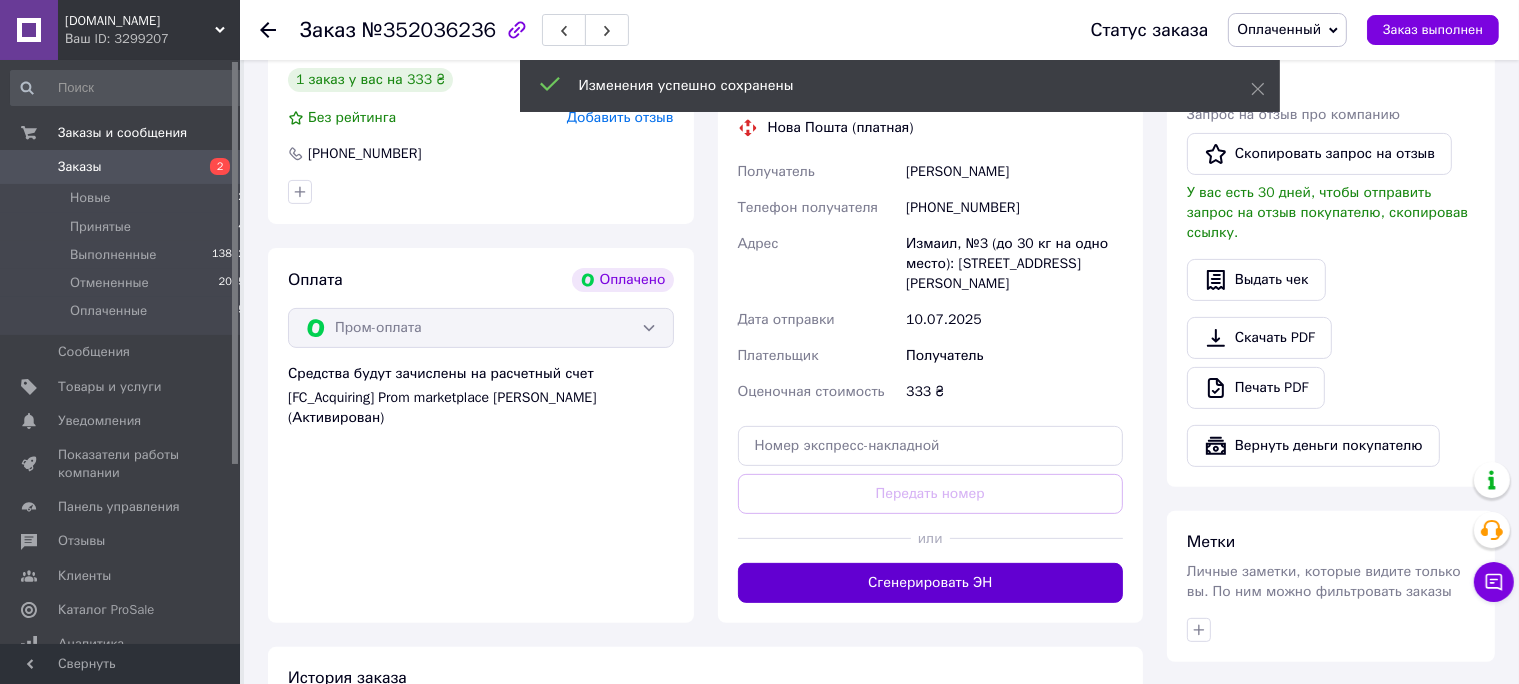 click on "Сгенерировать ЭН" at bounding box center (931, 583) 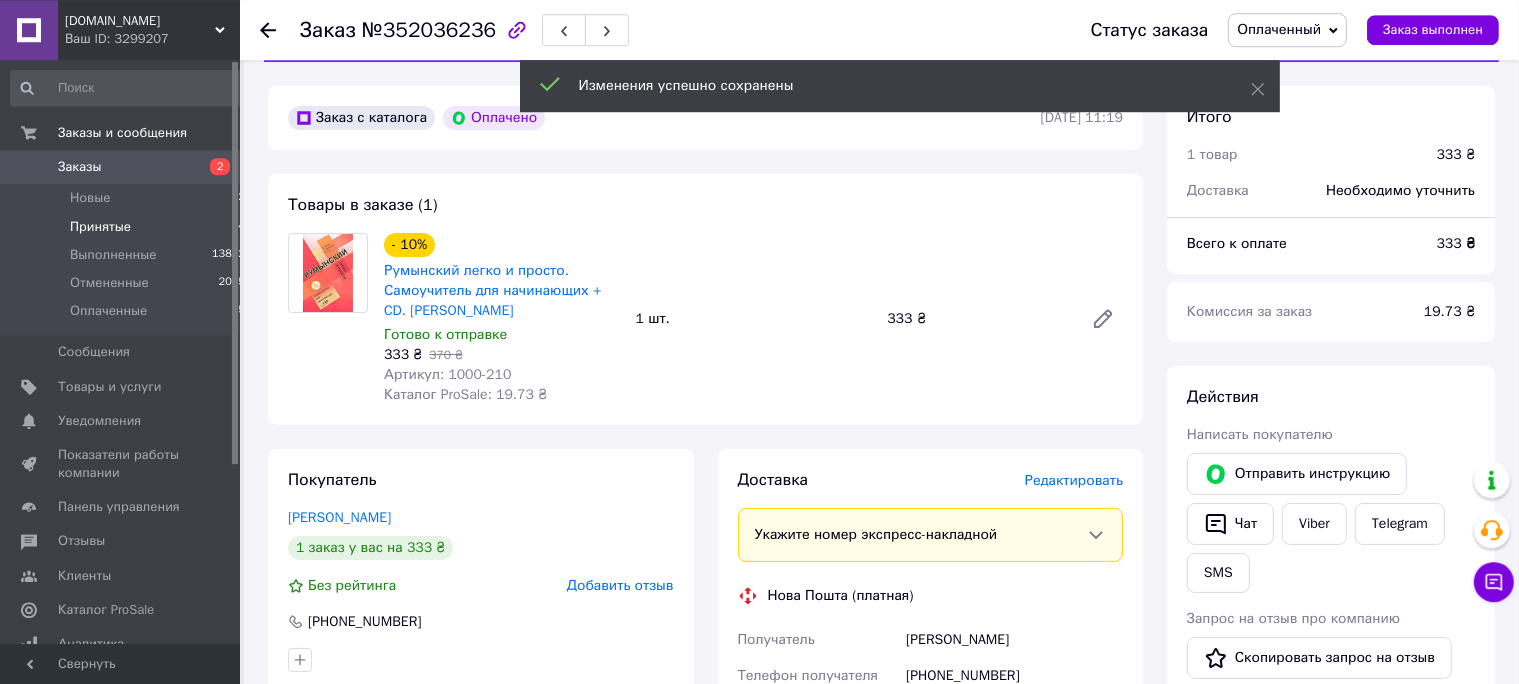 scroll, scrollTop: 0, scrollLeft: 0, axis: both 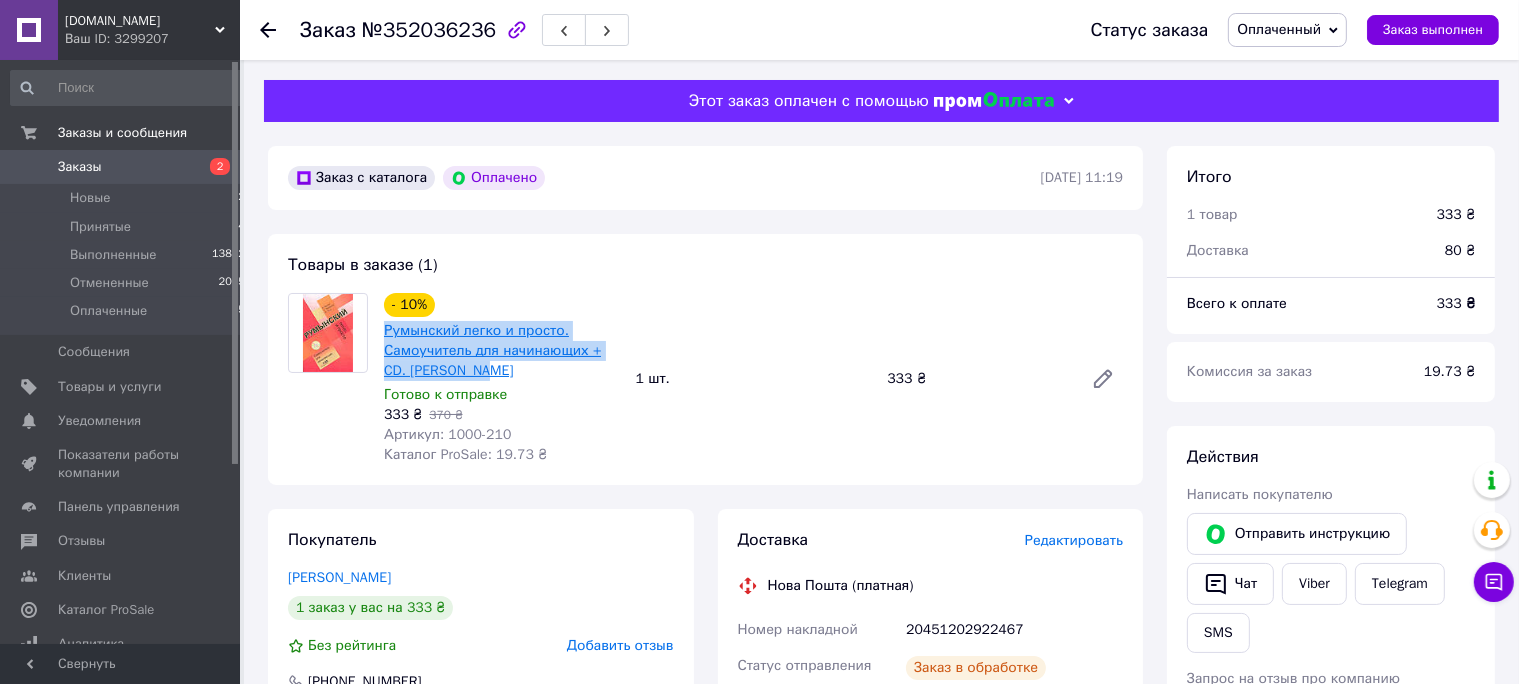 drag, startPoint x: 494, startPoint y: 374, endPoint x: 386, endPoint y: 336, distance: 114.49017 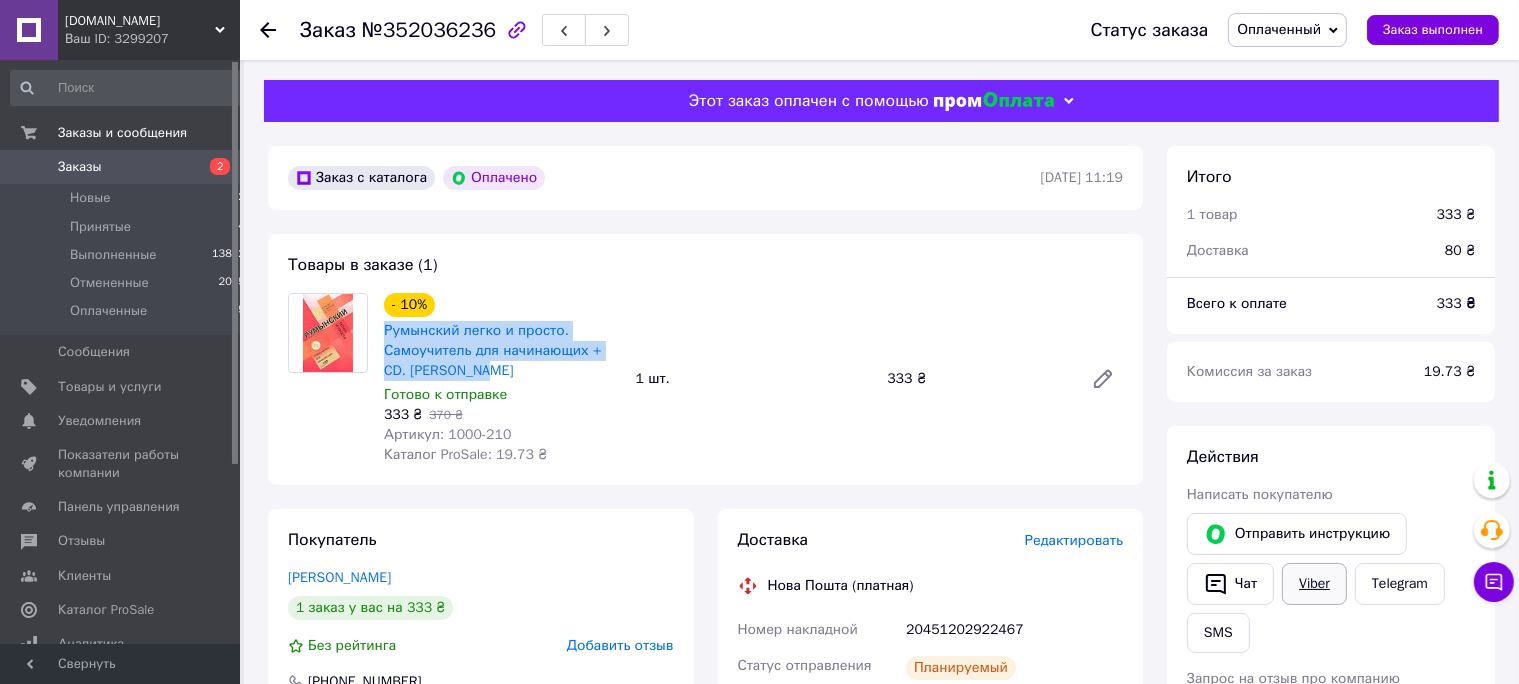 click on "Viber" at bounding box center (1314, 584) 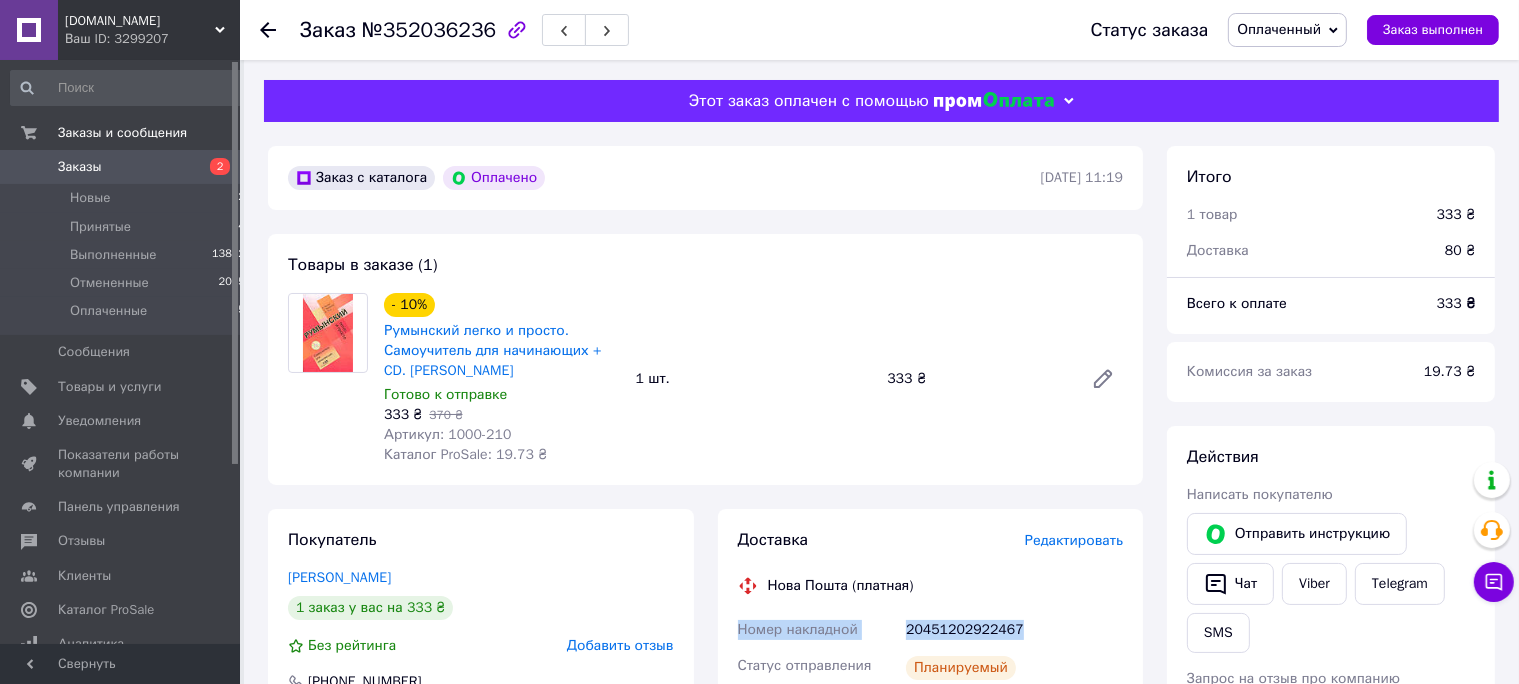 drag, startPoint x: 738, startPoint y: 636, endPoint x: 1012, endPoint y: 624, distance: 274.26263 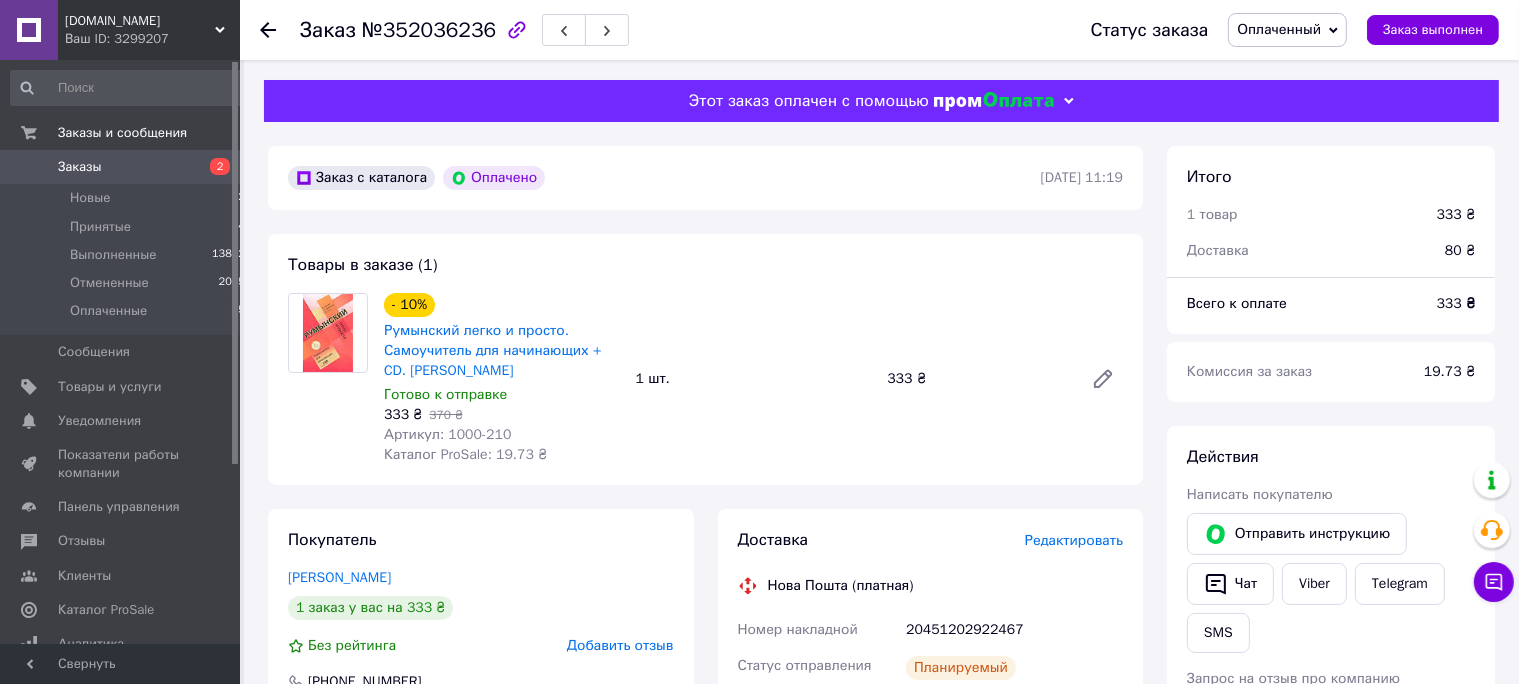 click 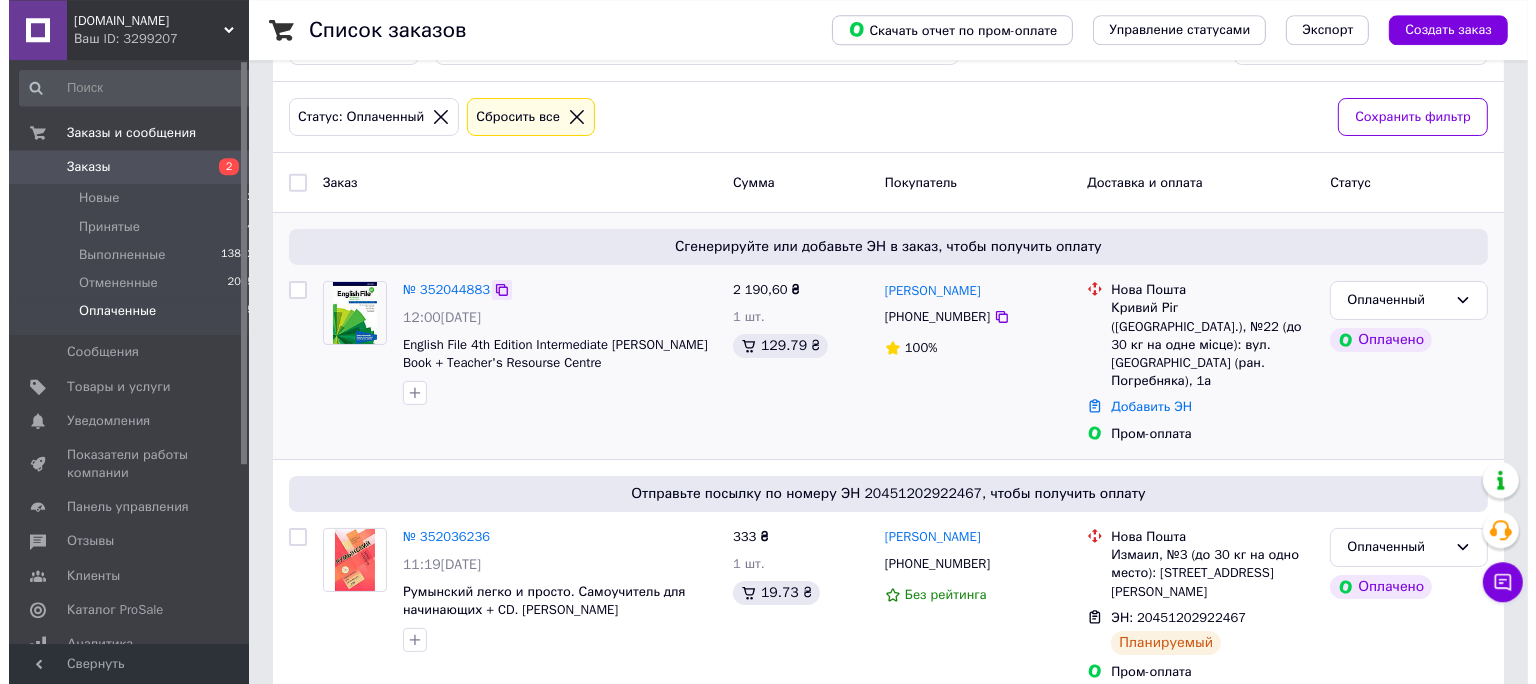 scroll, scrollTop: 0, scrollLeft: 0, axis: both 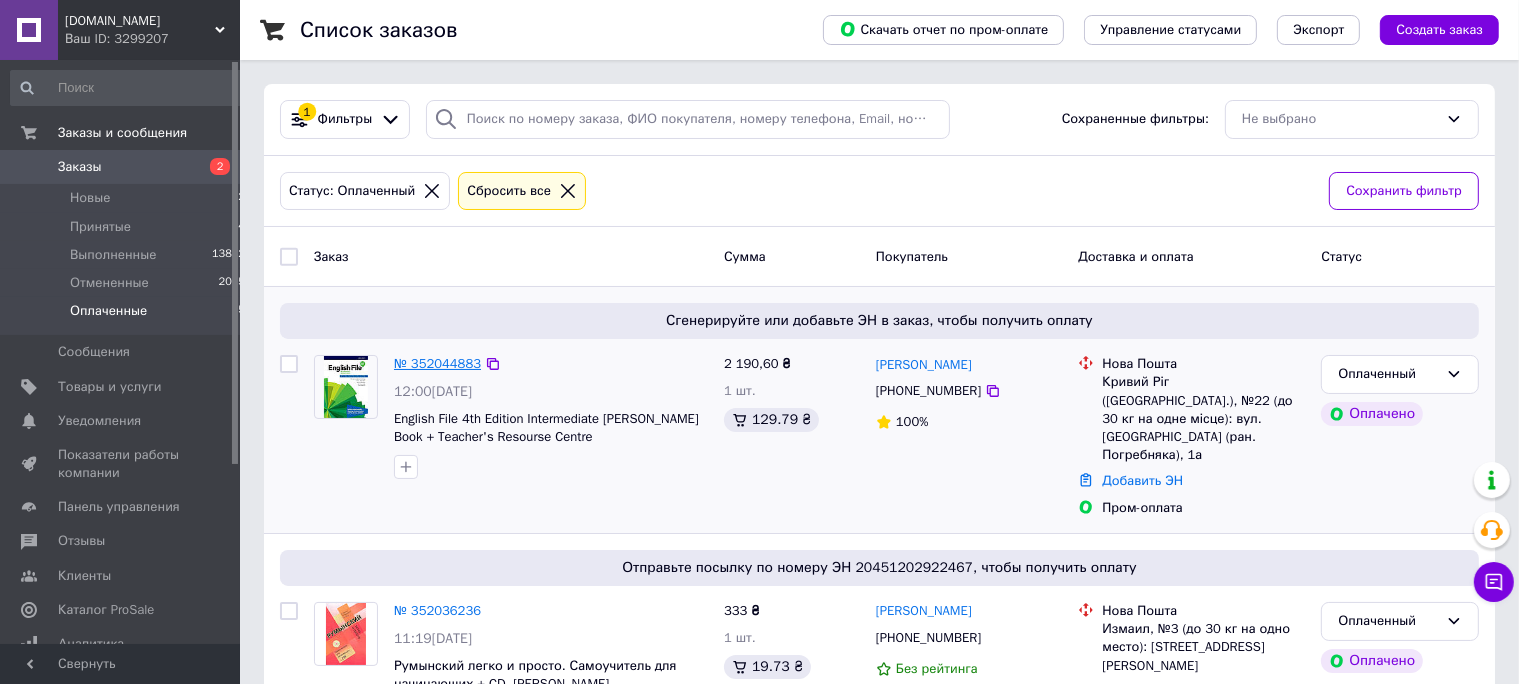 click on "№ 352044883" at bounding box center (437, 363) 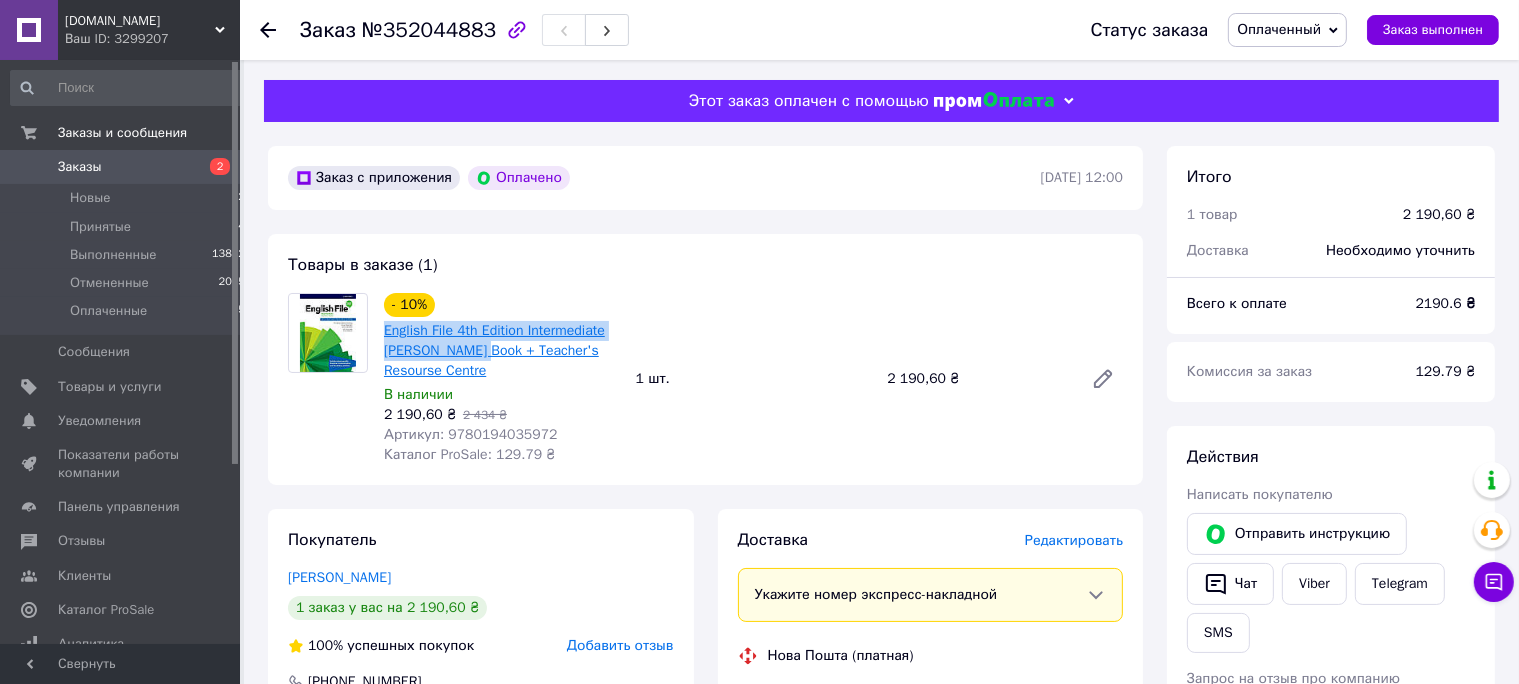 drag, startPoint x: 378, startPoint y: 326, endPoint x: 477, endPoint y: 353, distance: 102.61579 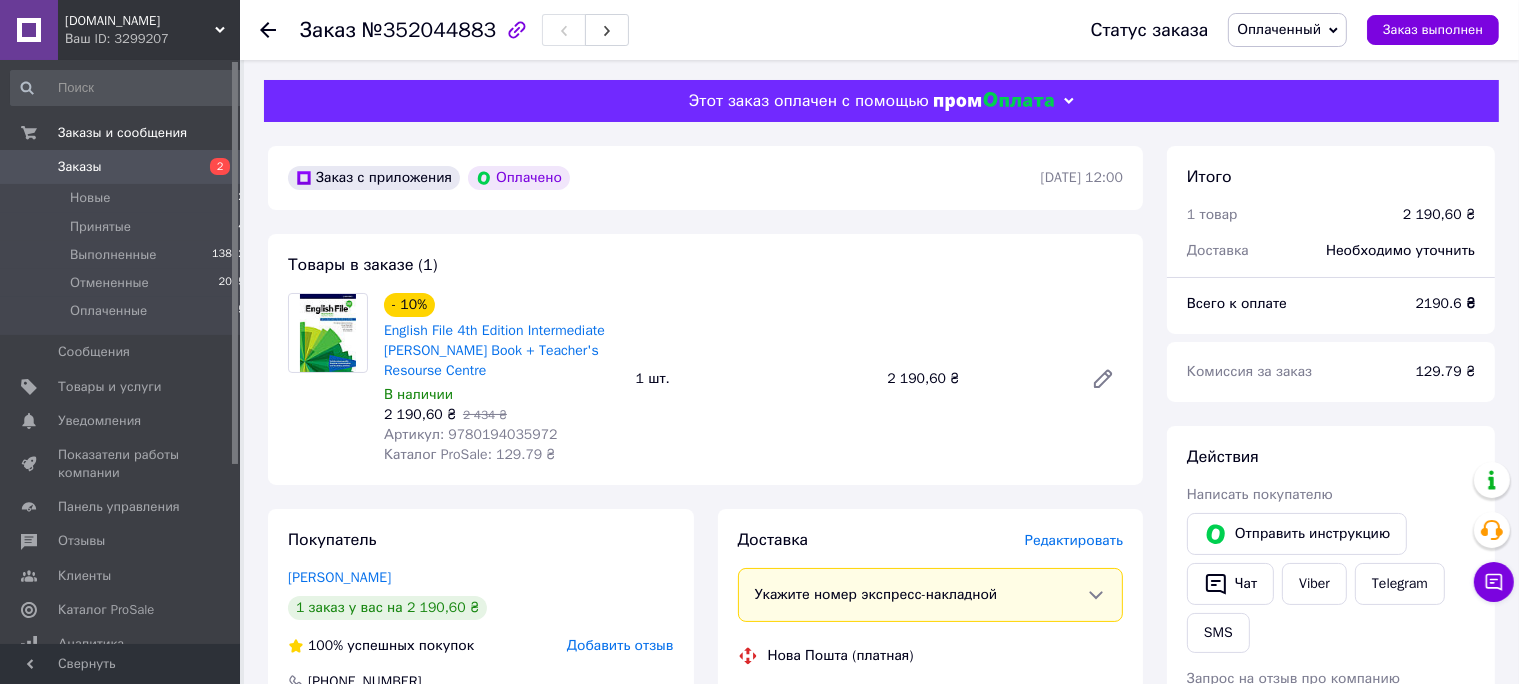 click on "Редактировать" at bounding box center (1074, 540) 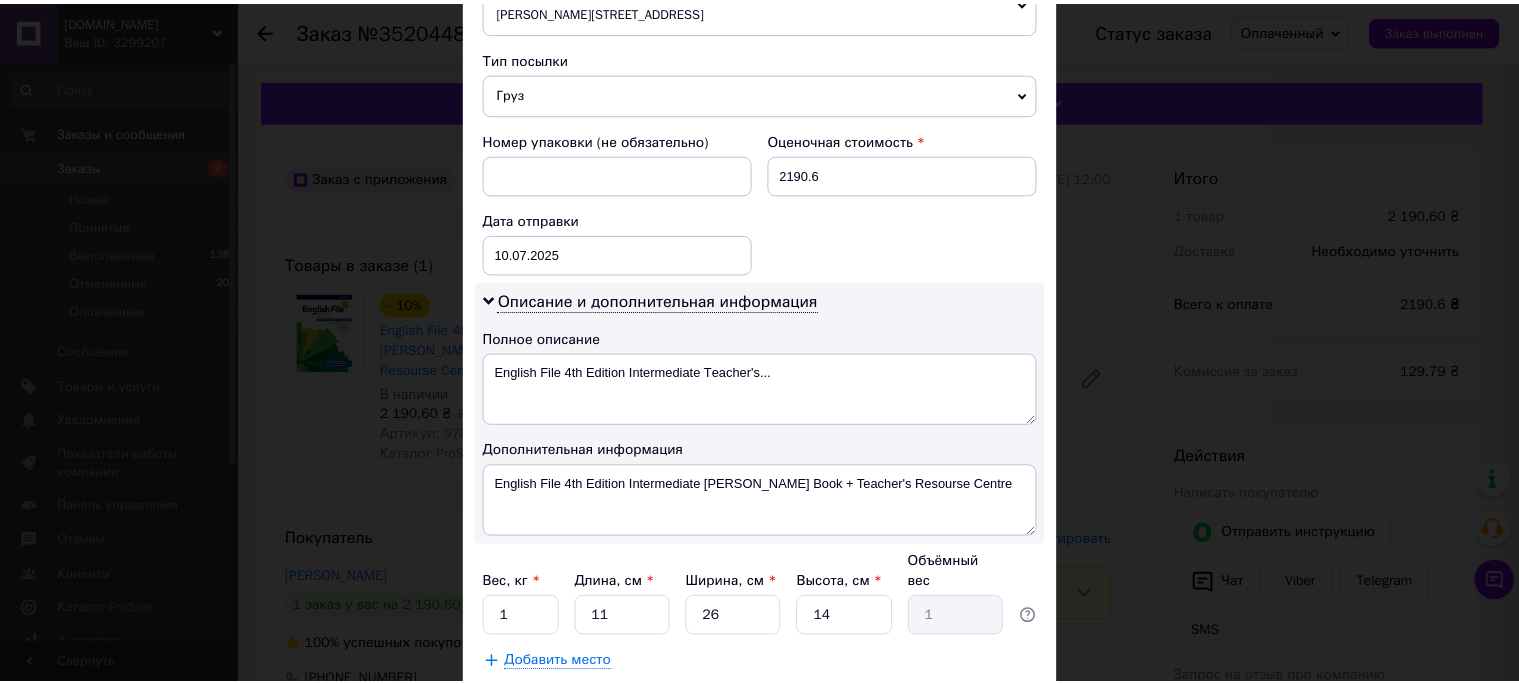 scroll, scrollTop: 773, scrollLeft: 0, axis: vertical 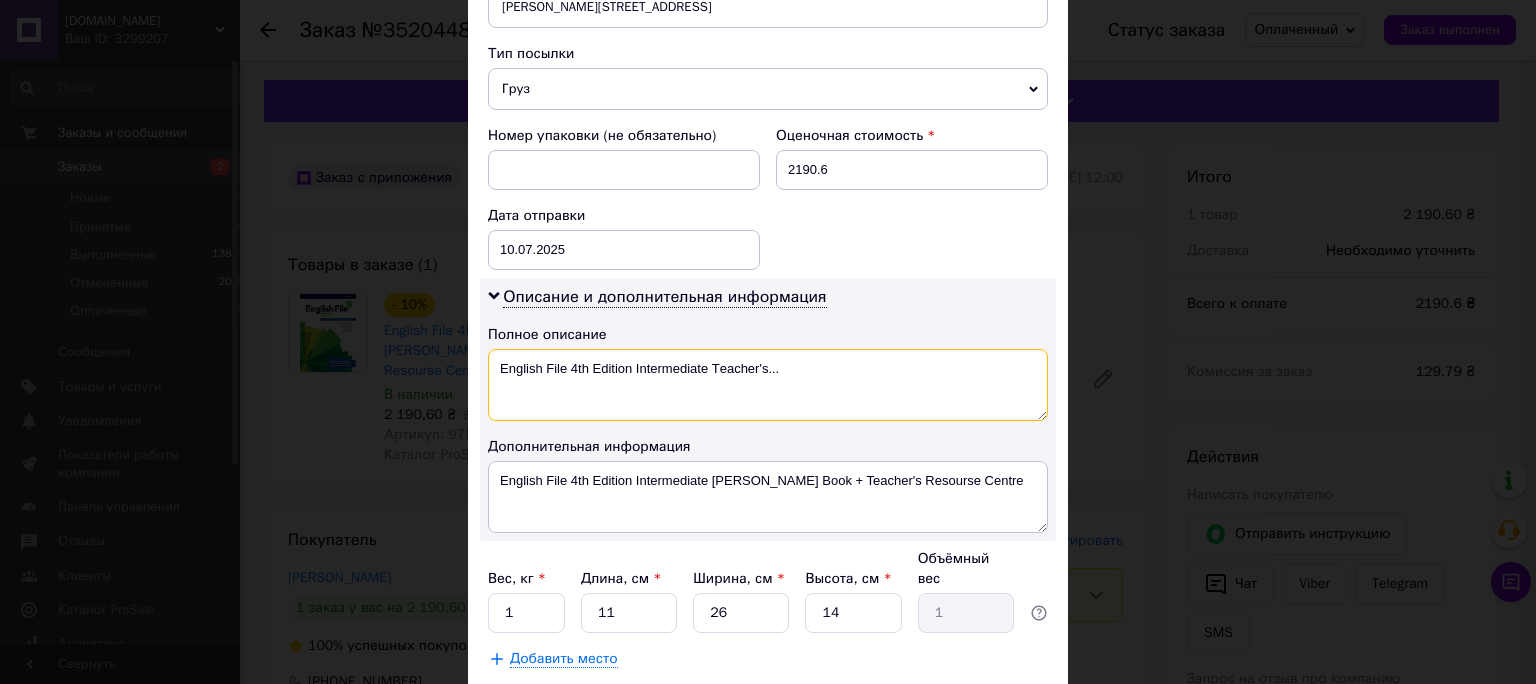 click on "English File 4th Edition Intermediate Тeacher's..." at bounding box center (768, 385) 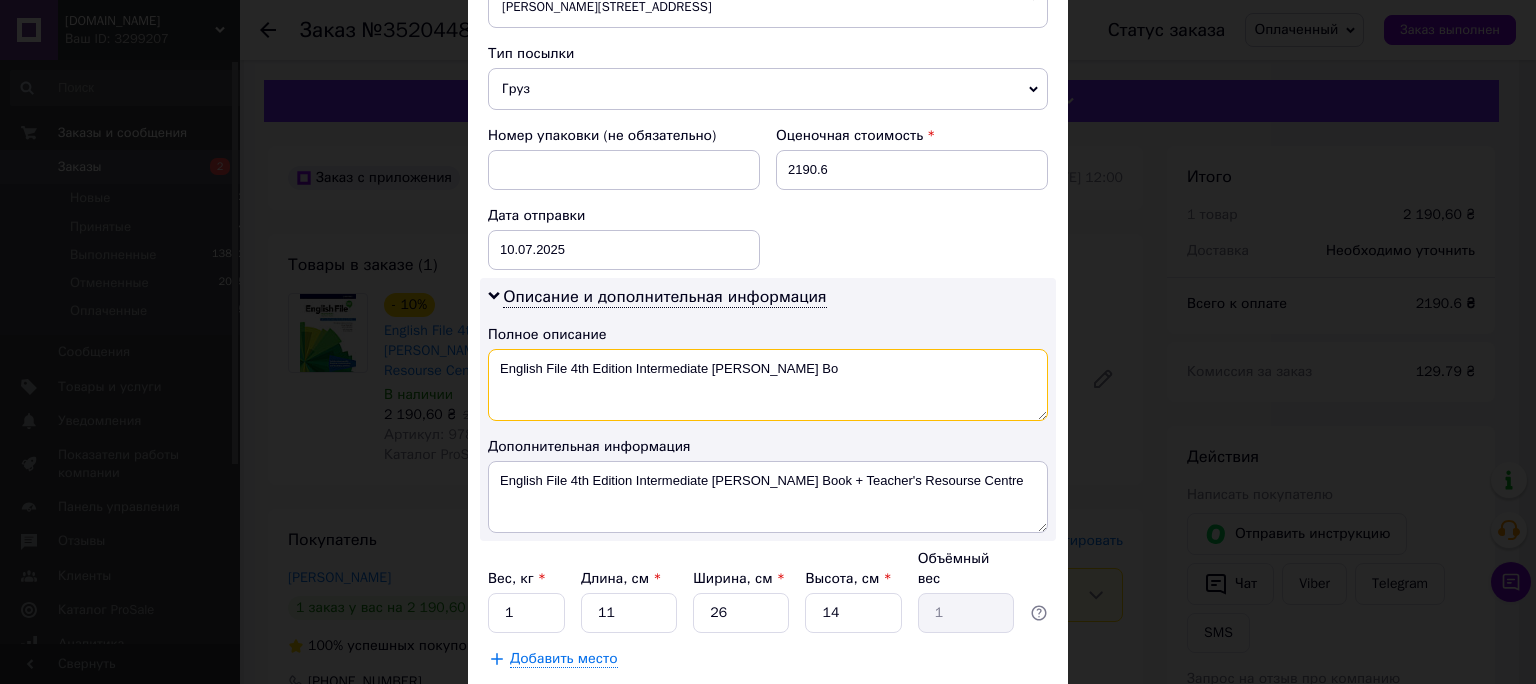 type on "English File 4th Edition Intermediate Тeacher's Bo" 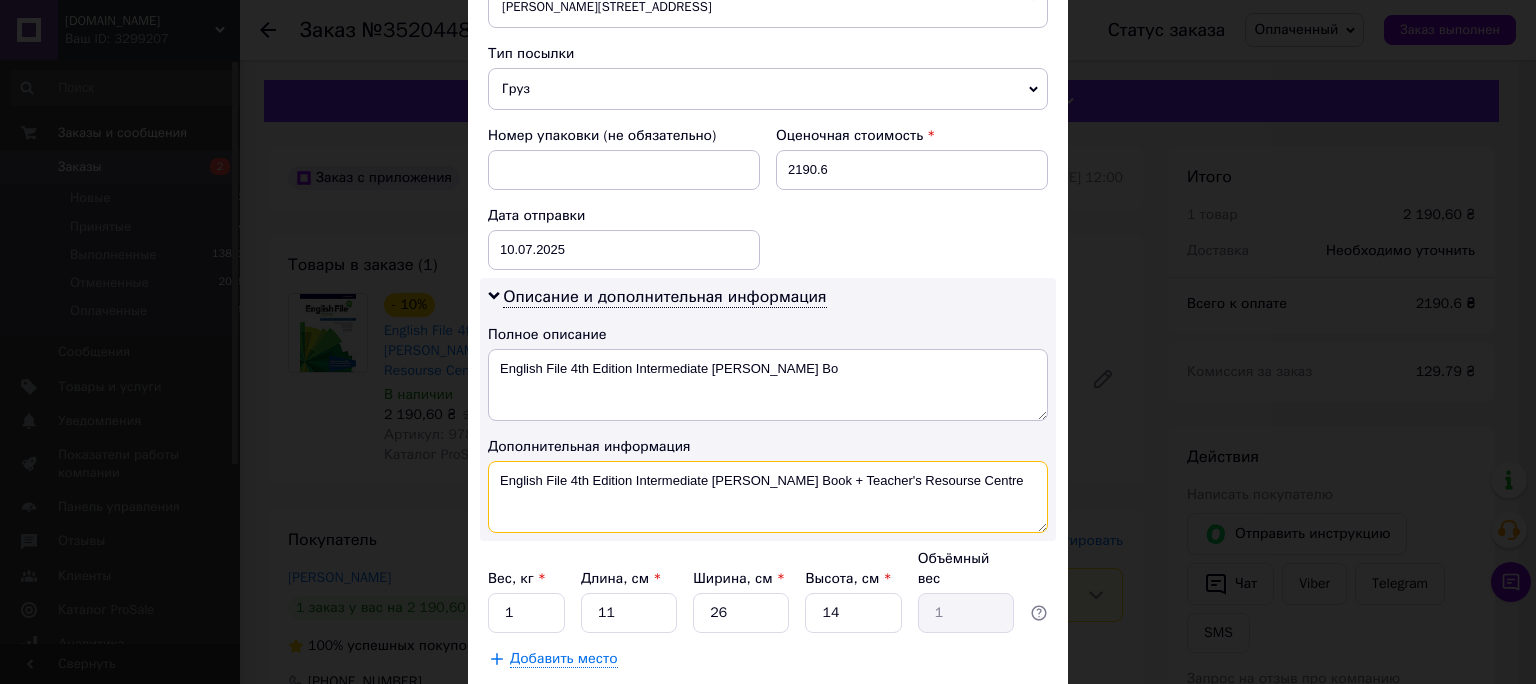 click on "English File 4th Edition Intermediate [PERSON_NAME] Book + Teacher's Resourse Centre" at bounding box center [768, 497] 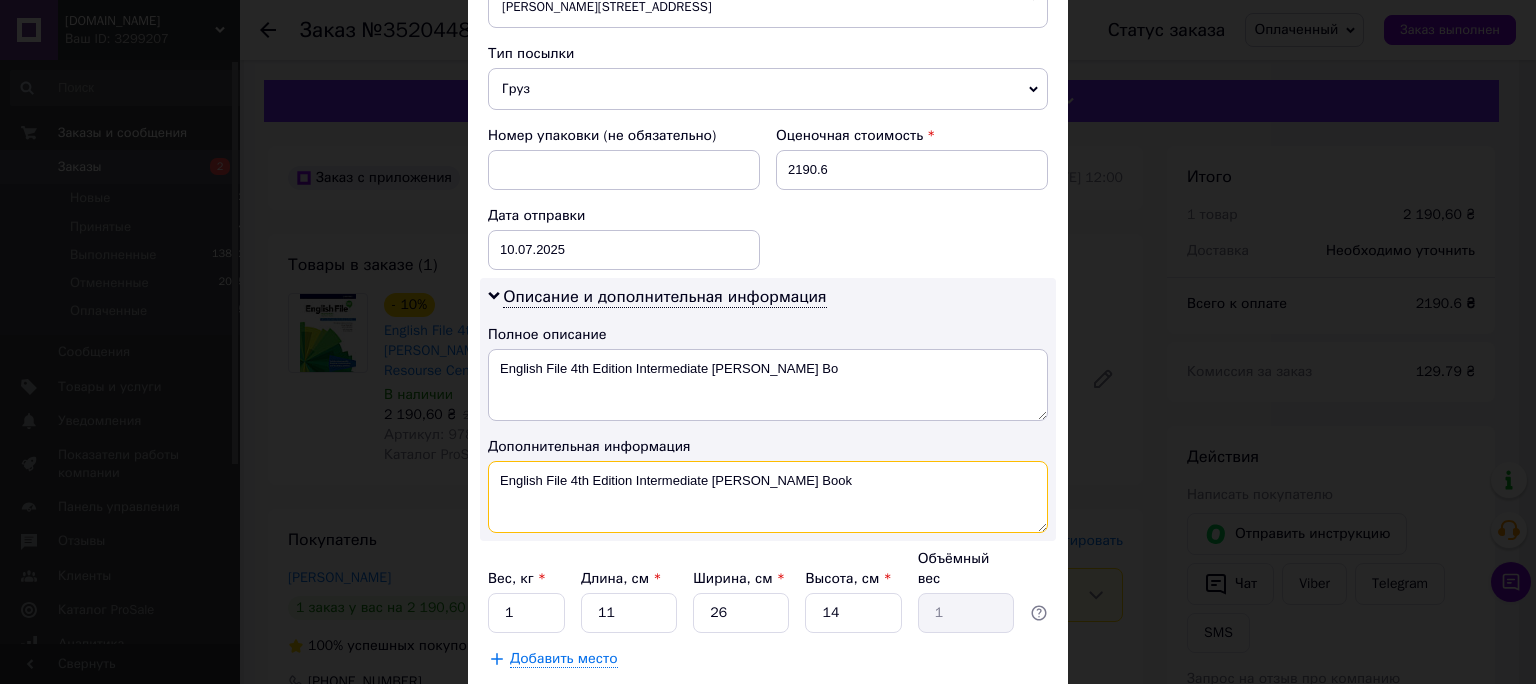 type on "English File 4th Edition Intermediate Тeacher's Book" 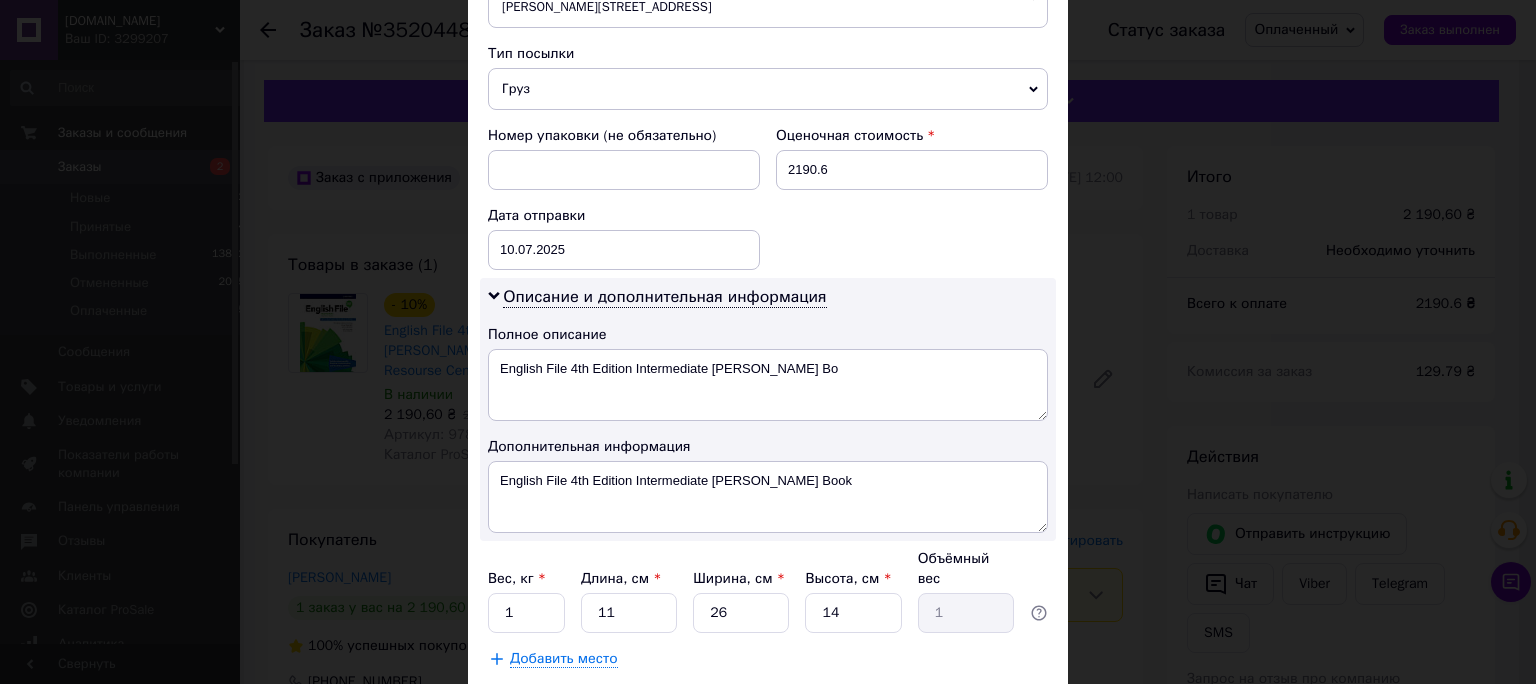 click on "Сохранить" at bounding box center [994, 709] 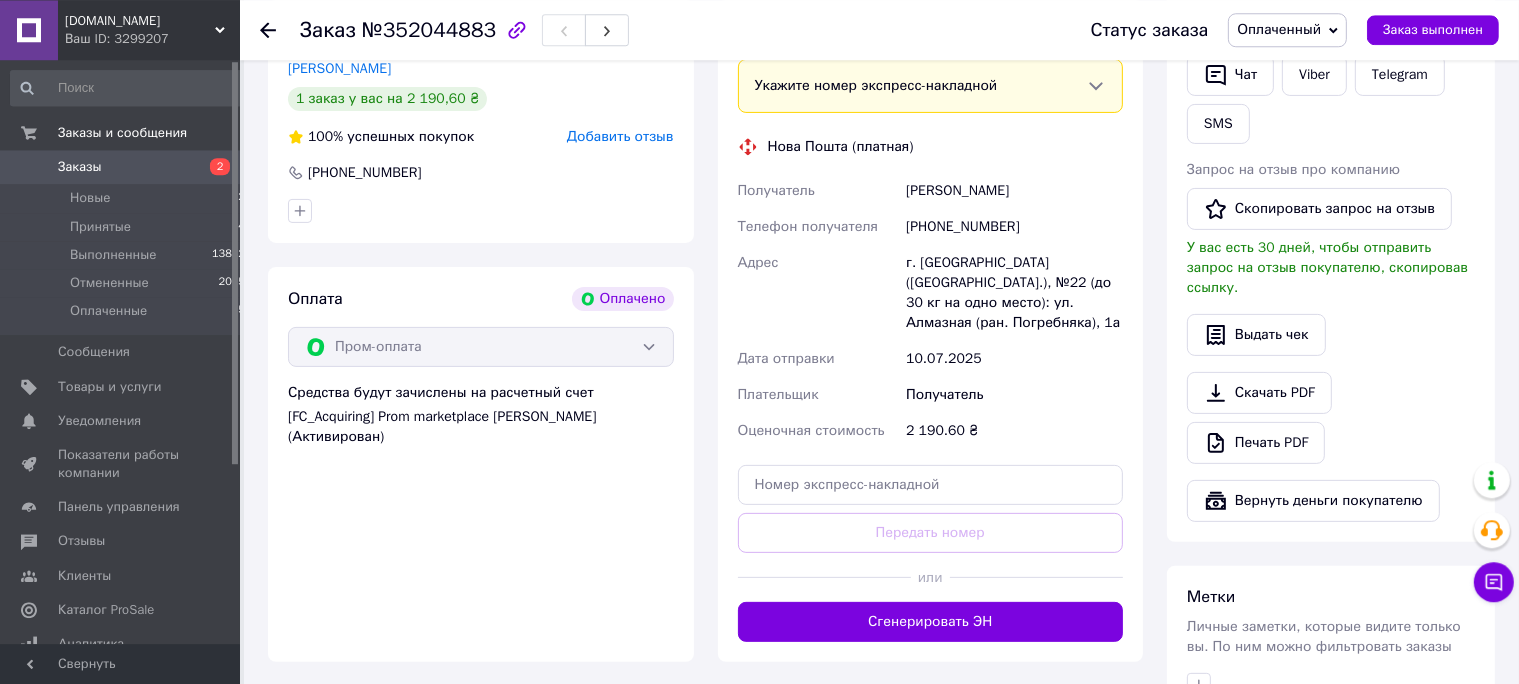 scroll, scrollTop: 528, scrollLeft: 0, axis: vertical 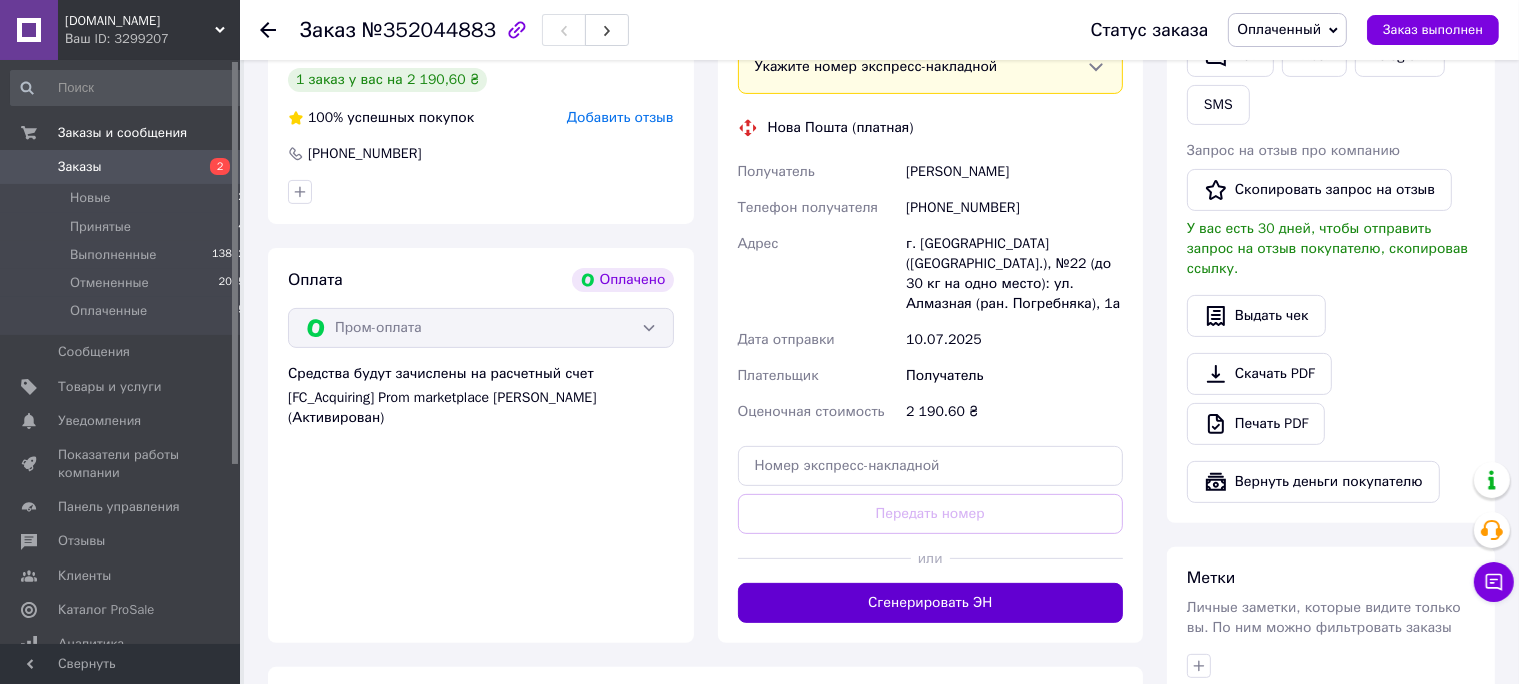 click on "Сгенерировать ЭН" at bounding box center [931, 603] 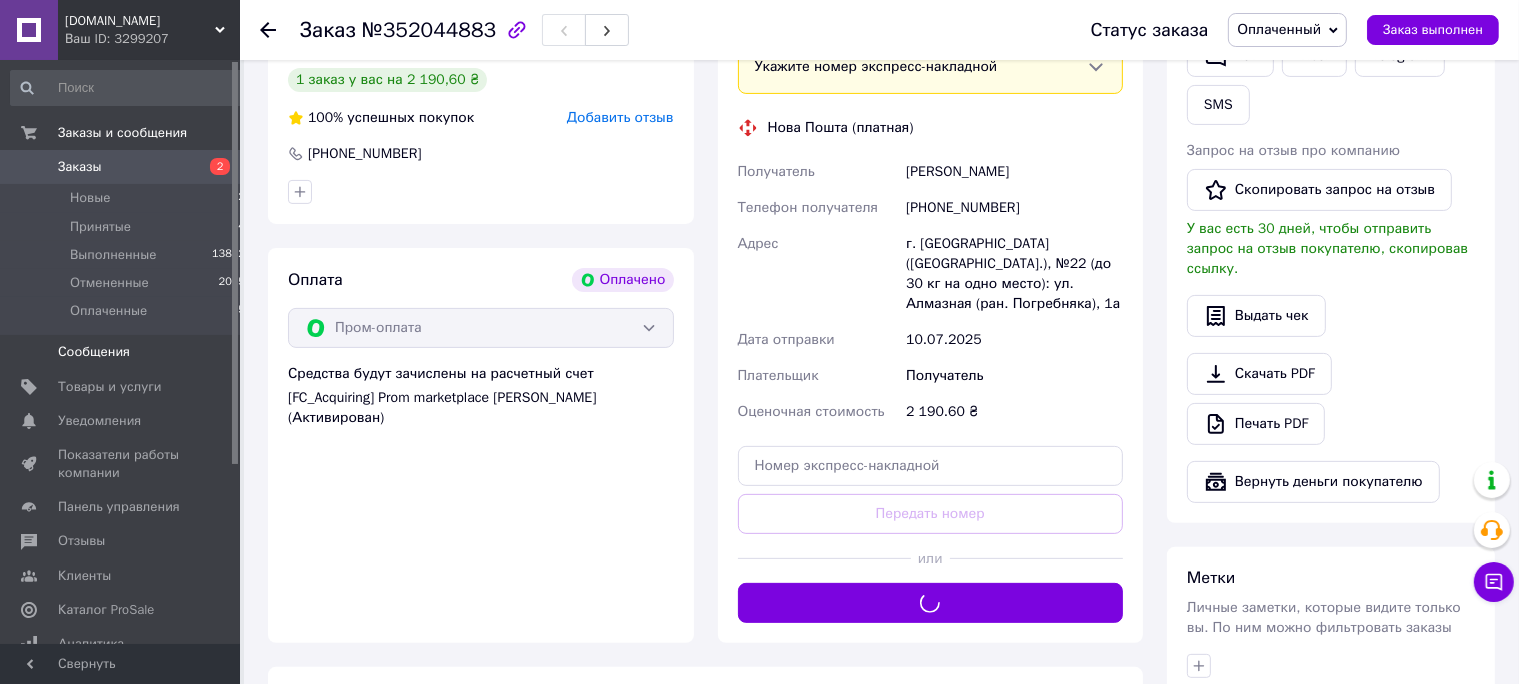 scroll, scrollTop: 0, scrollLeft: 0, axis: both 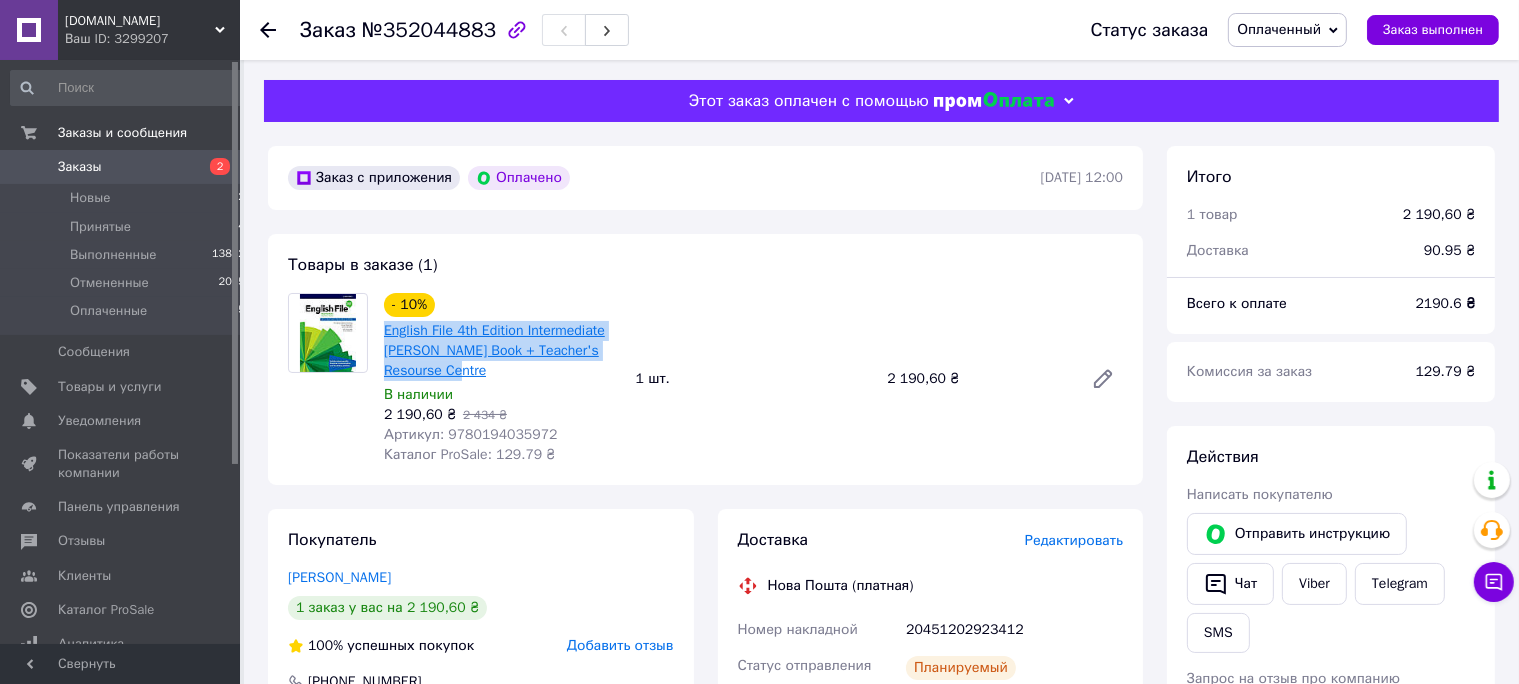 drag, startPoint x: 433, startPoint y: 372, endPoint x: 387, endPoint y: 332, distance: 60.959003 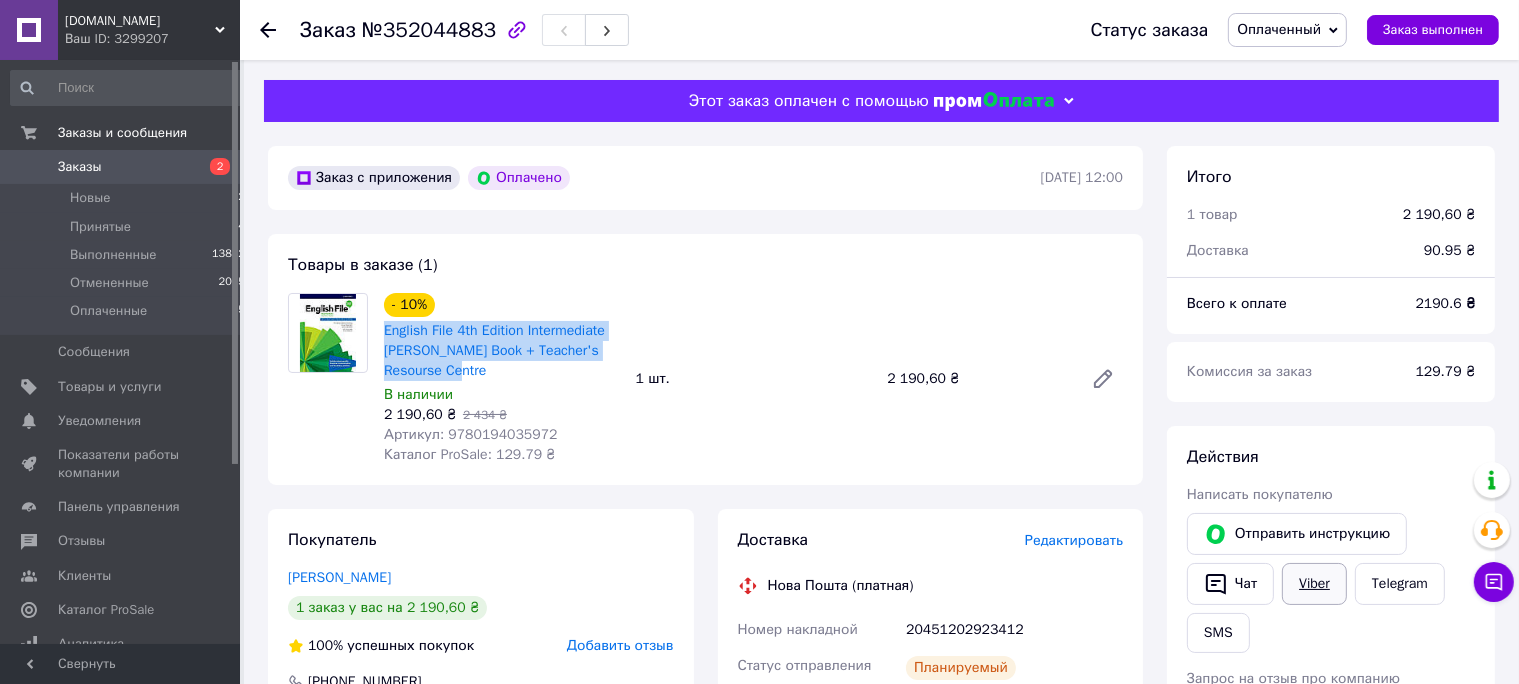 click on "Viber" at bounding box center [1314, 584] 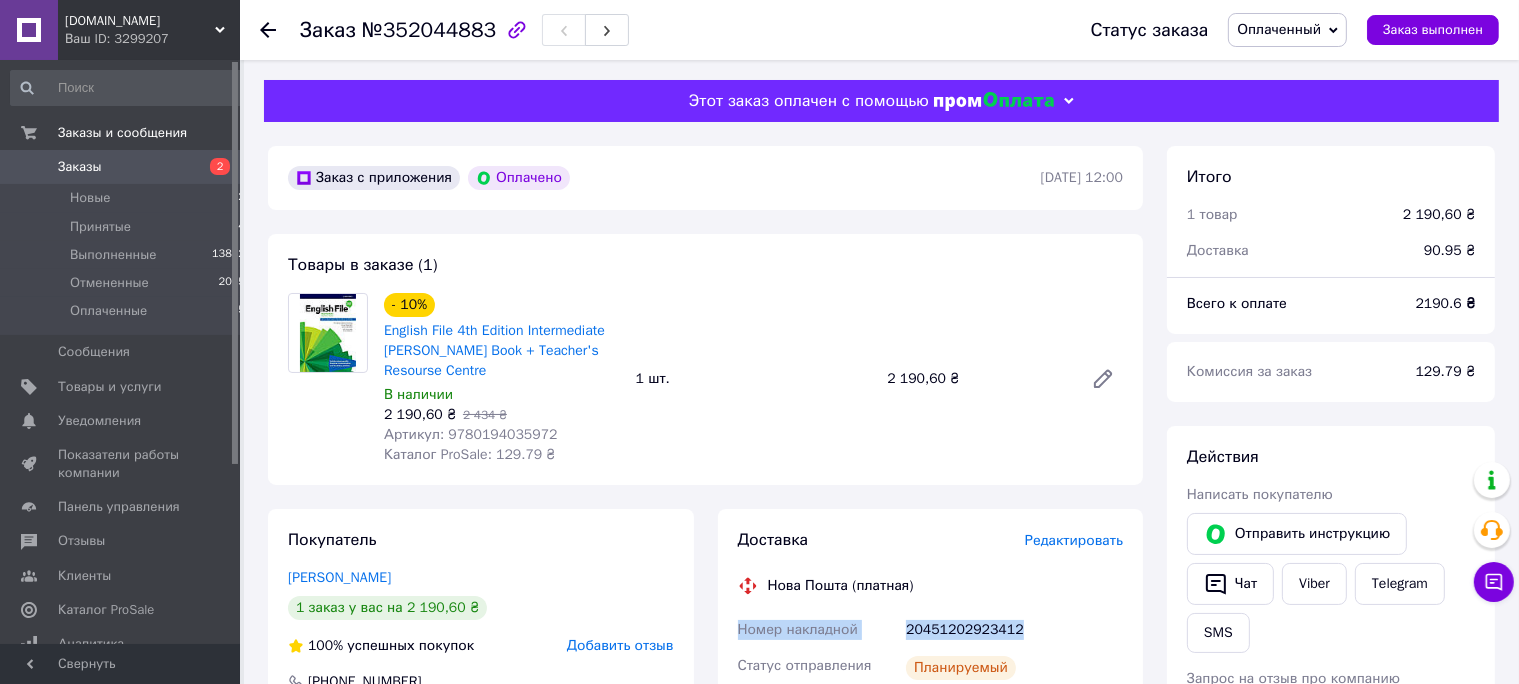 drag, startPoint x: 742, startPoint y: 630, endPoint x: 1026, endPoint y: 650, distance: 284.70337 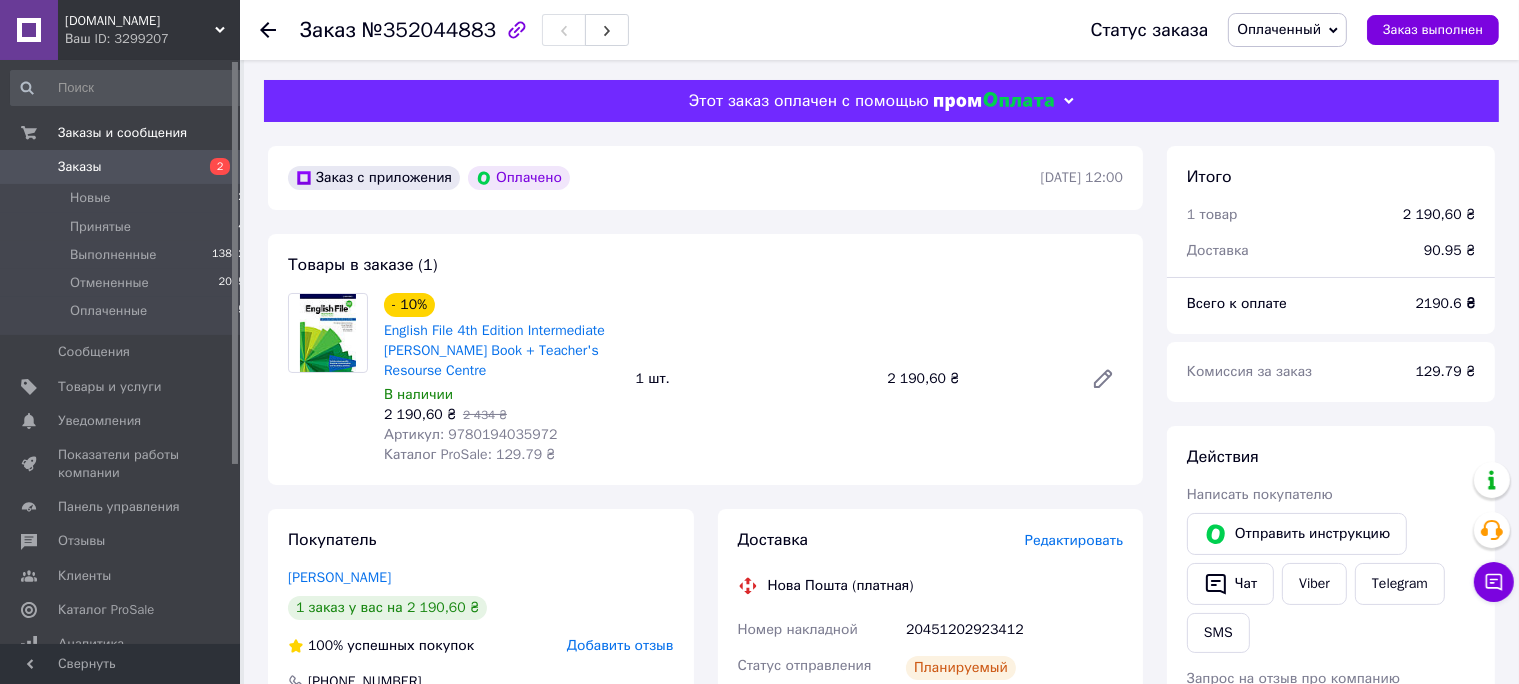 click 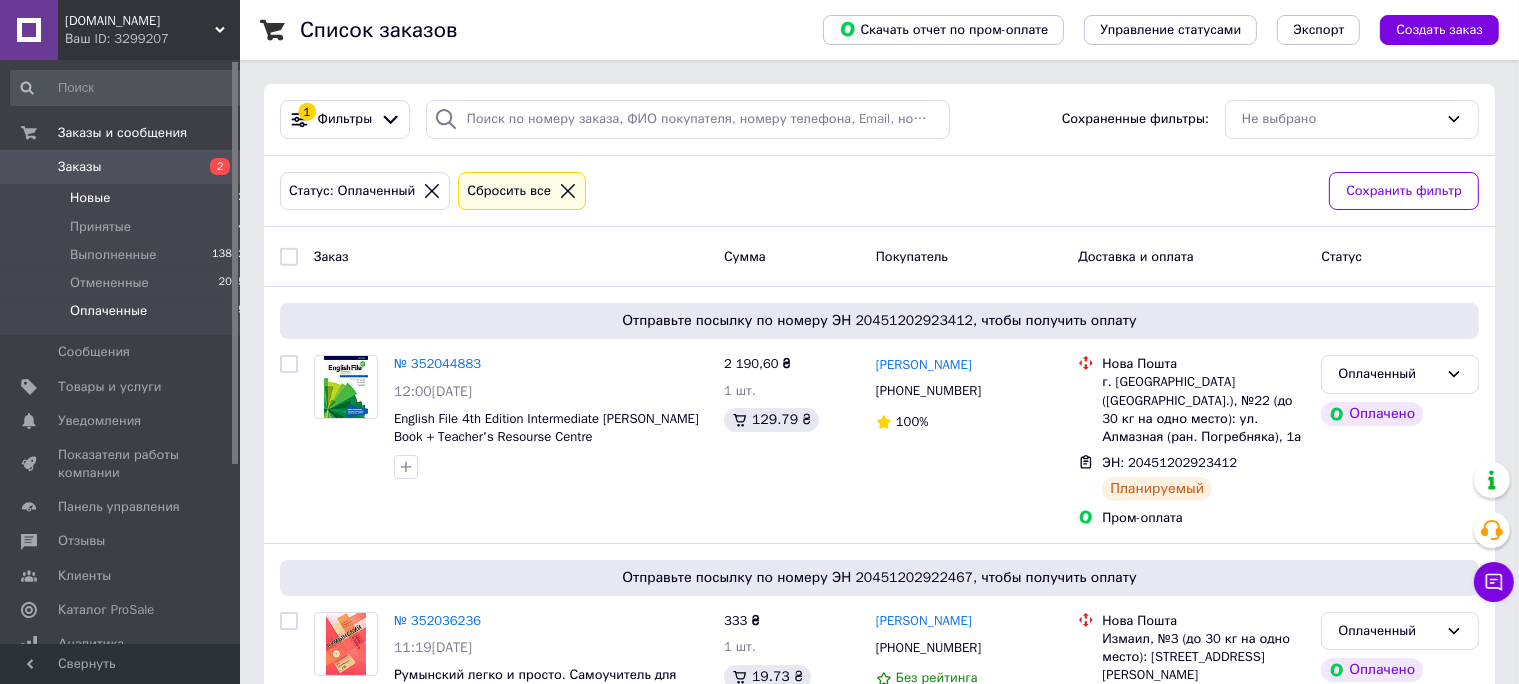 click on "Новые" at bounding box center (90, 198) 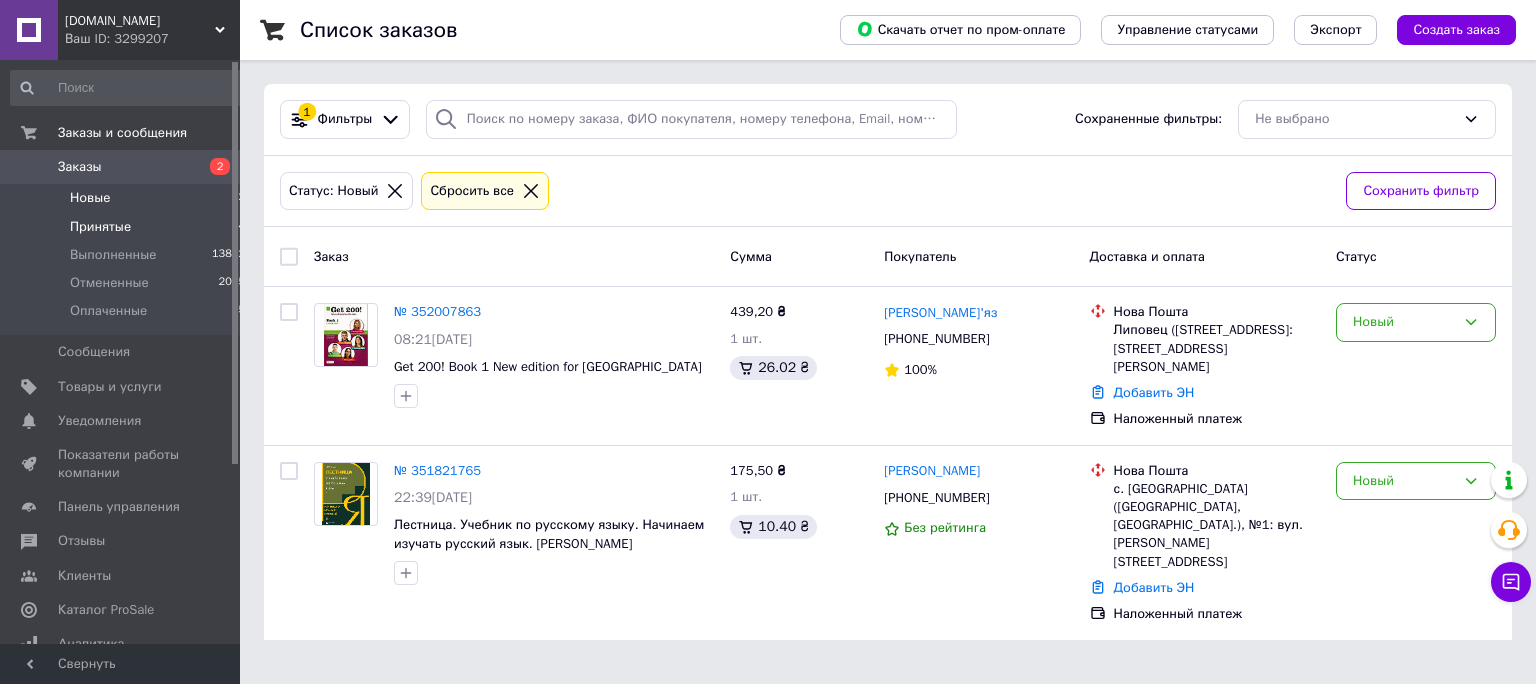 click on "Принятые 4" at bounding box center [128, 227] 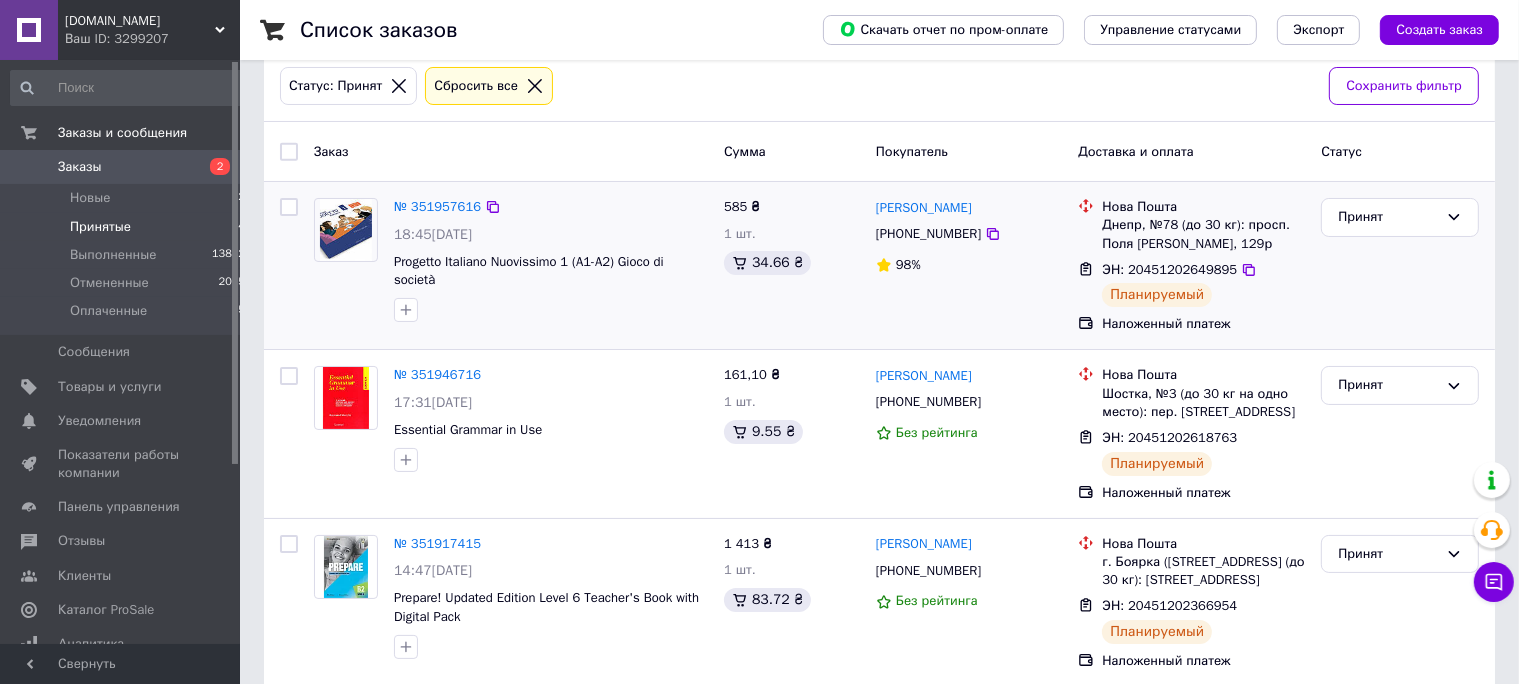 scroll, scrollTop: 316, scrollLeft: 0, axis: vertical 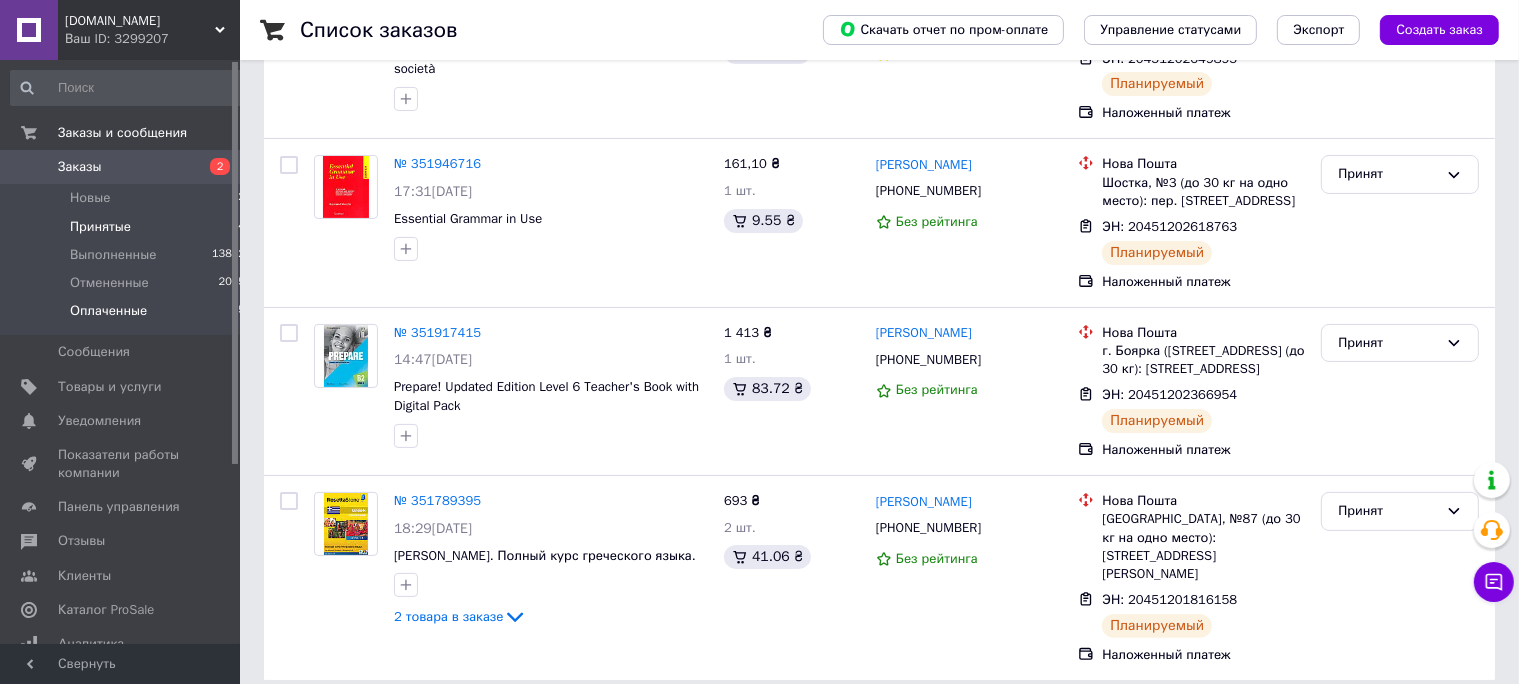 click on "Оплаченные" at bounding box center (108, 311) 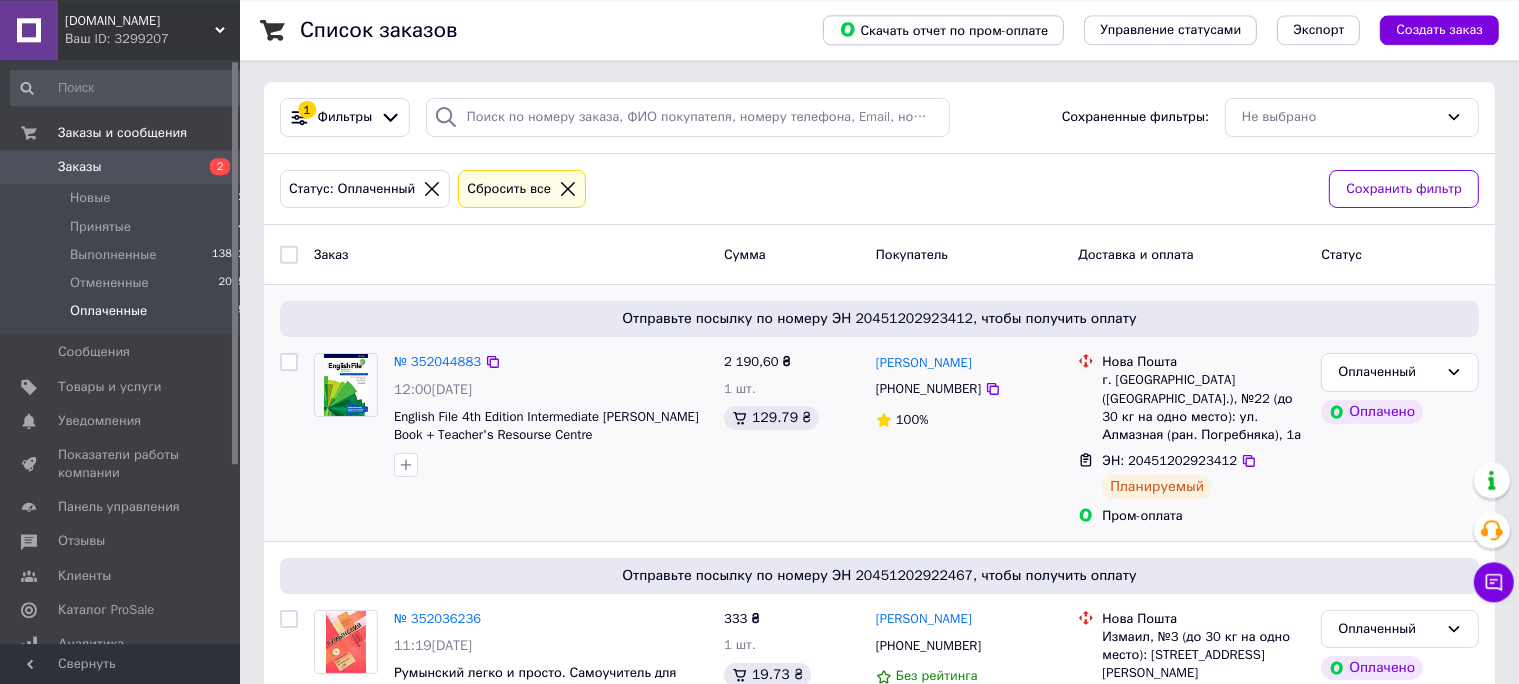 scroll, scrollTop: 0, scrollLeft: 0, axis: both 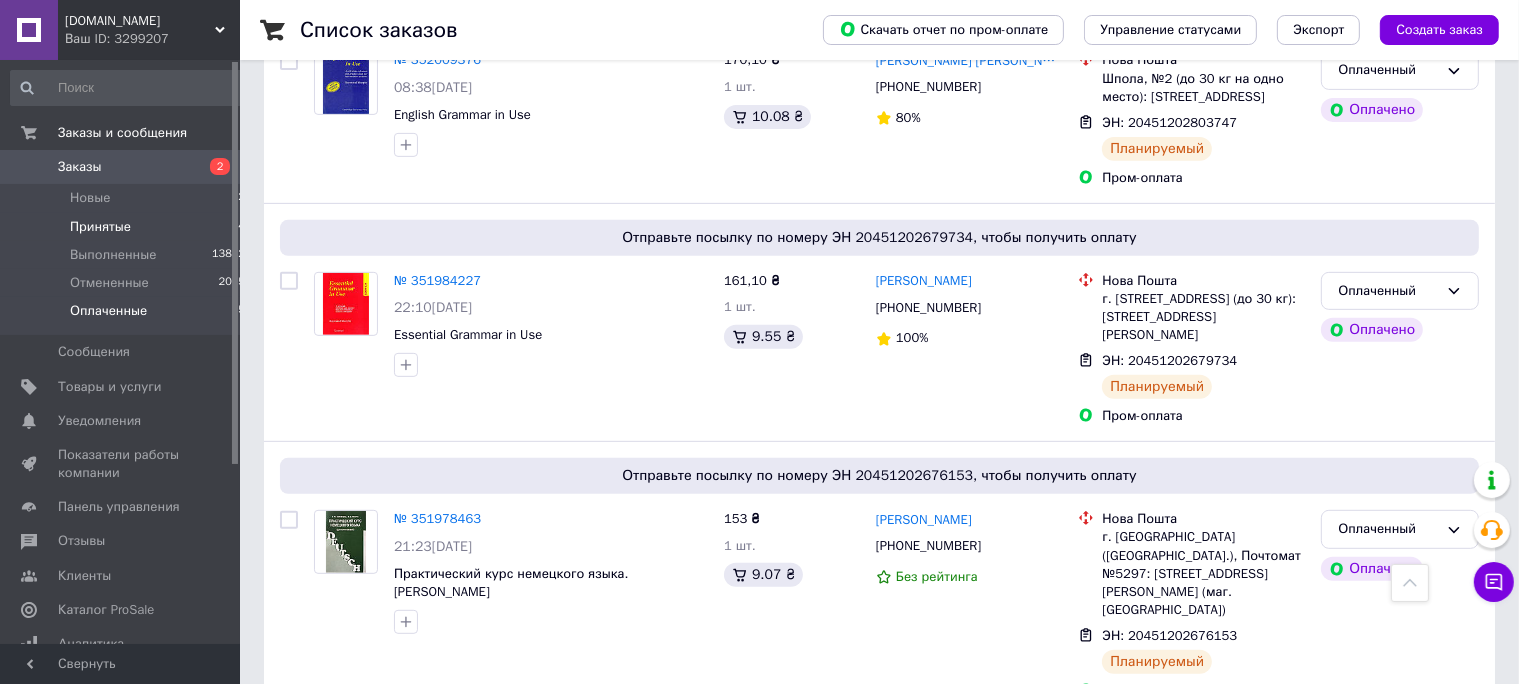 click on "Принятые" at bounding box center [100, 227] 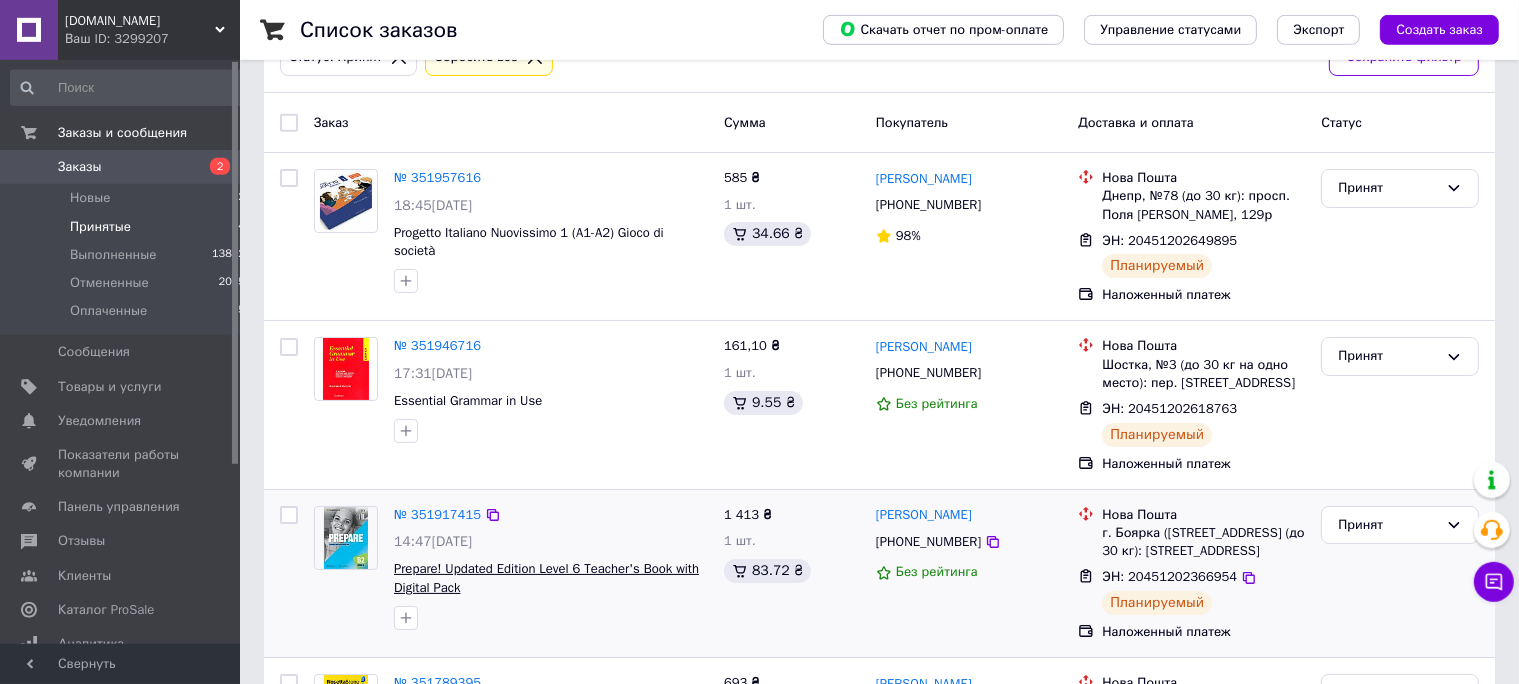 scroll, scrollTop: 211, scrollLeft: 0, axis: vertical 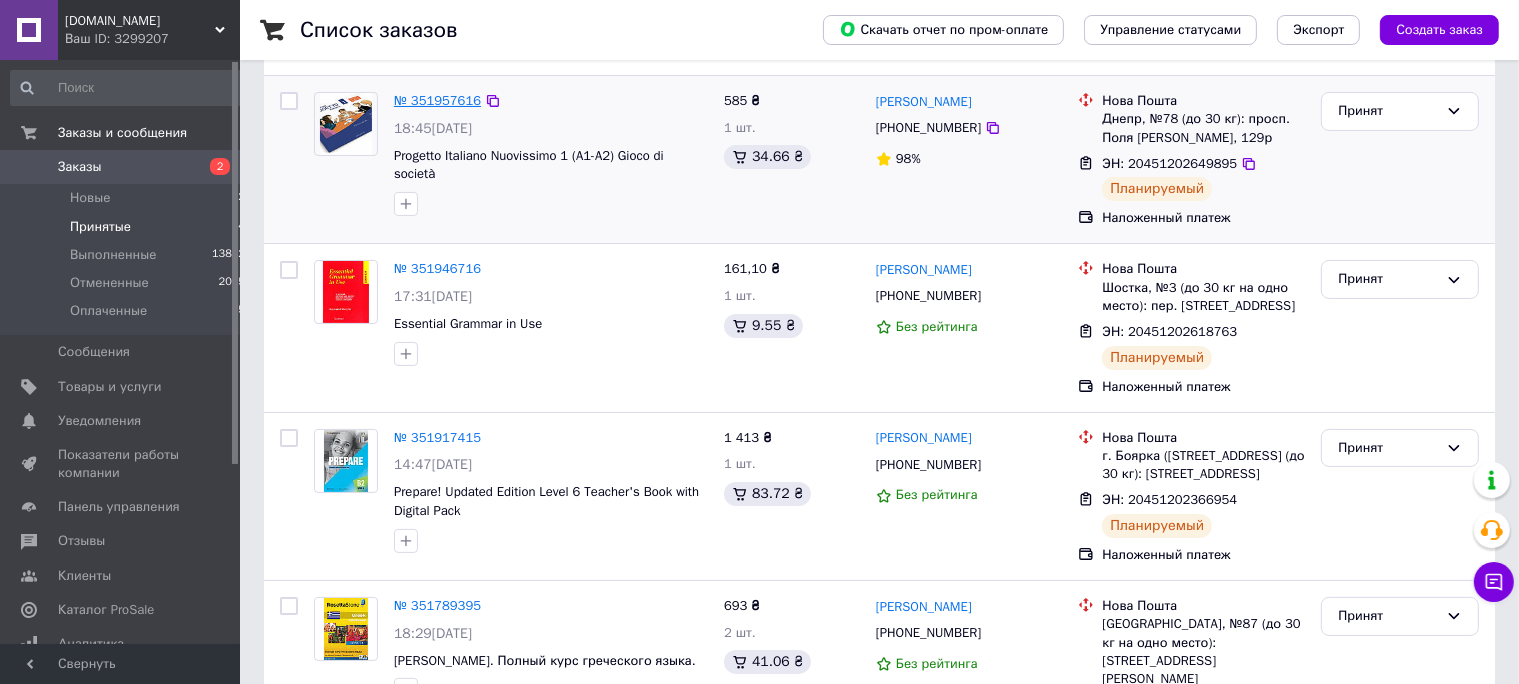 click on "№ 351957616" at bounding box center (437, 100) 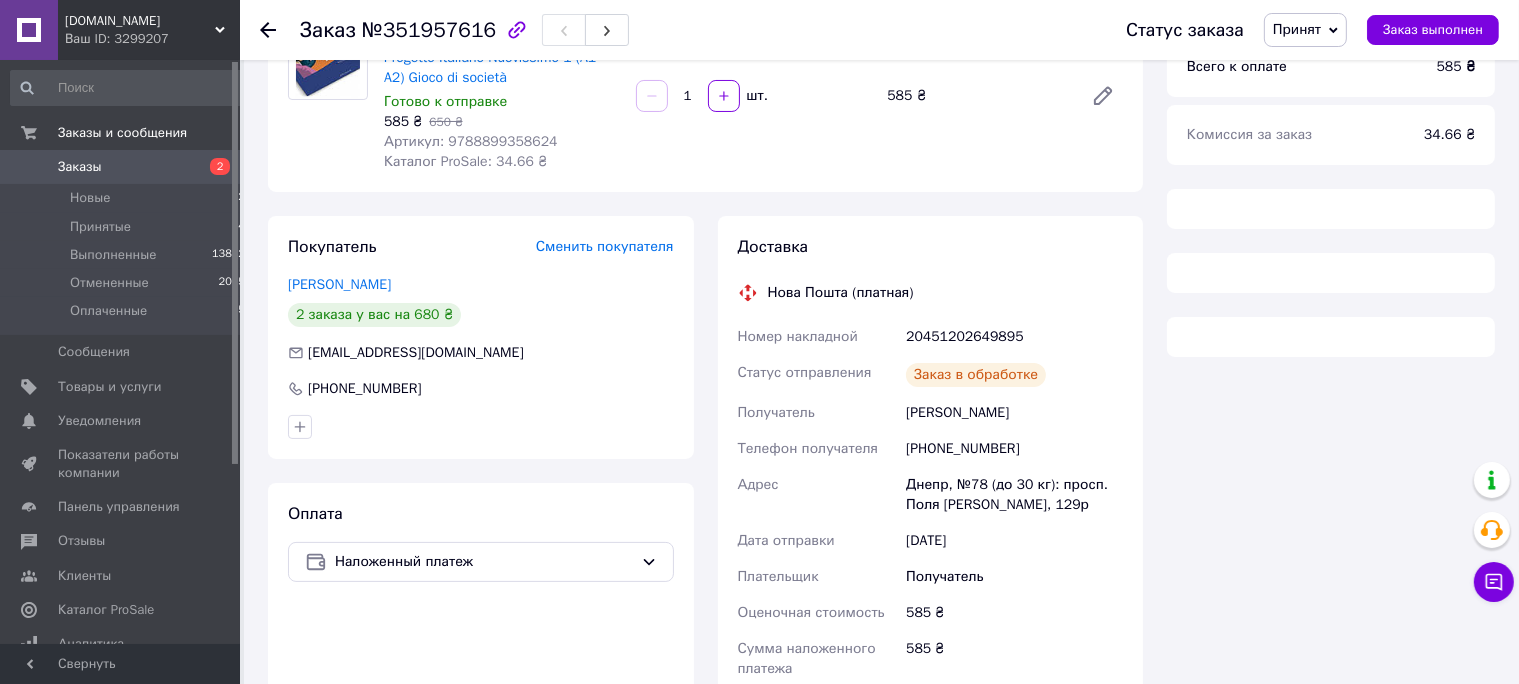 click on "Артикул: 9788899358624" at bounding box center (471, 141) 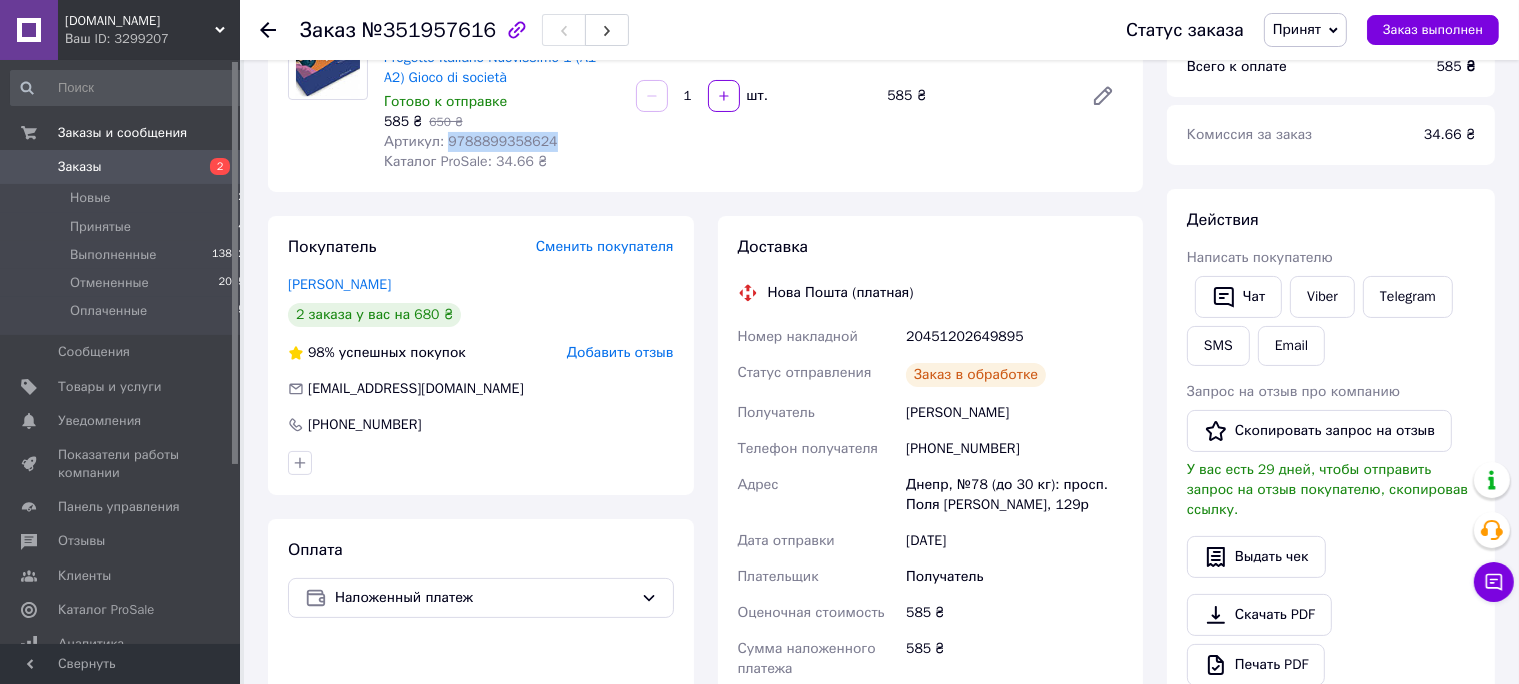click on "Артикул: 9788899358624" at bounding box center [471, 141] 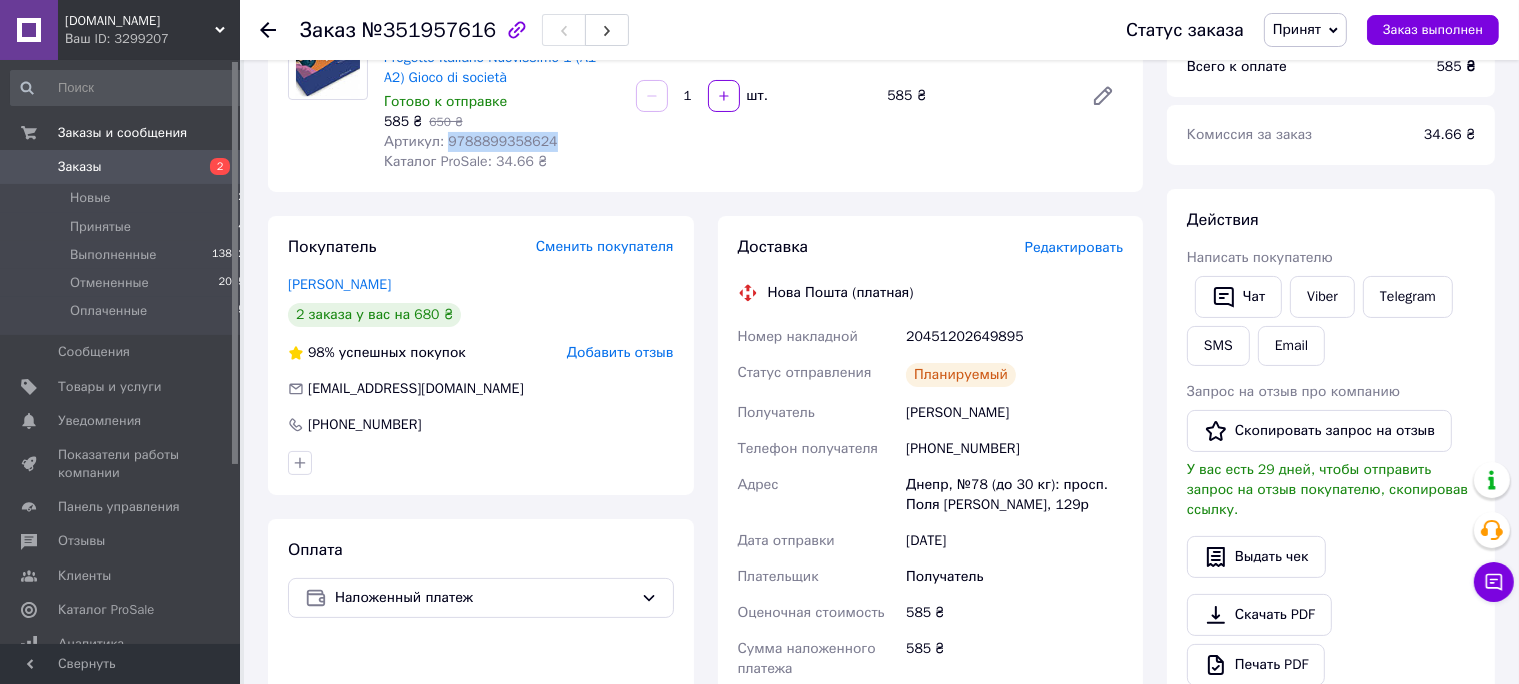 copy on "9788899358624" 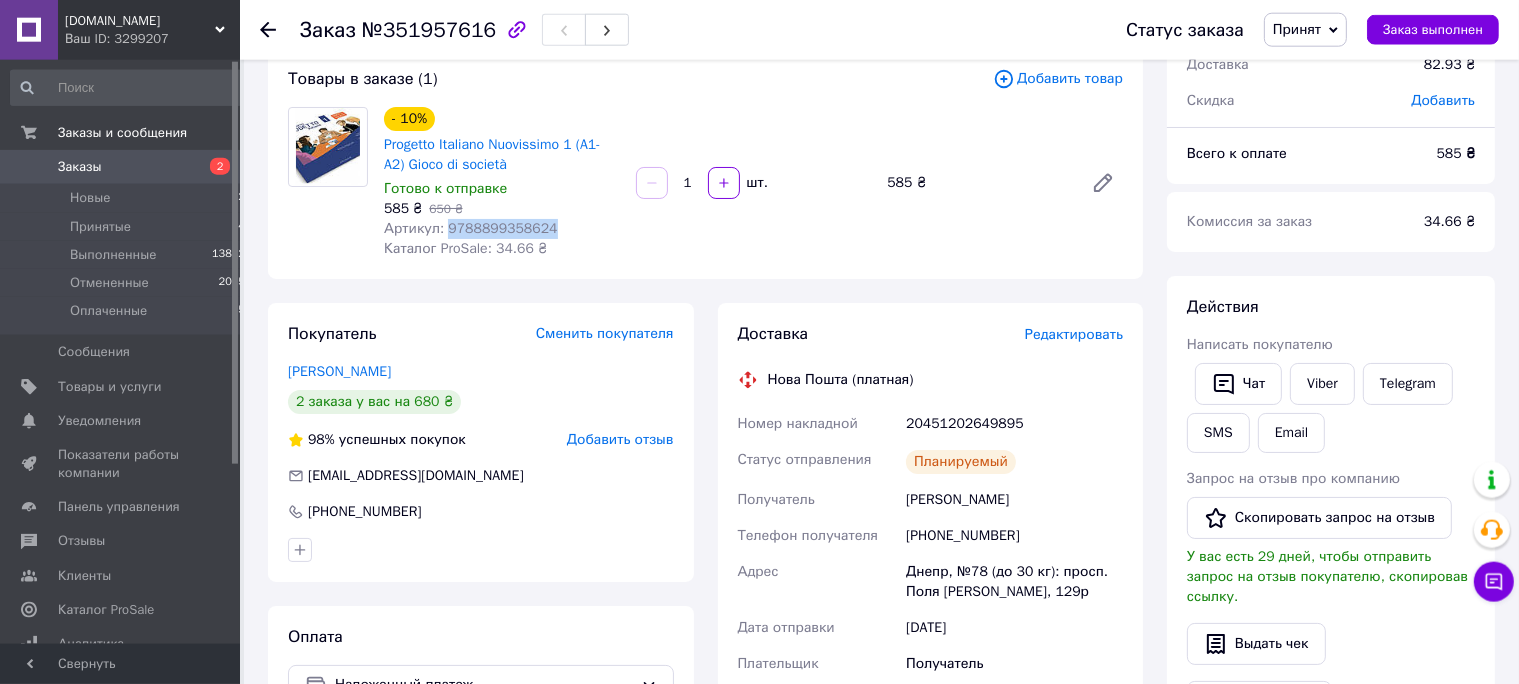 scroll, scrollTop: 0, scrollLeft: 0, axis: both 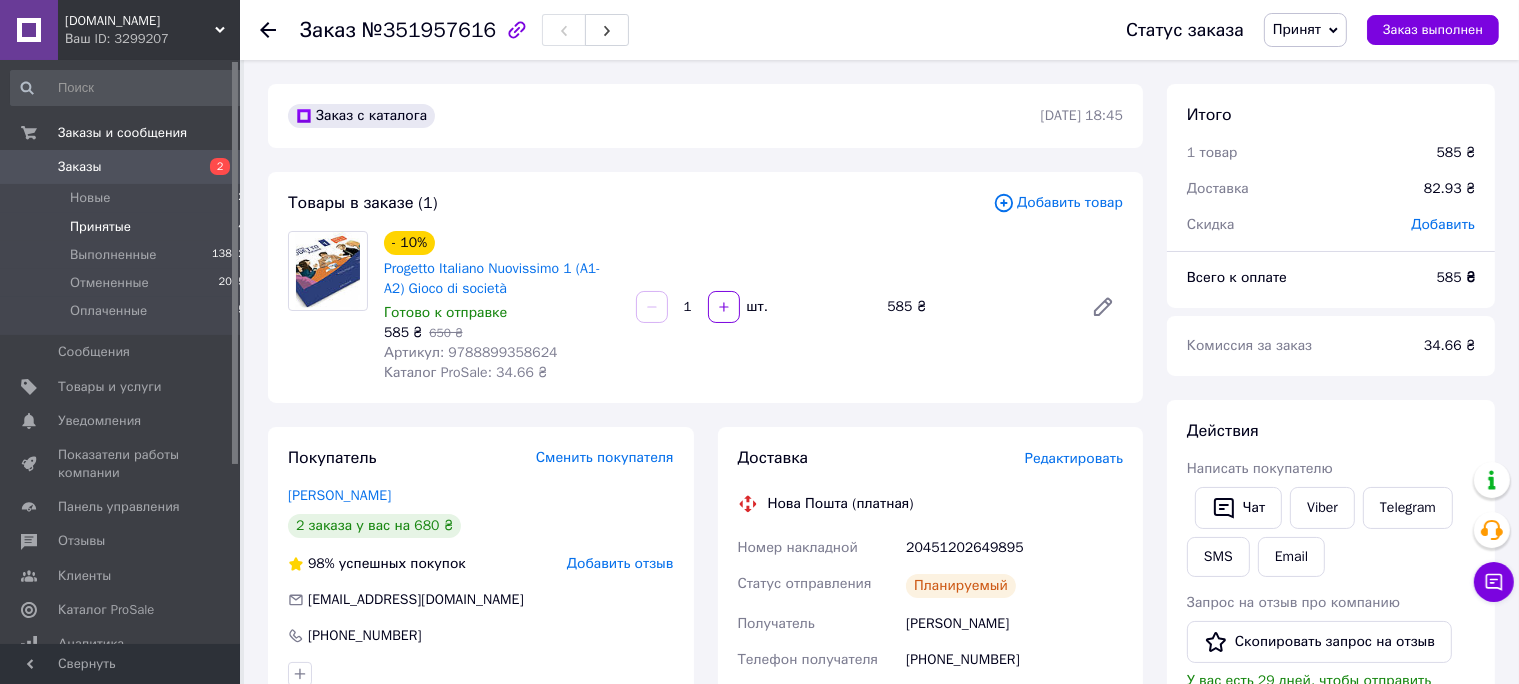 click on "Принятые" at bounding box center [100, 227] 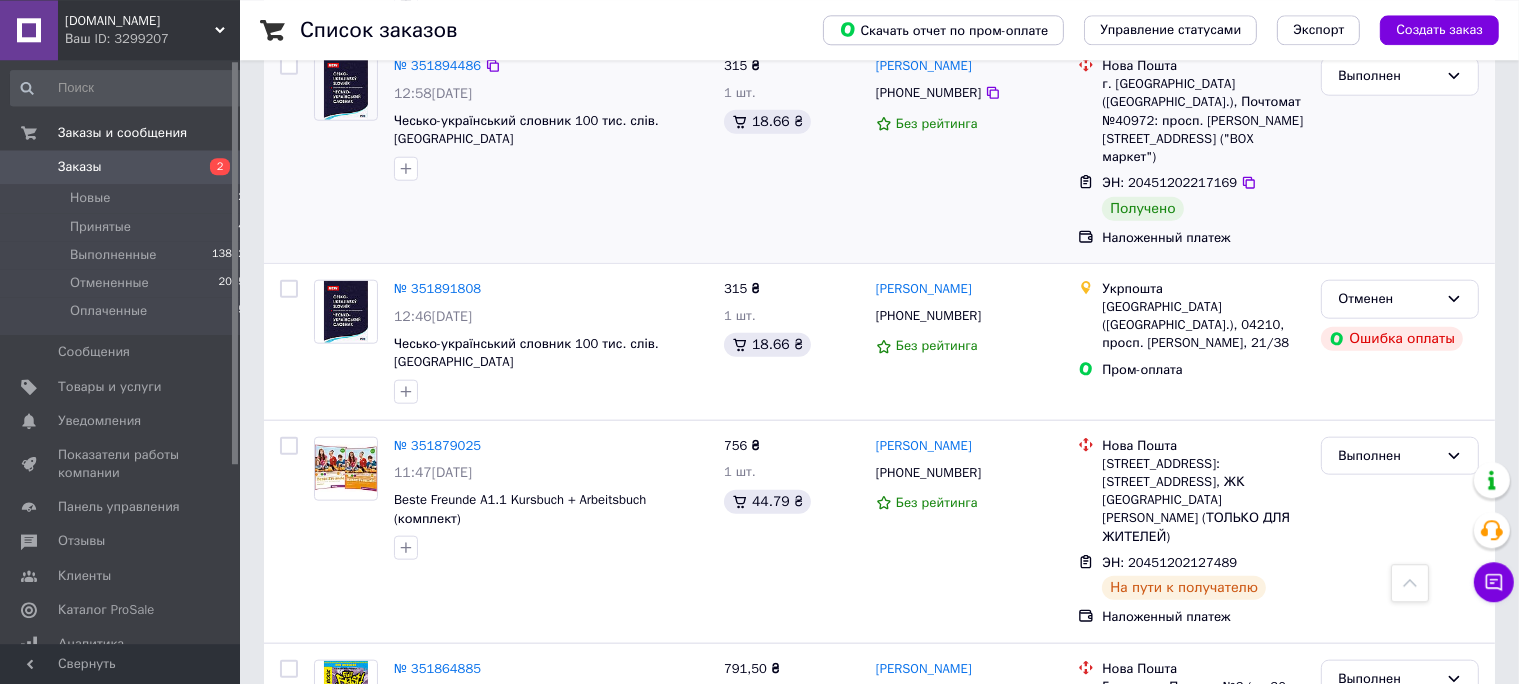 scroll, scrollTop: 2112, scrollLeft: 0, axis: vertical 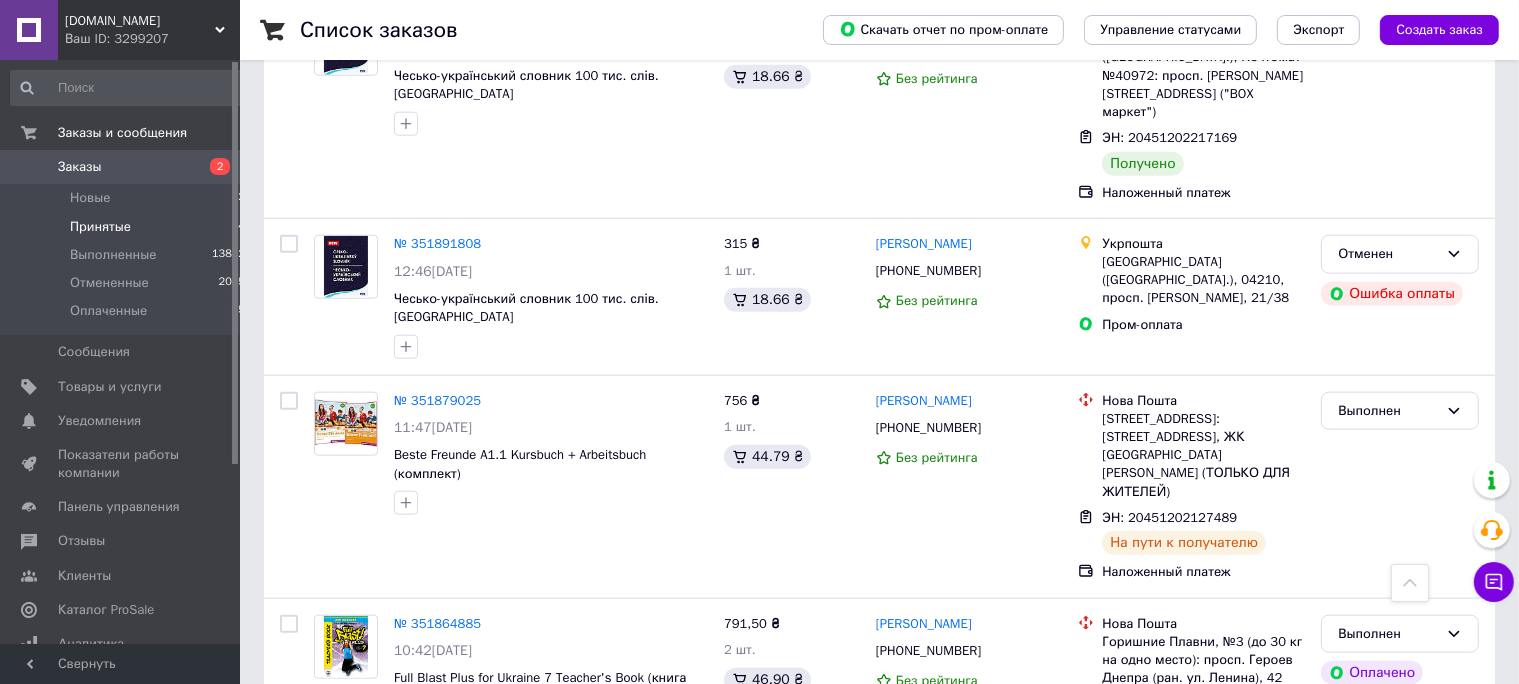 click on "Принятые" at bounding box center [100, 227] 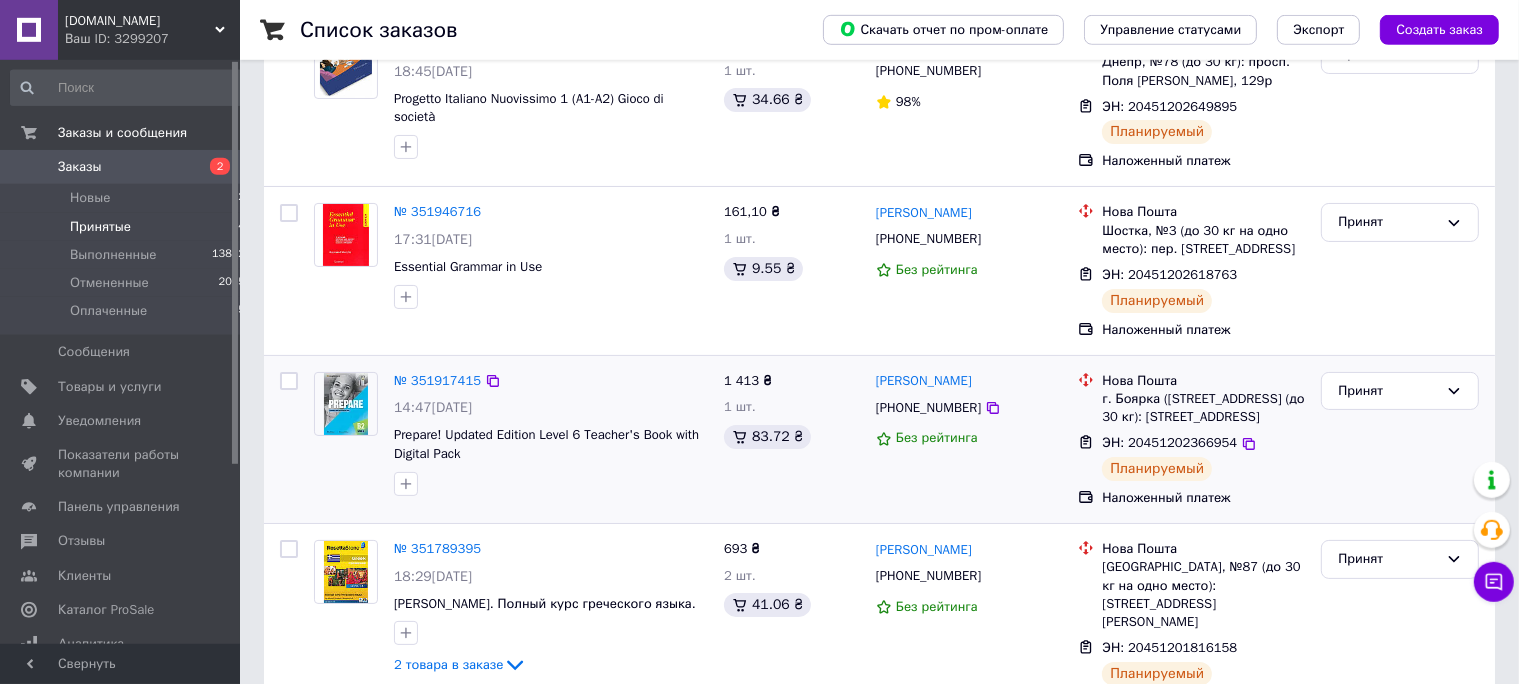 scroll, scrollTop: 316, scrollLeft: 0, axis: vertical 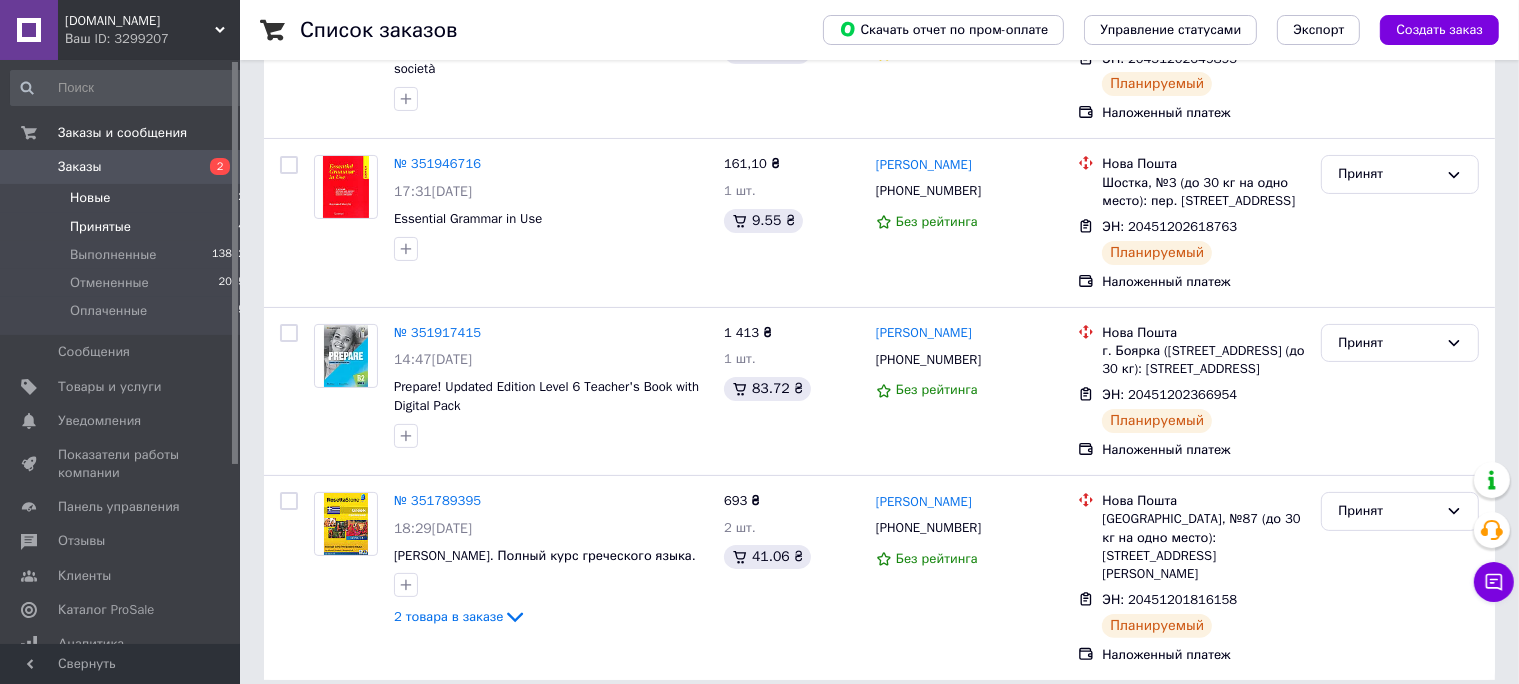 click on "Новые" at bounding box center (90, 198) 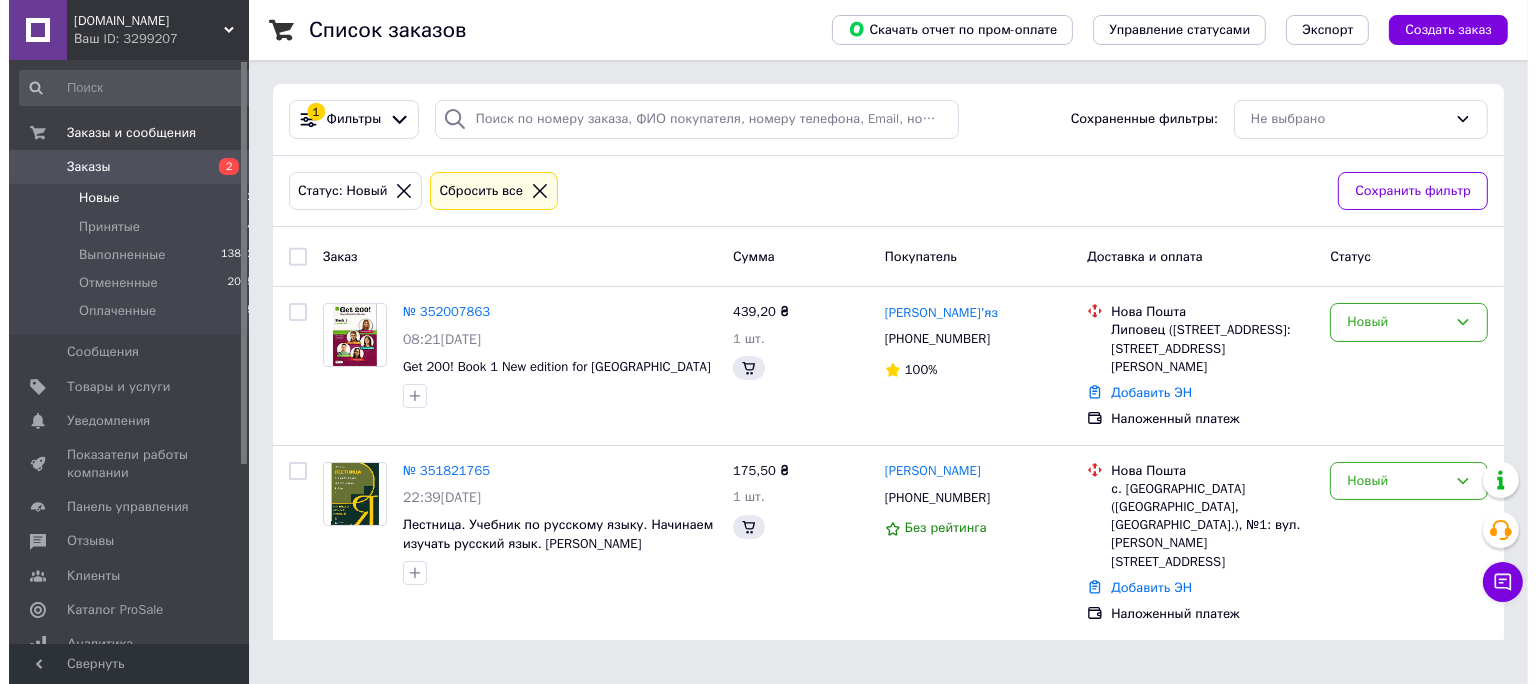 scroll, scrollTop: 0, scrollLeft: 0, axis: both 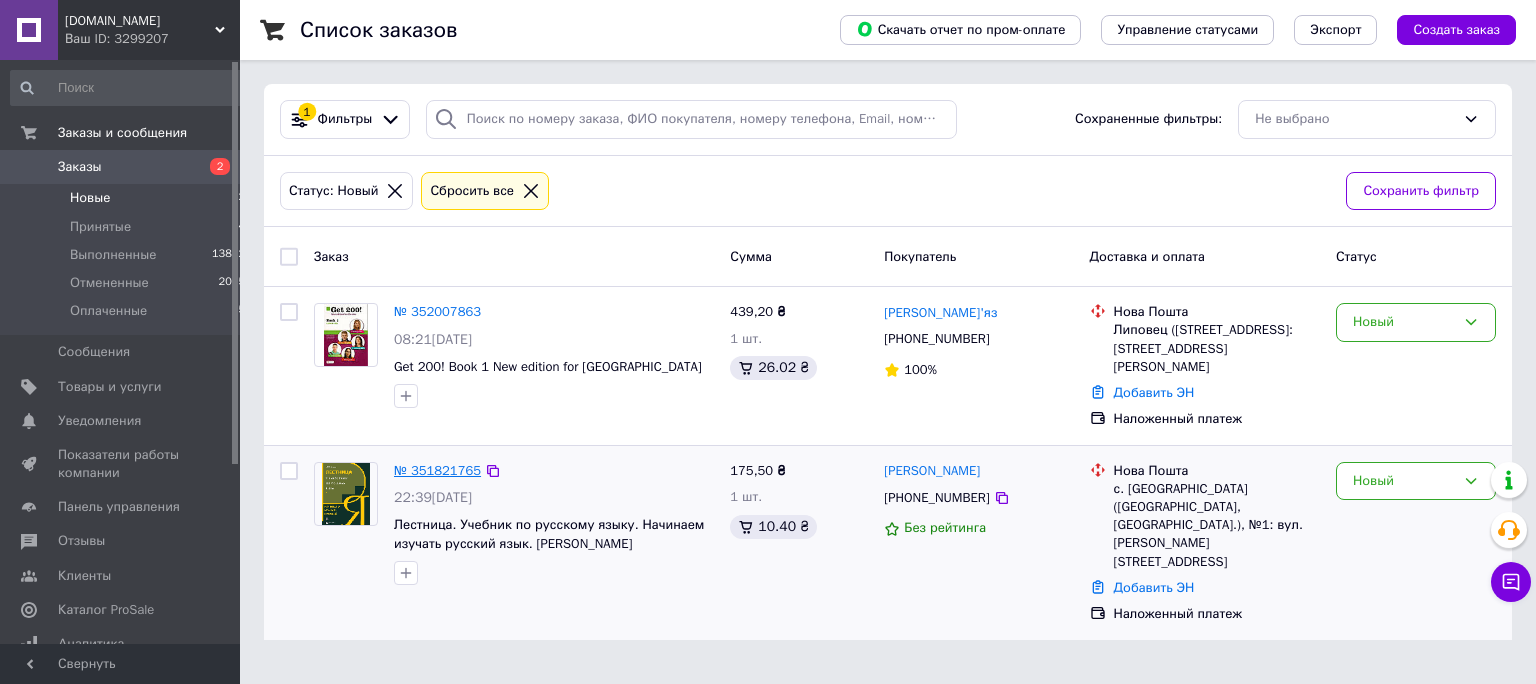 click on "№ 351821765" at bounding box center [437, 470] 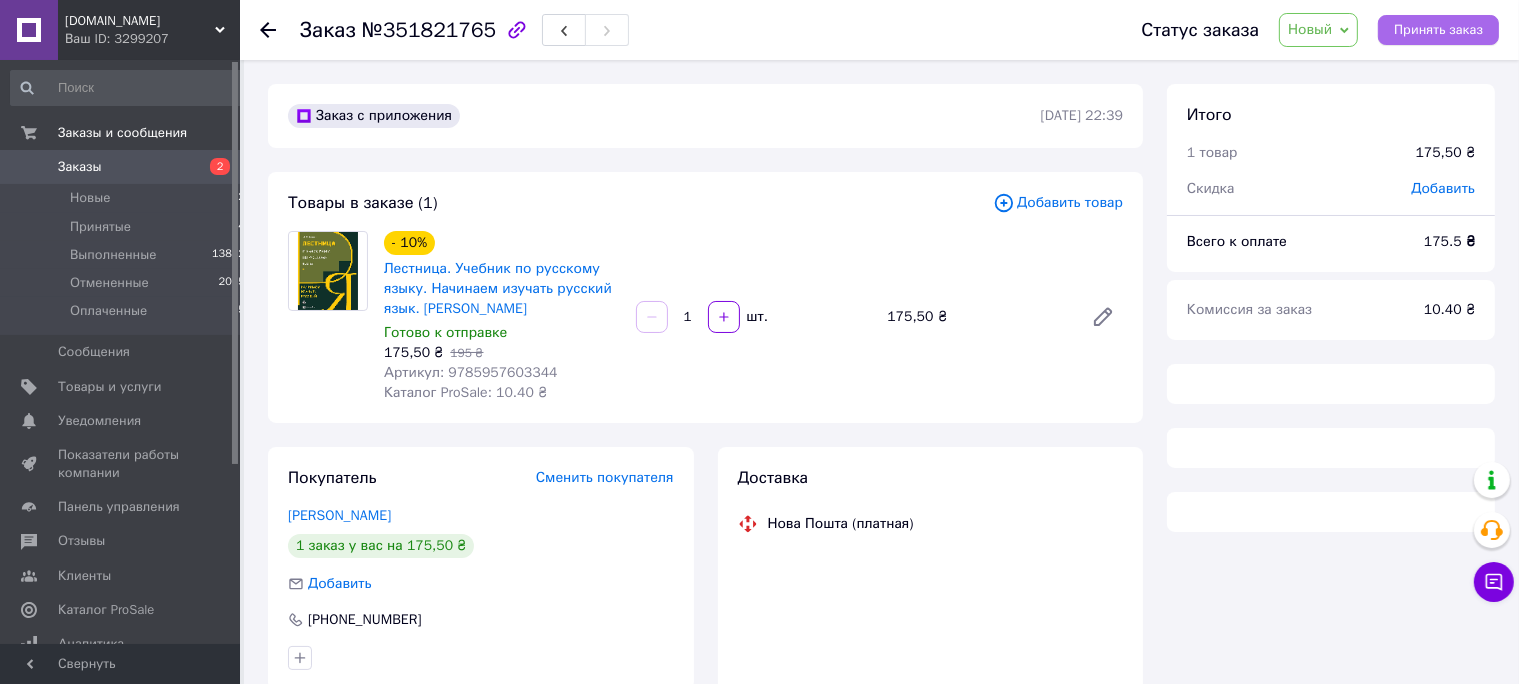 click on "Принять заказ" at bounding box center (1438, 30) 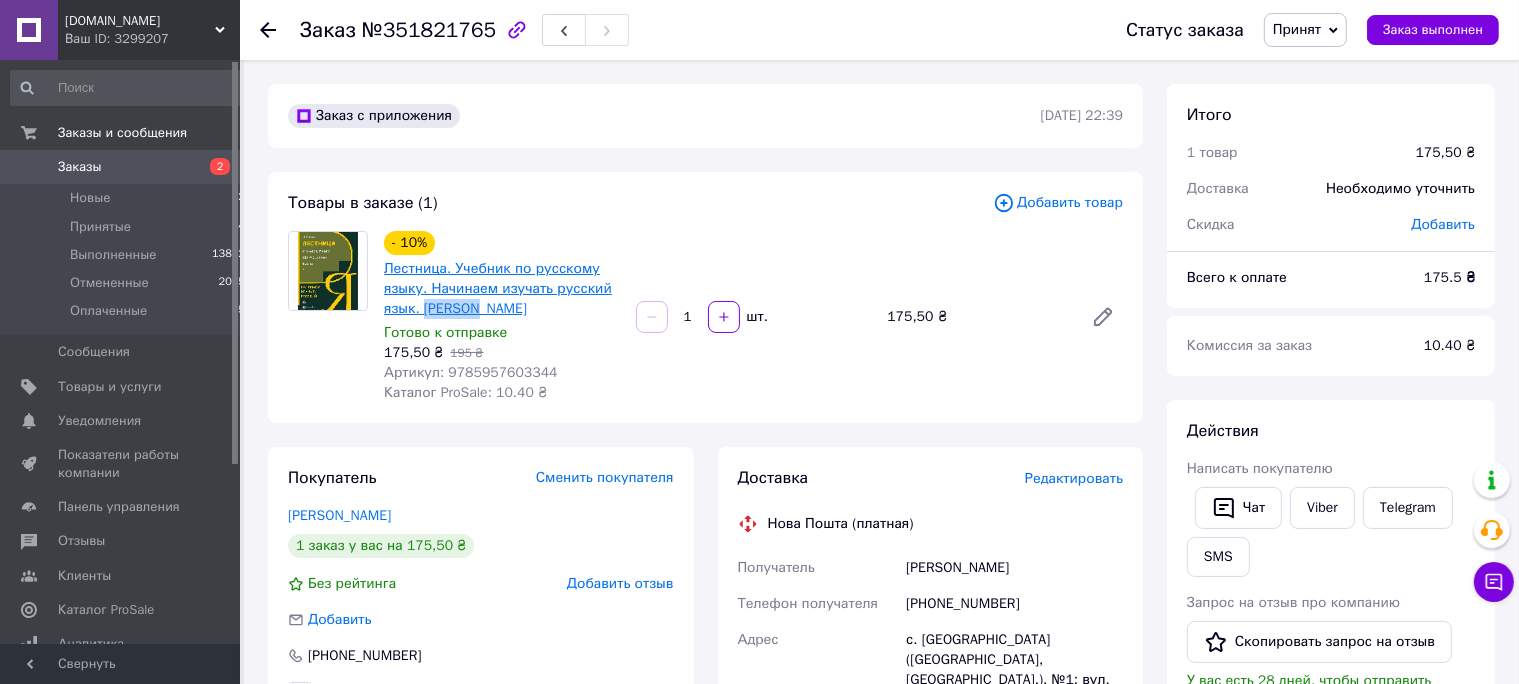 drag, startPoint x: 487, startPoint y: 308, endPoint x: 423, endPoint y: 316, distance: 64.49806 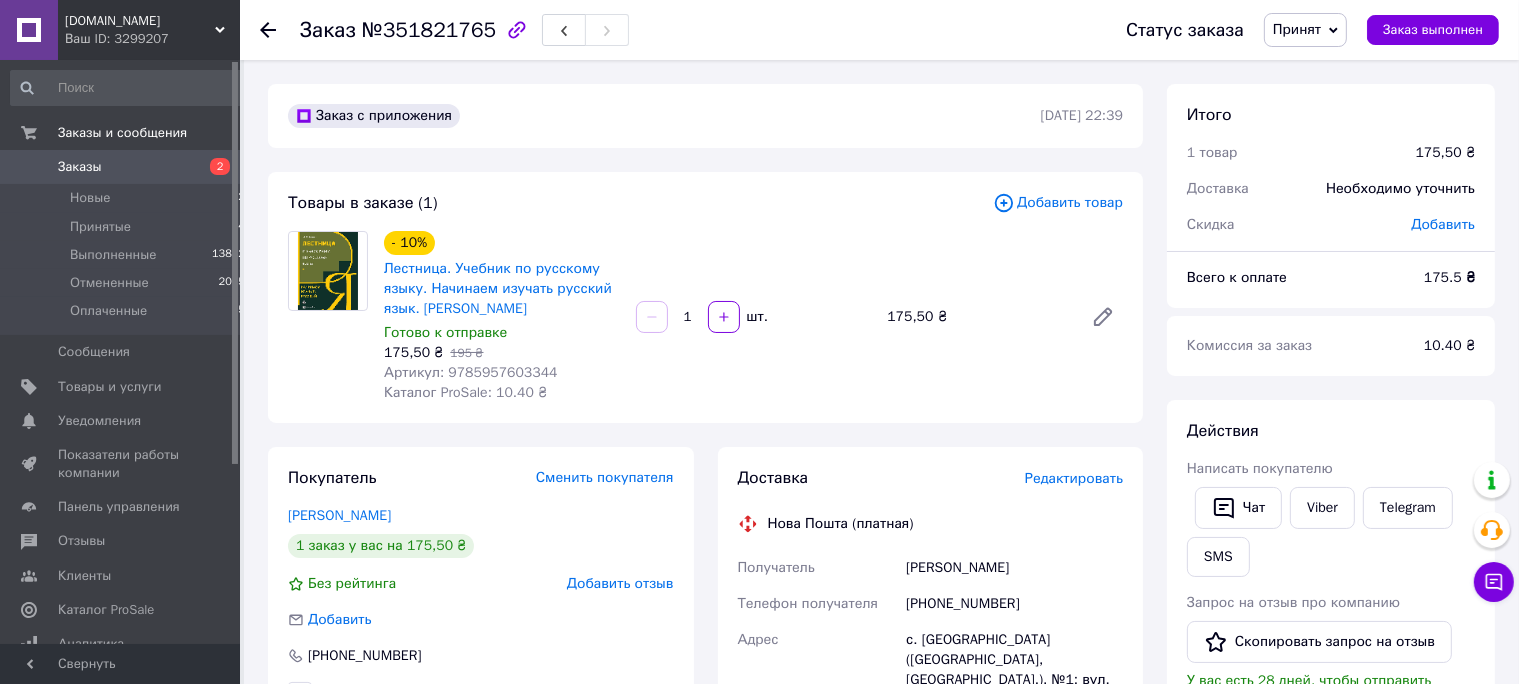click on "Редактировать" at bounding box center (1074, 478) 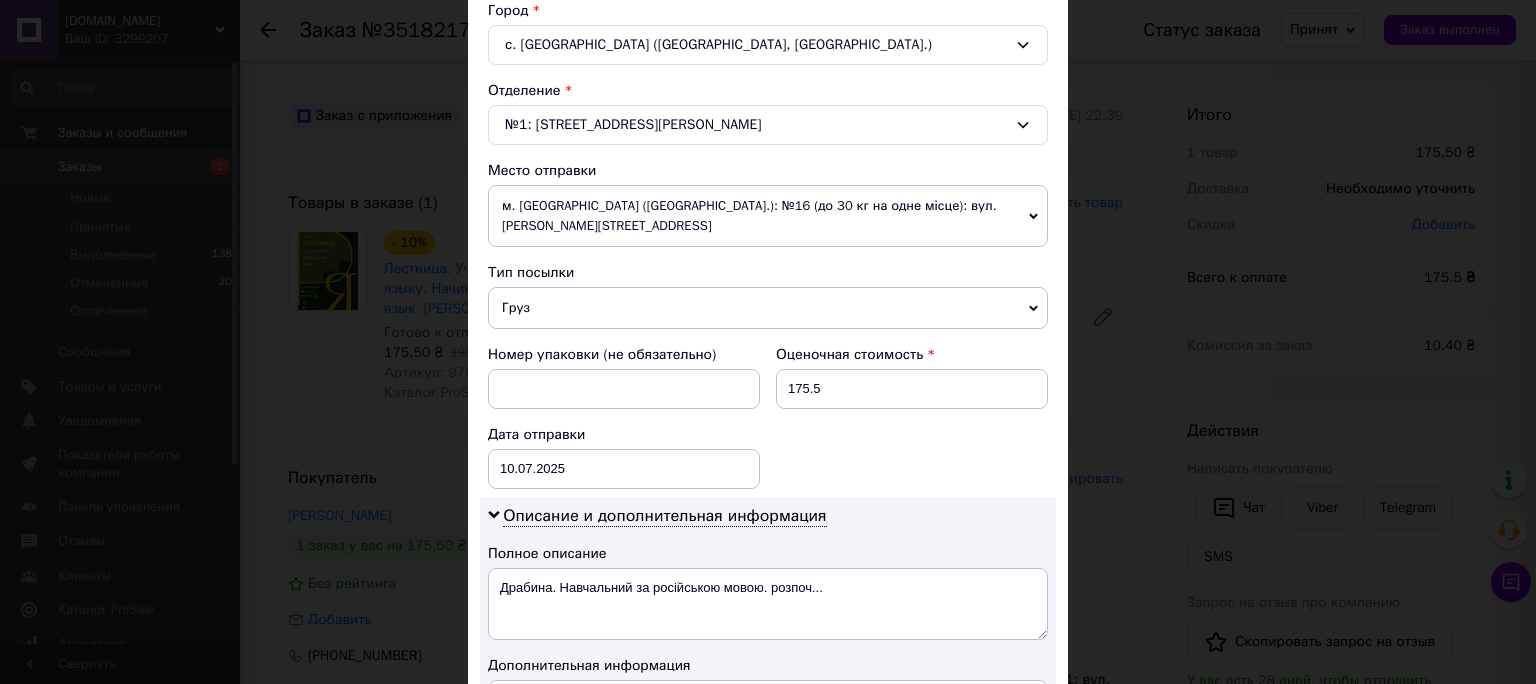 scroll, scrollTop: 662, scrollLeft: 0, axis: vertical 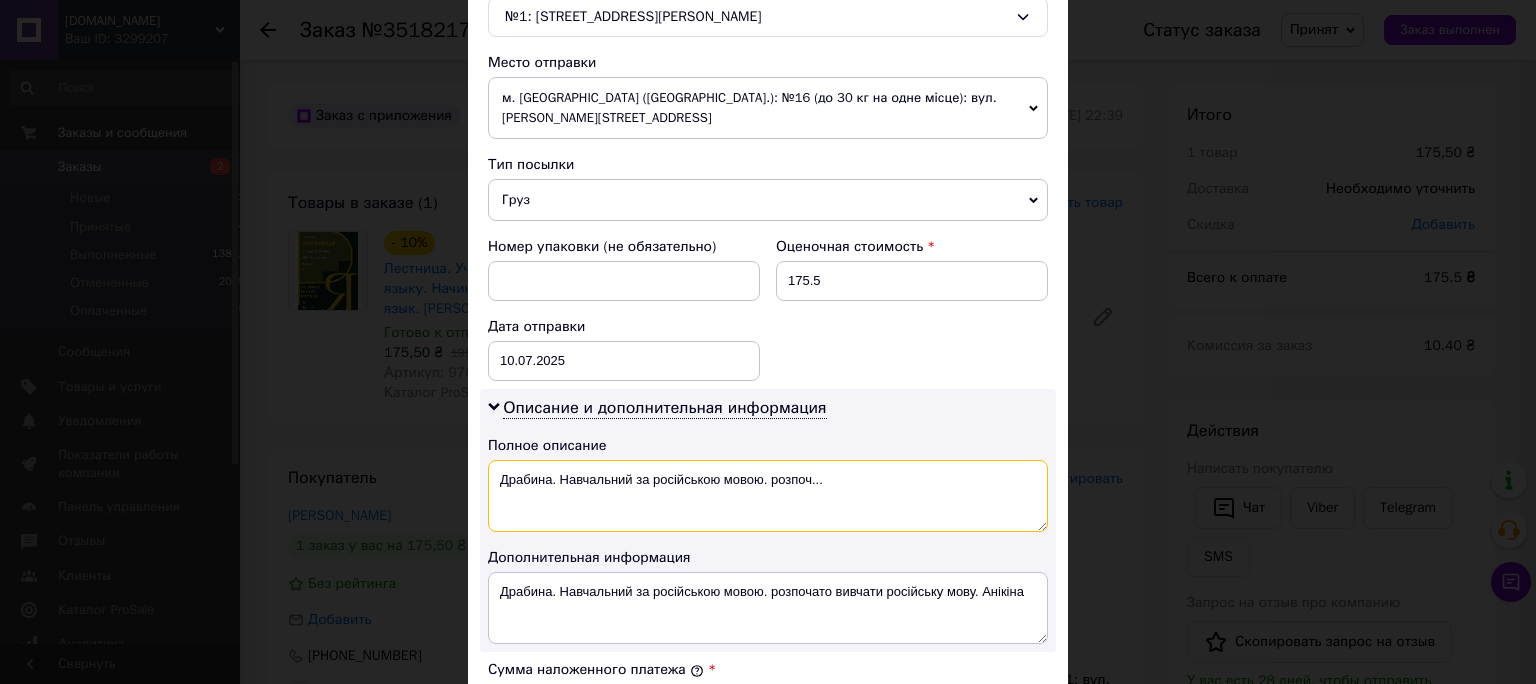 click on "Драбина. Навчальний за російською мовою. розпоч..." at bounding box center [768, 496] 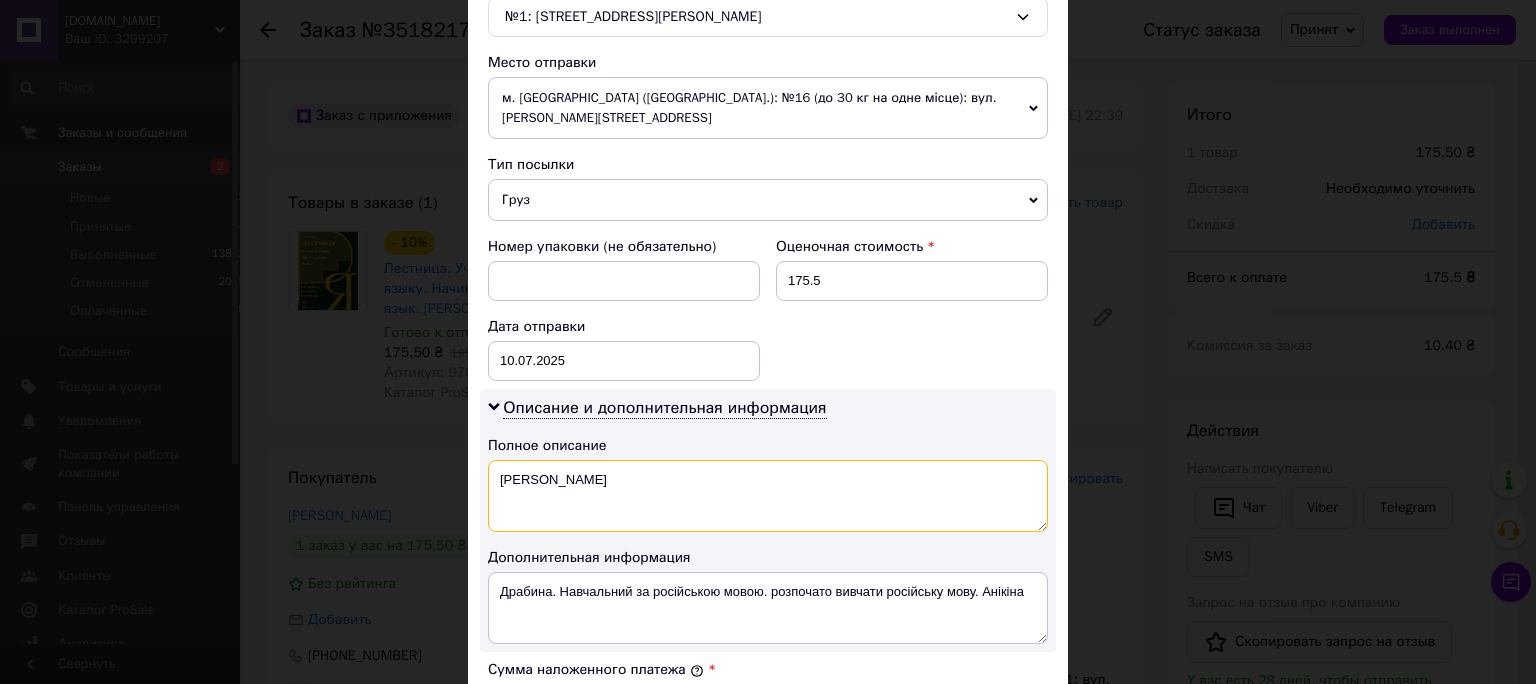 type on "Аникина" 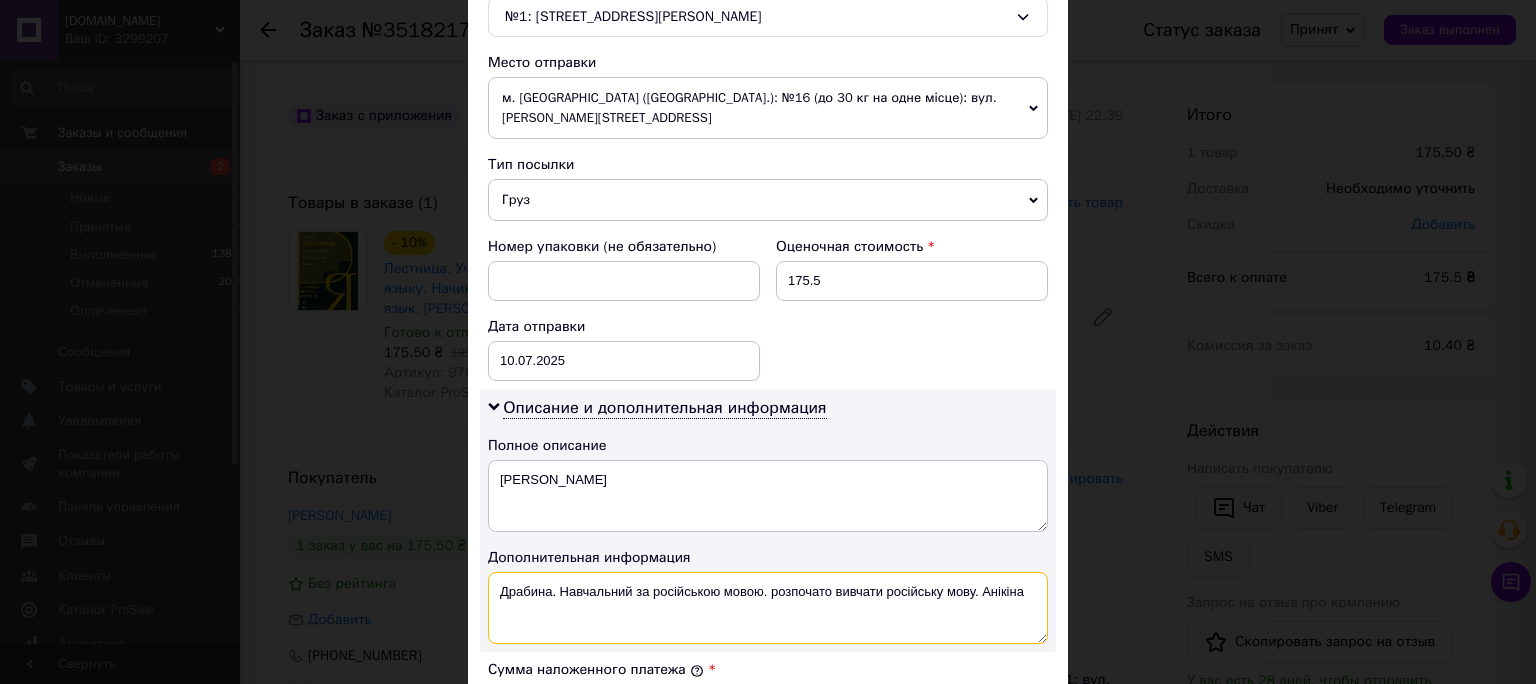 click on "Драбина. Навчальний за російською мовою. розпочато вивчати російську мову. Анікіна" at bounding box center (768, 608) 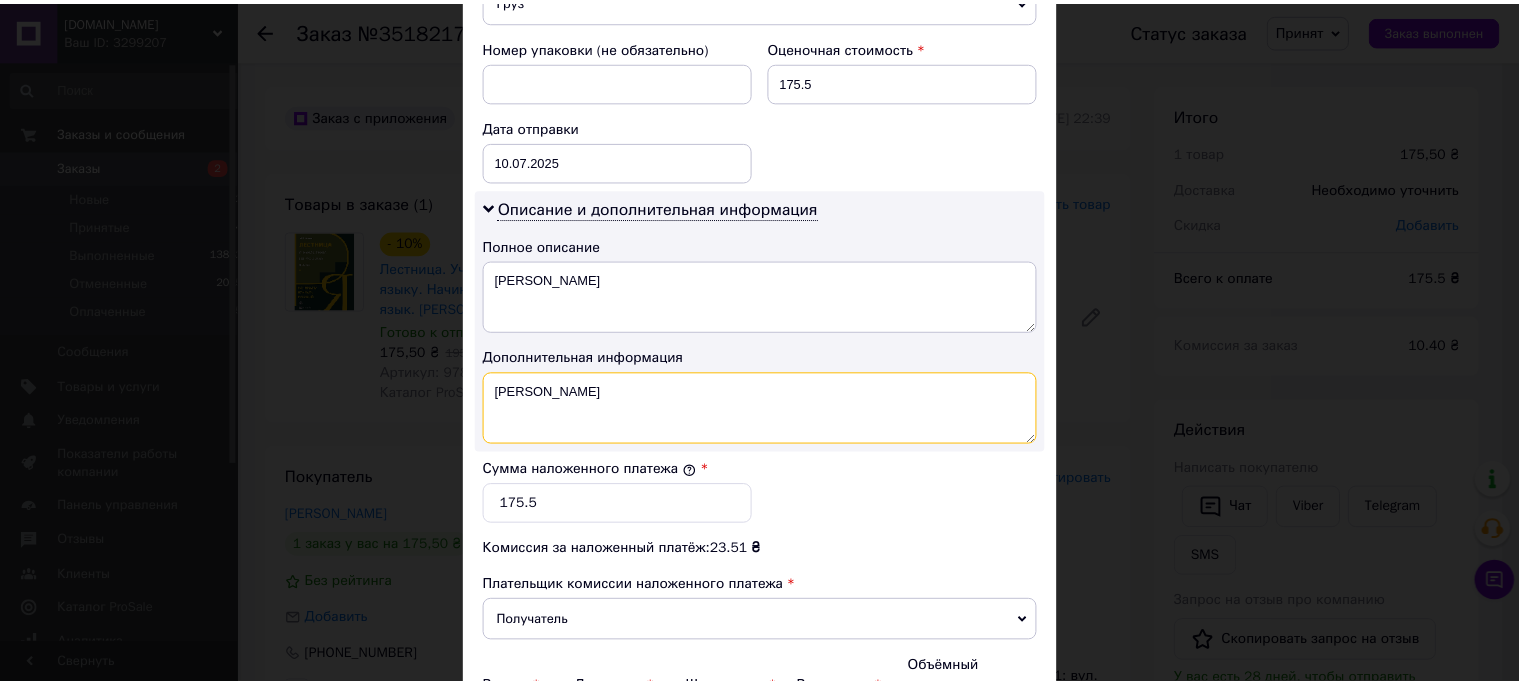 scroll, scrollTop: 1059, scrollLeft: 0, axis: vertical 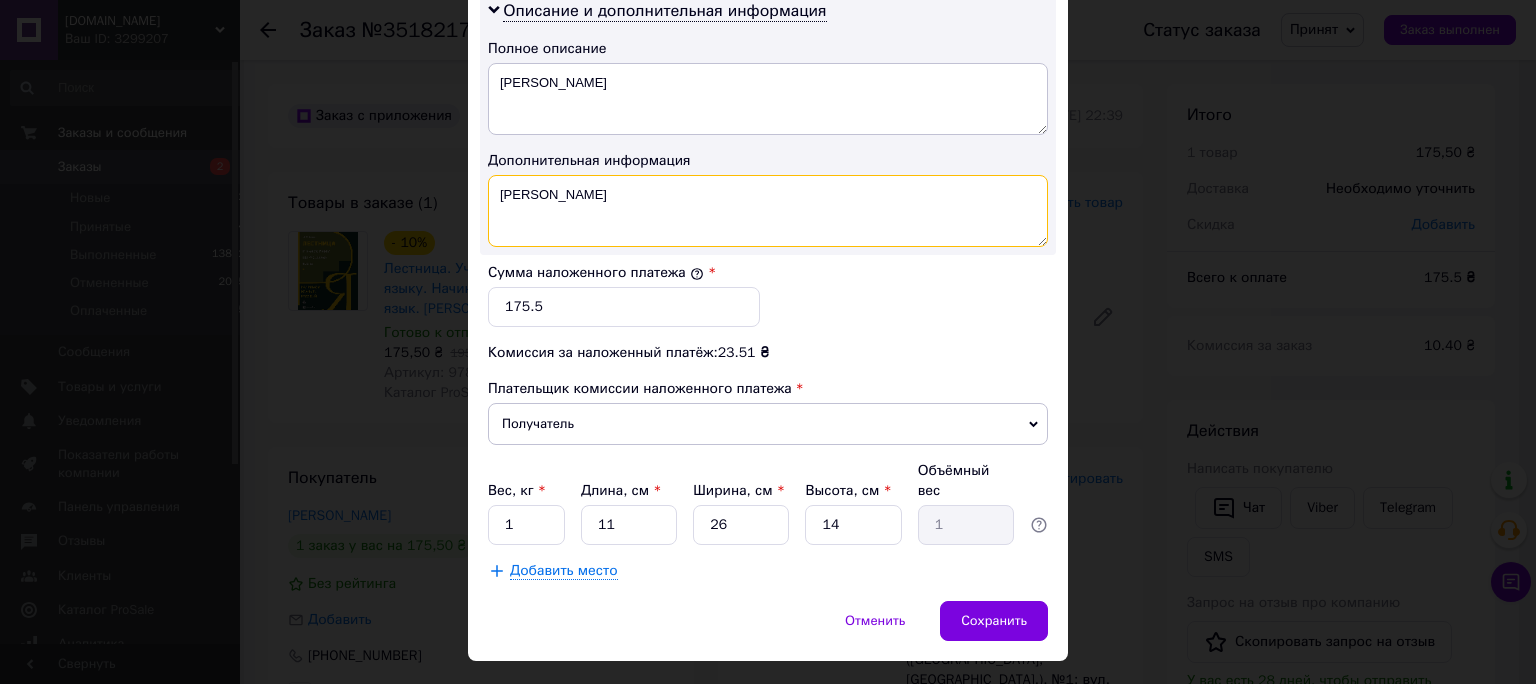type on "Аникина" 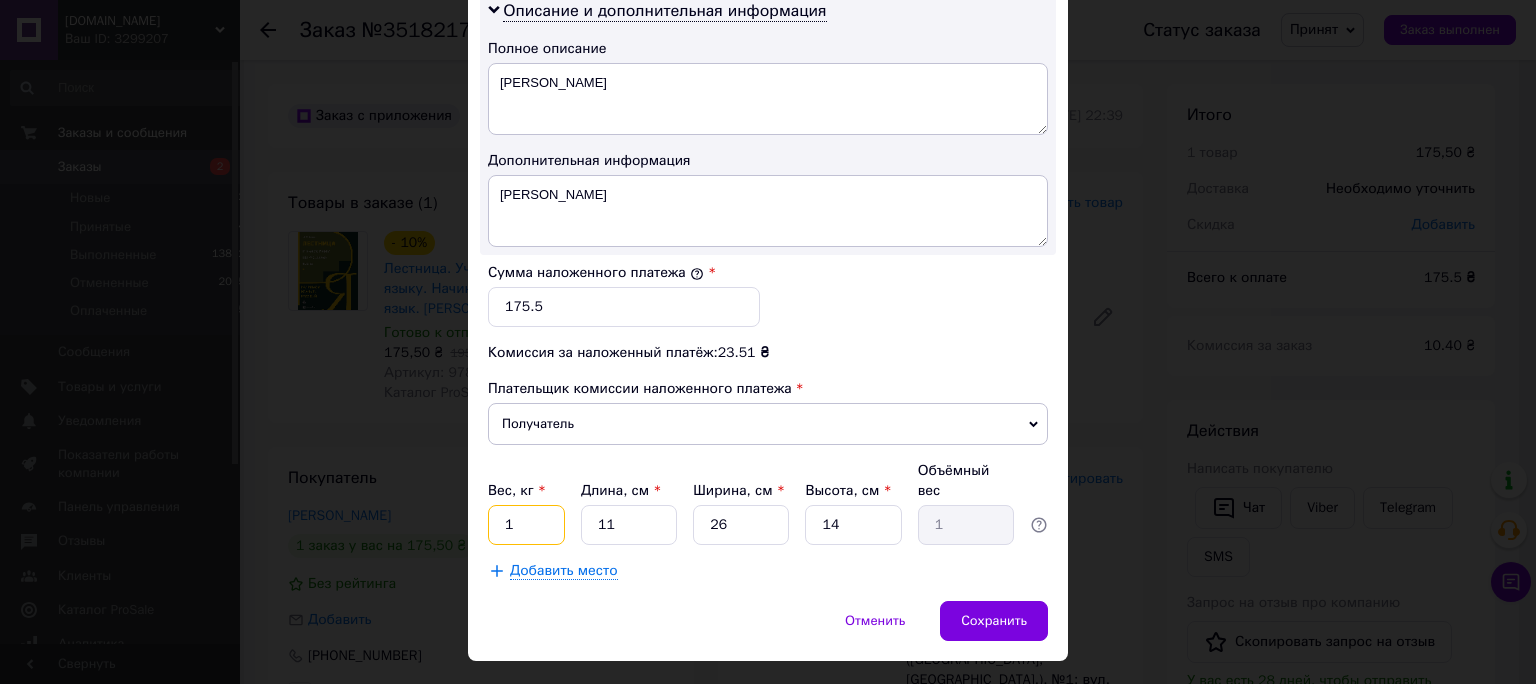 drag, startPoint x: 525, startPoint y: 486, endPoint x: 370, endPoint y: 461, distance: 157.00319 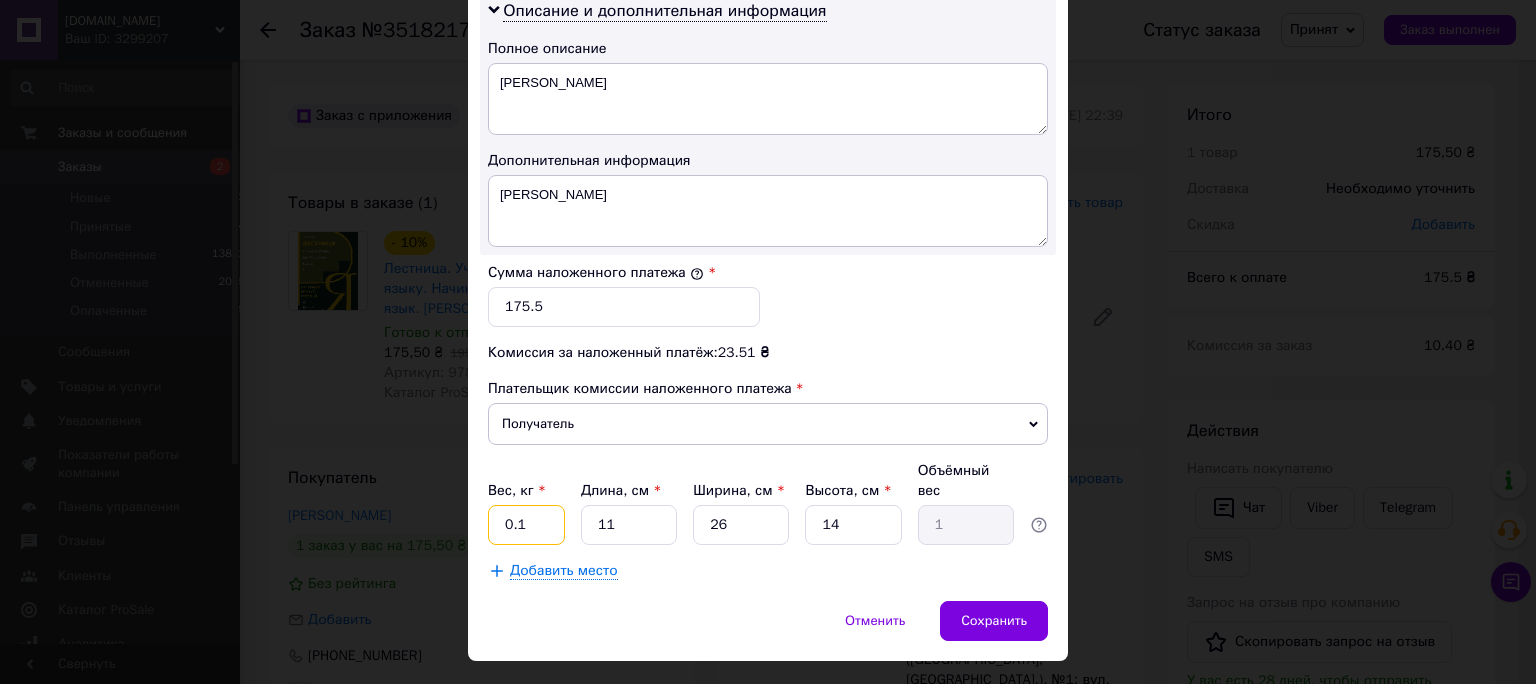 type on "0.1" 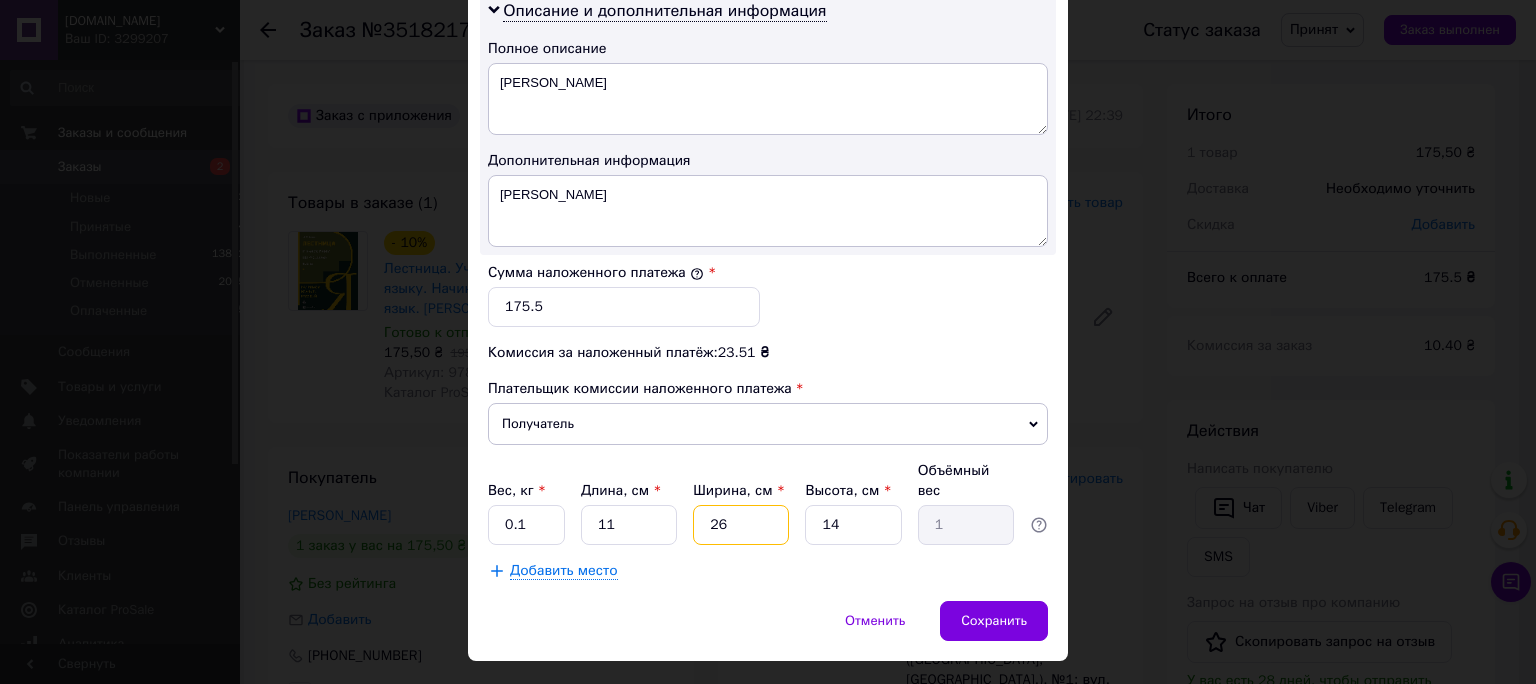 click on "26" at bounding box center (741, 525) 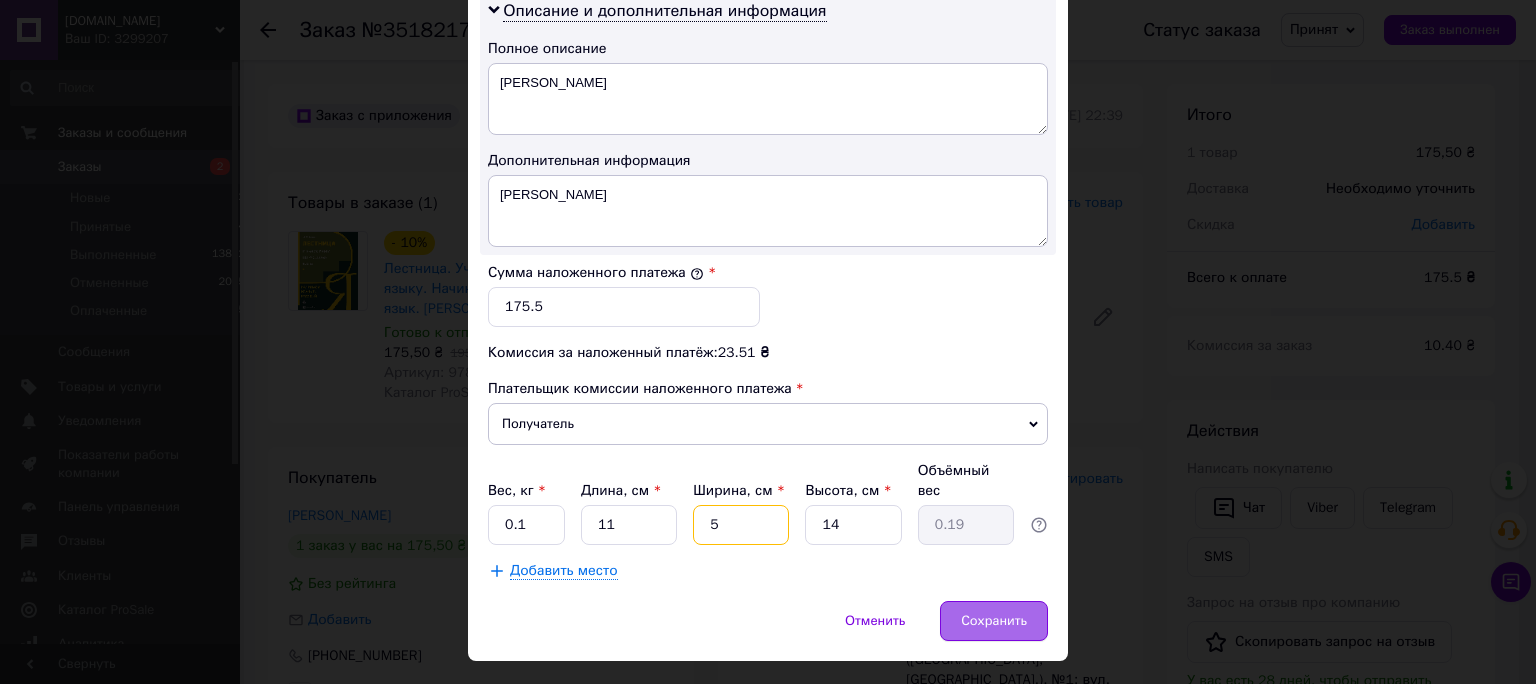 type on "5" 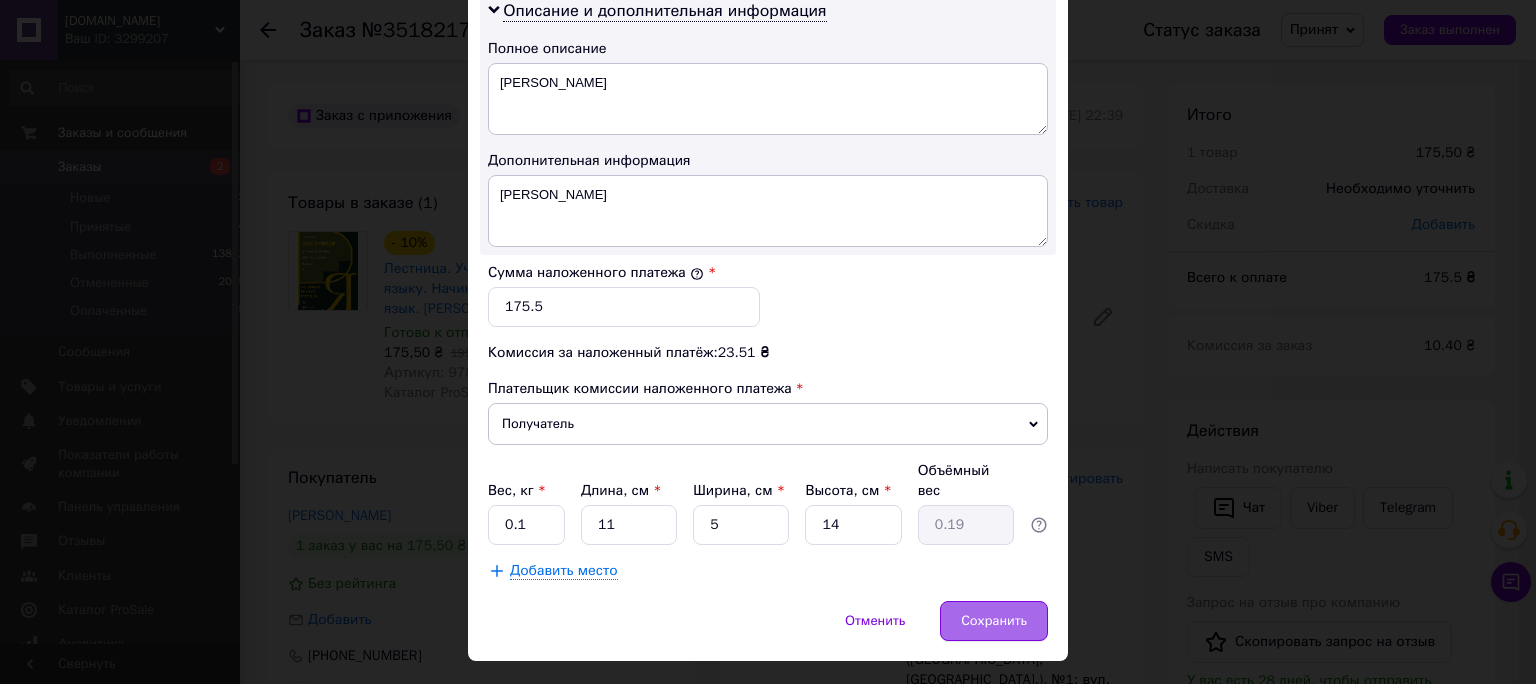 click on "Сохранить" at bounding box center (994, 621) 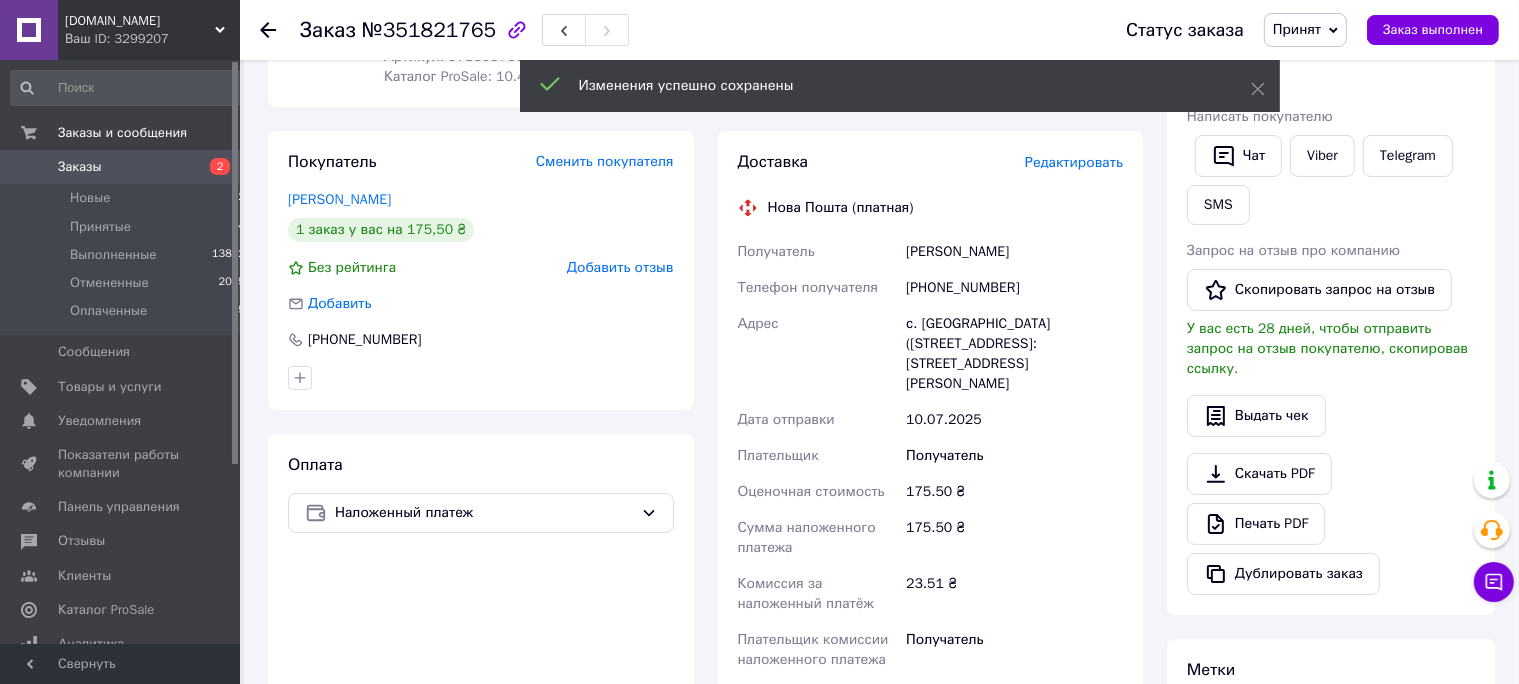 scroll, scrollTop: 633, scrollLeft: 0, axis: vertical 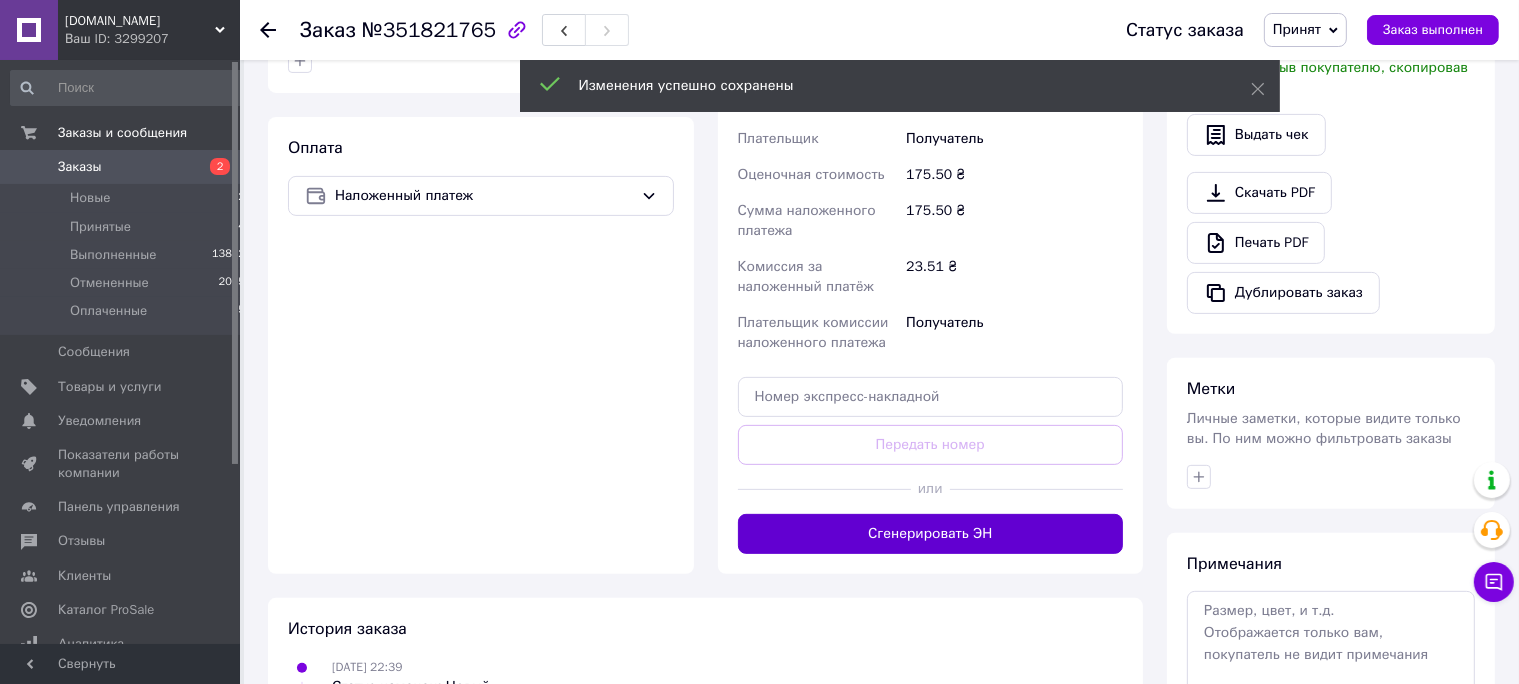 click on "Сгенерировать ЭН" at bounding box center (931, 534) 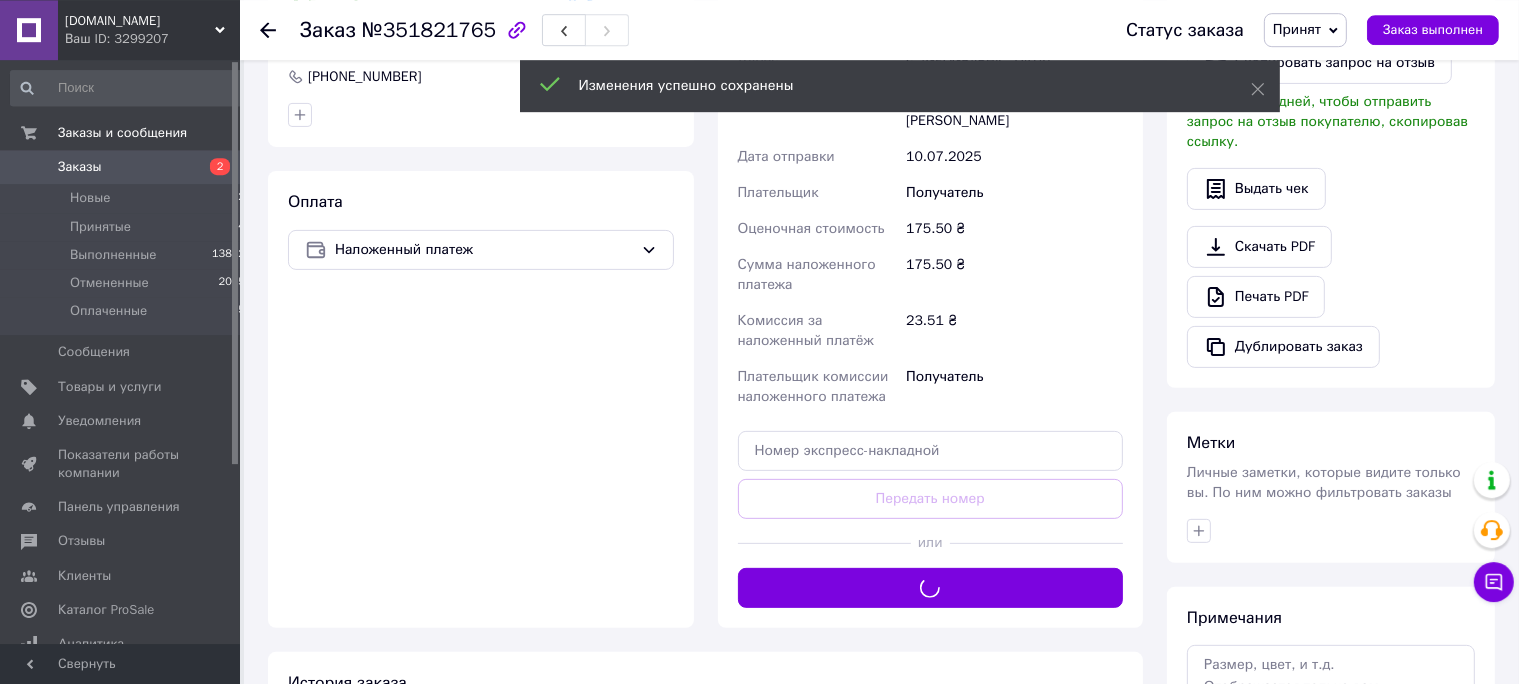 scroll, scrollTop: 105, scrollLeft: 0, axis: vertical 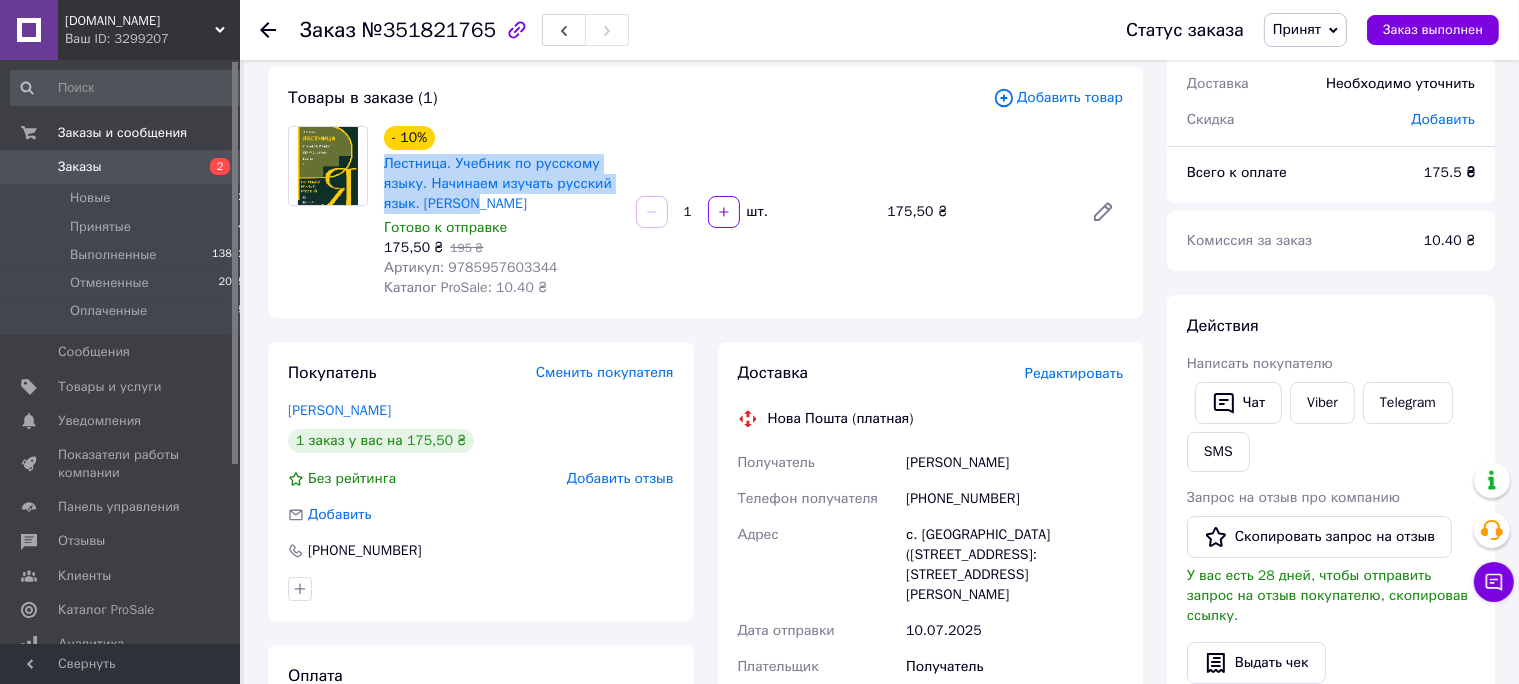 drag, startPoint x: 483, startPoint y: 203, endPoint x: 381, endPoint y: 167, distance: 108.16654 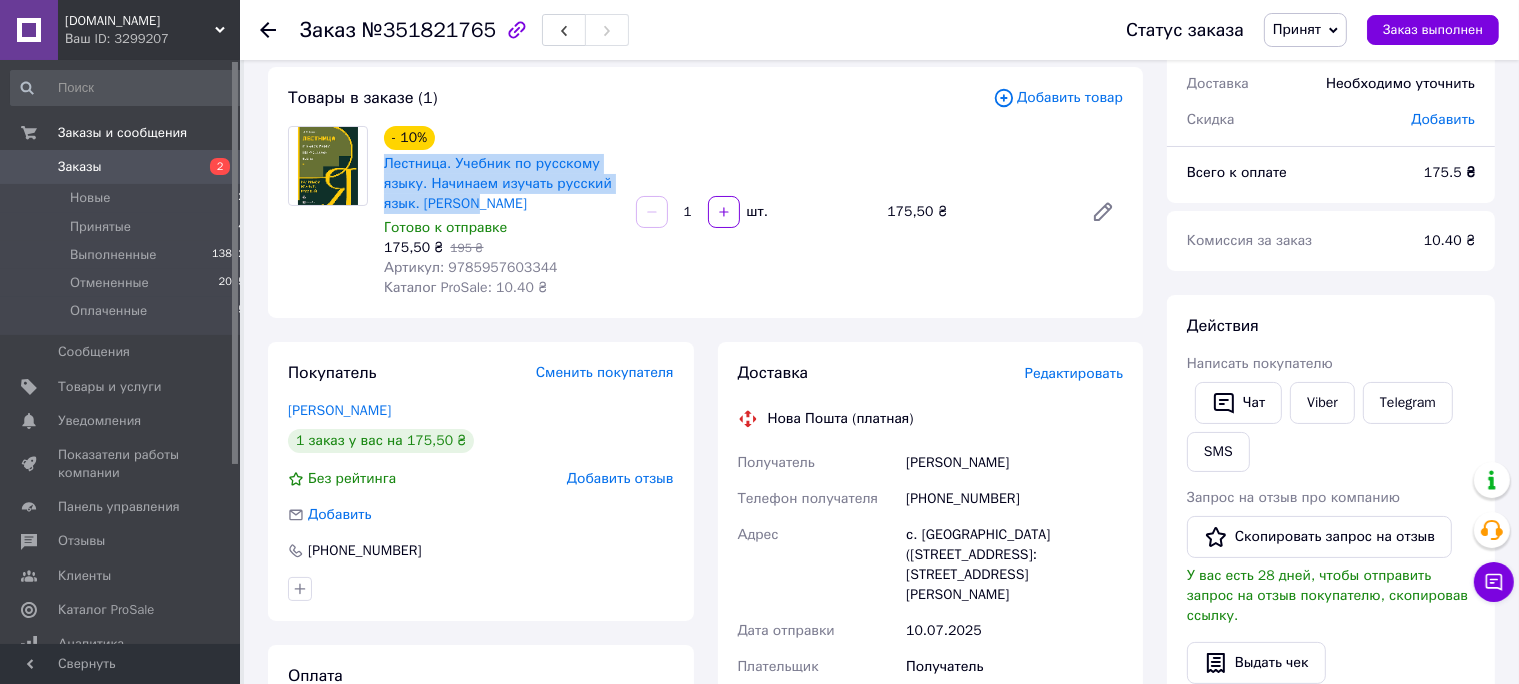 click on "- 10% Лестница. Учебник по русскому языку. Начинаем изучать русский язык. Аникина Готово к отправке 175,50 ₴   195 ₴ Артикул: 9785957603344 Каталог ProSale: 10.40 ₴" at bounding box center (502, 212) 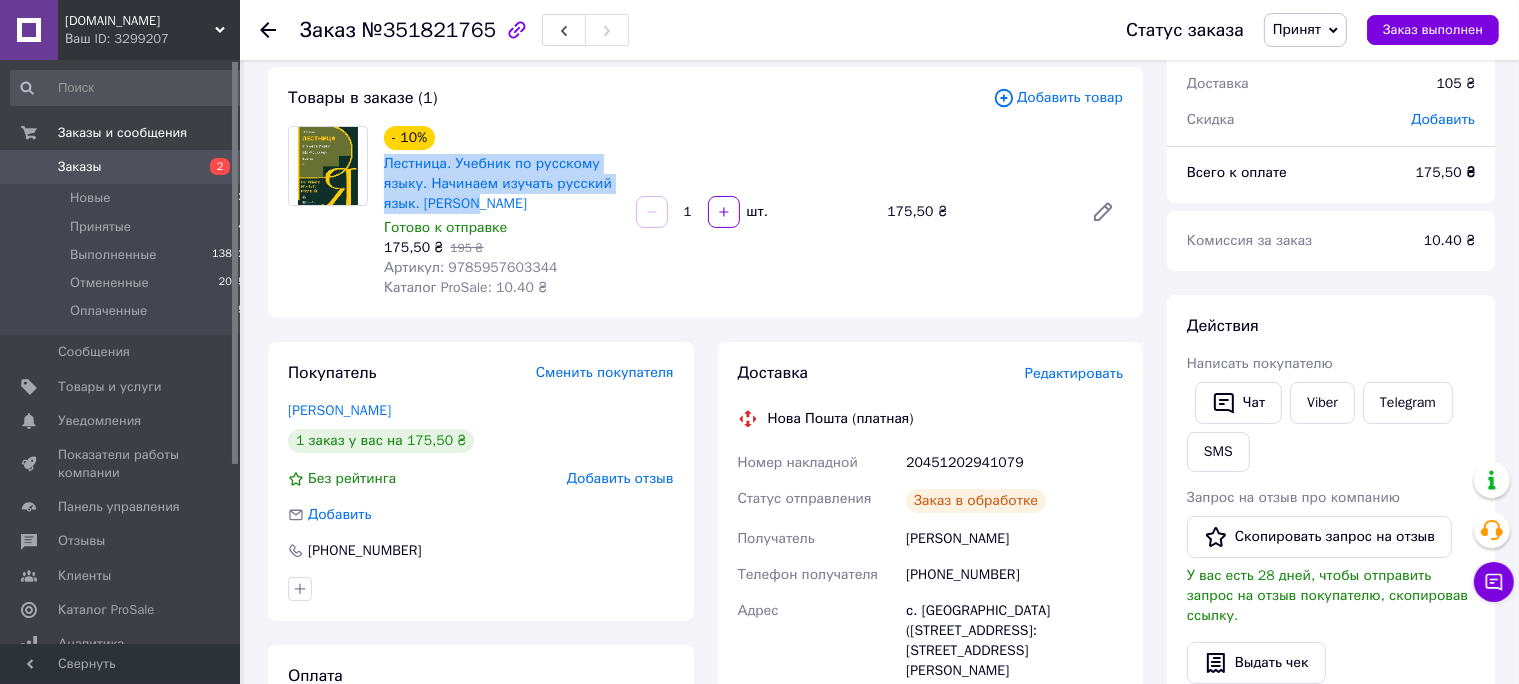 click on "Viber" at bounding box center [1322, 403] 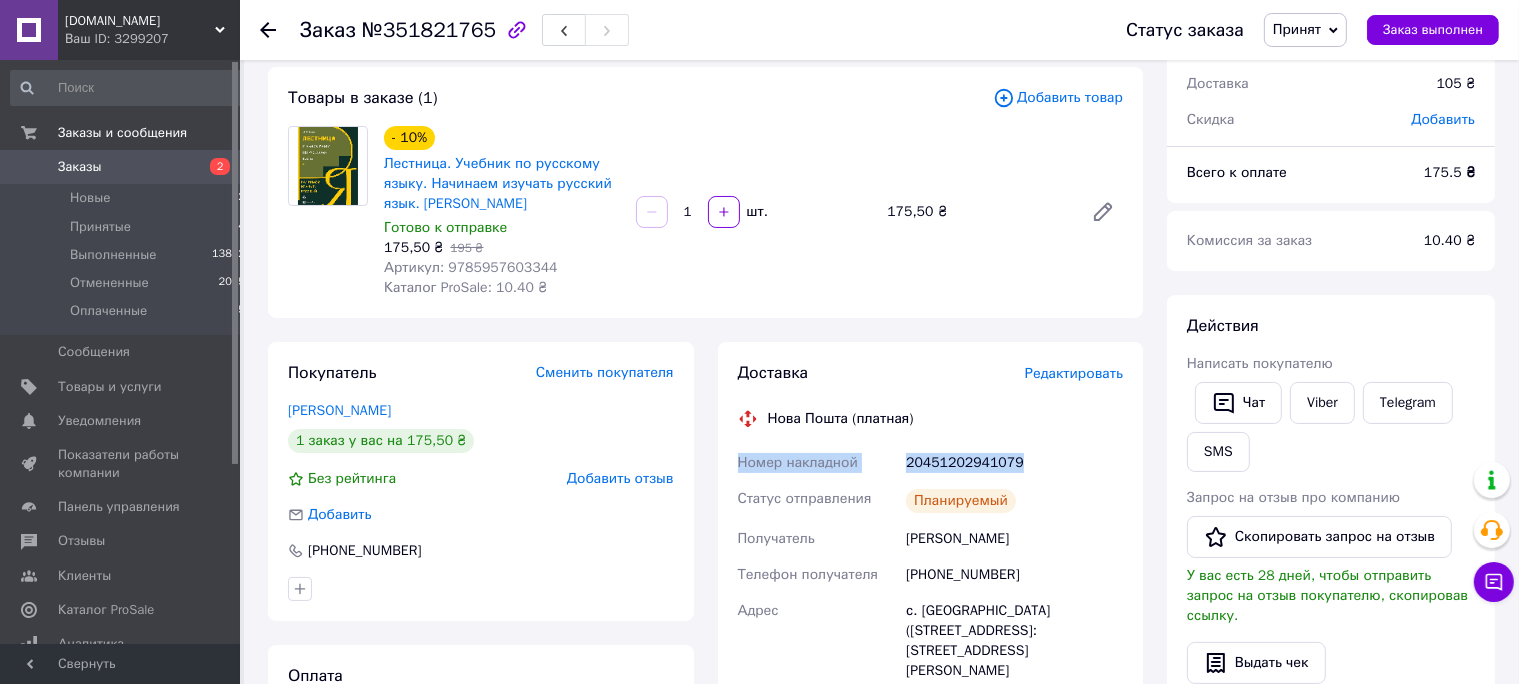 drag, startPoint x: 739, startPoint y: 463, endPoint x: 1017, endPoint y: 455, distance: 278.11508 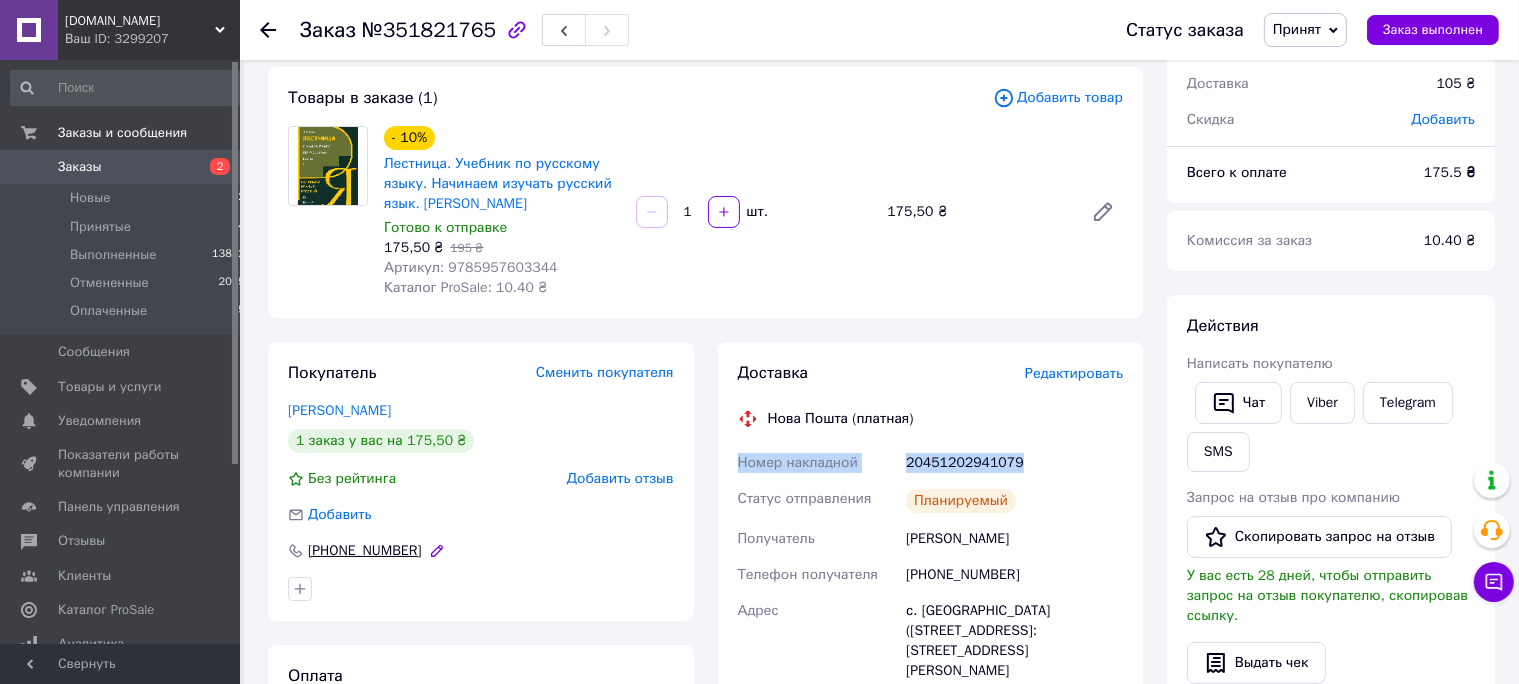 copy on "Номер накладной 20451202941079" 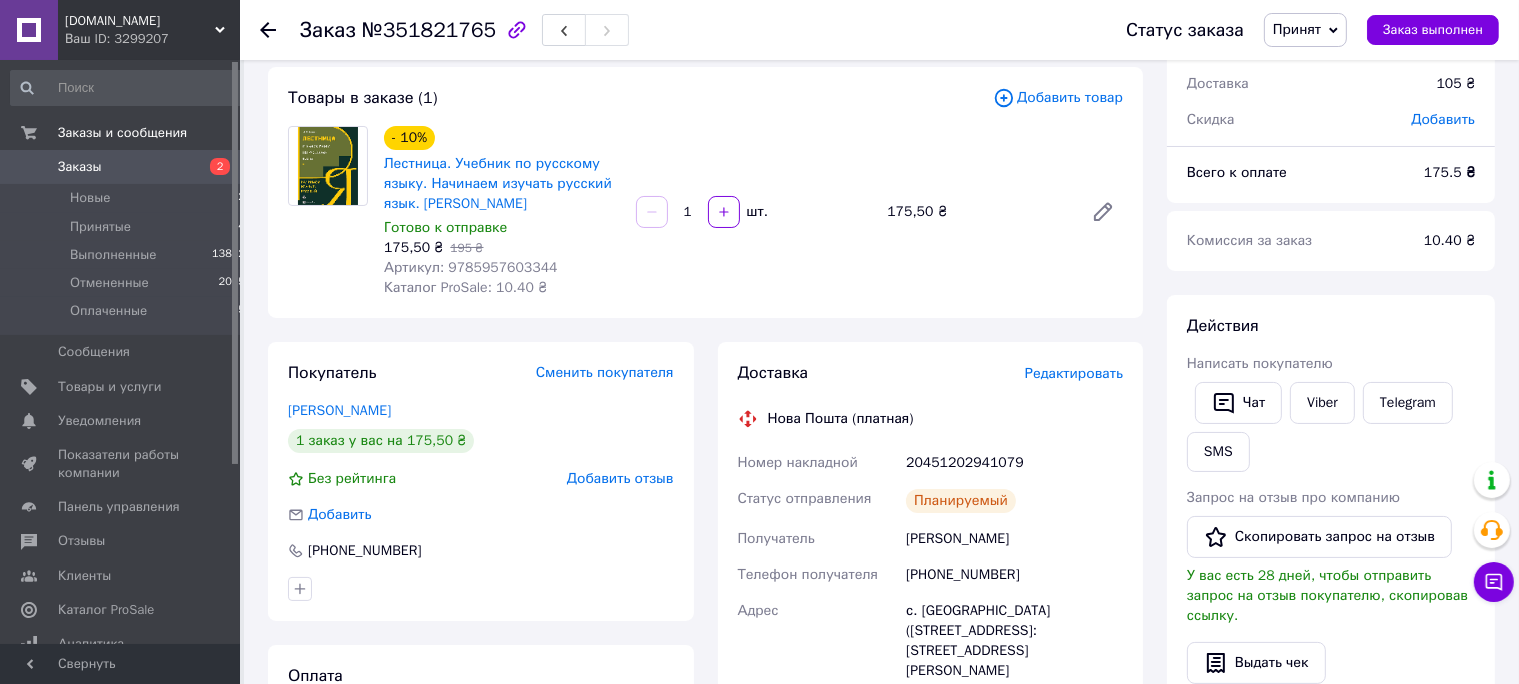 click on "Артикул: 9785957603344" at bounding box center [471, 267] 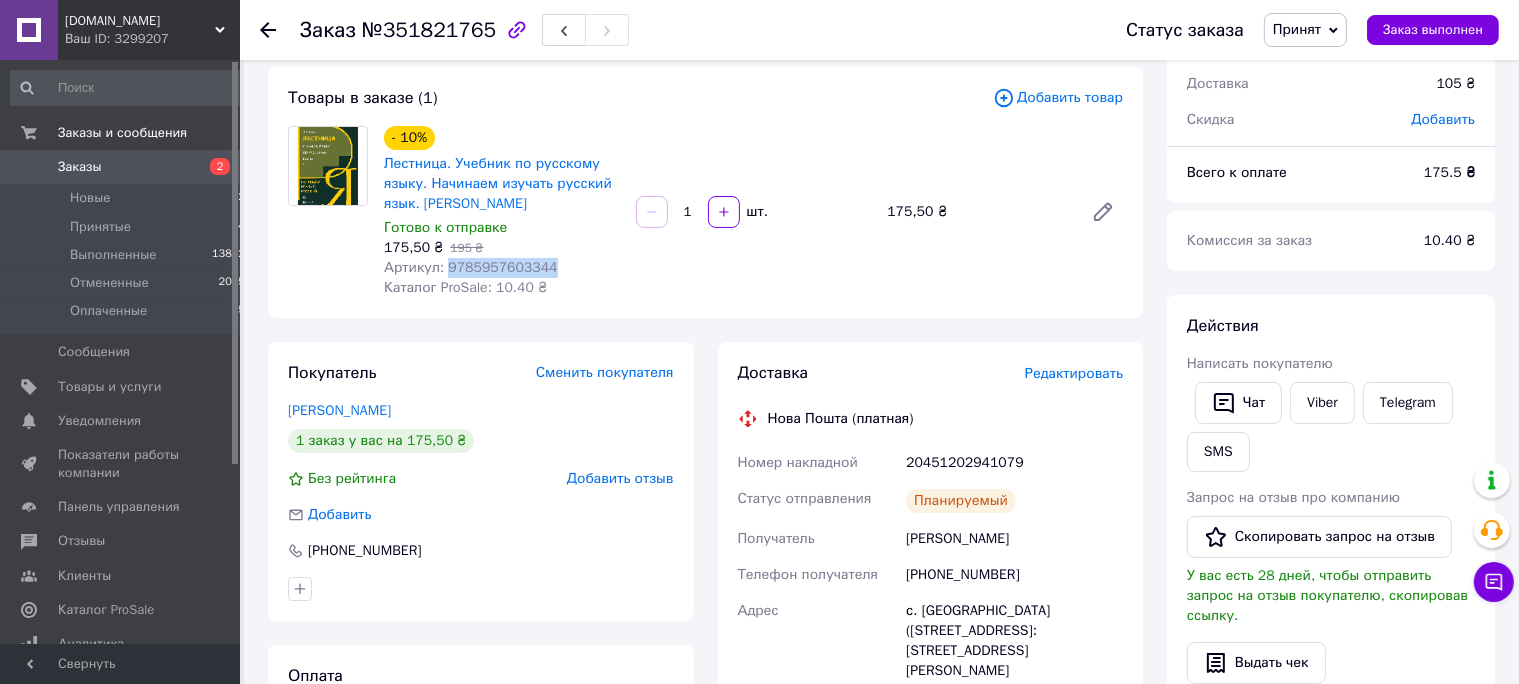 click on "Артикул: 9785957603344" at bounding box center [471, 267] 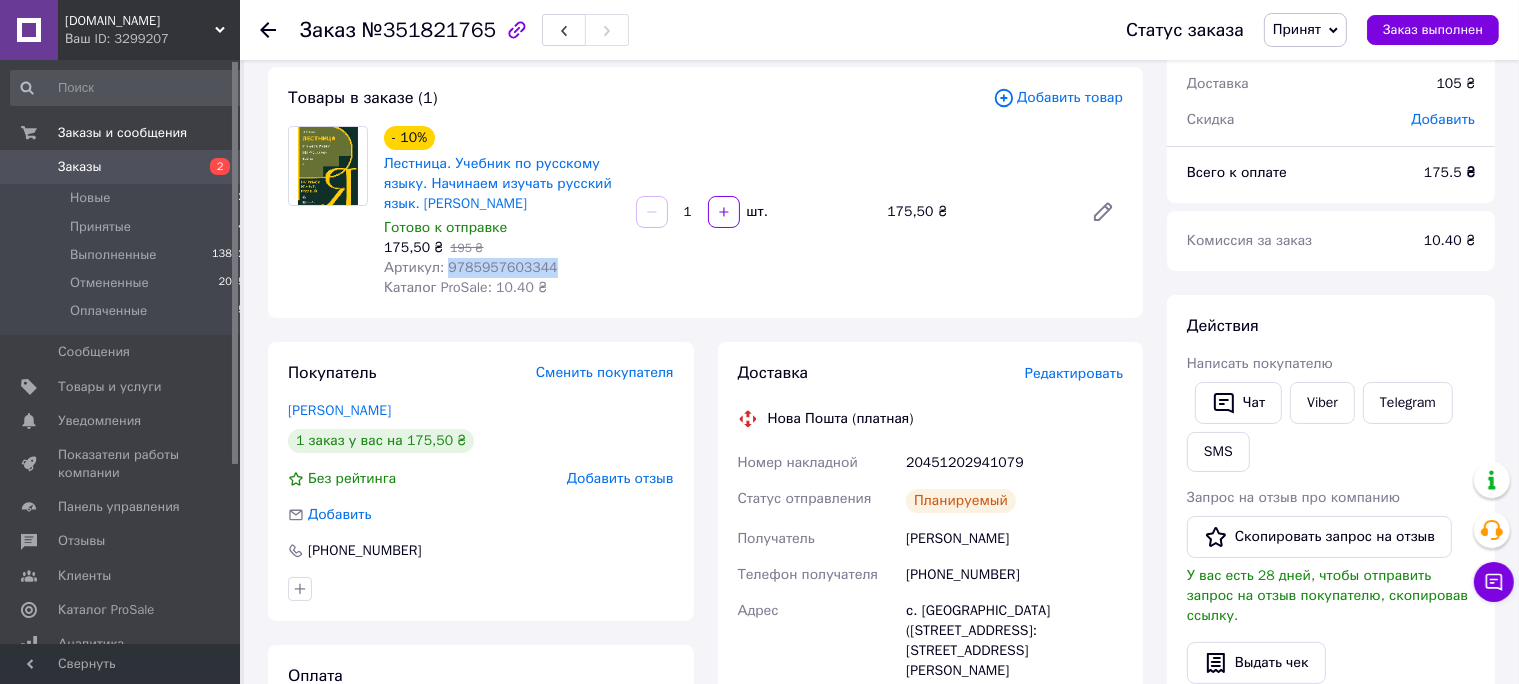 scroll, scrollTop: 0, scrollLeft: 0, axis: both 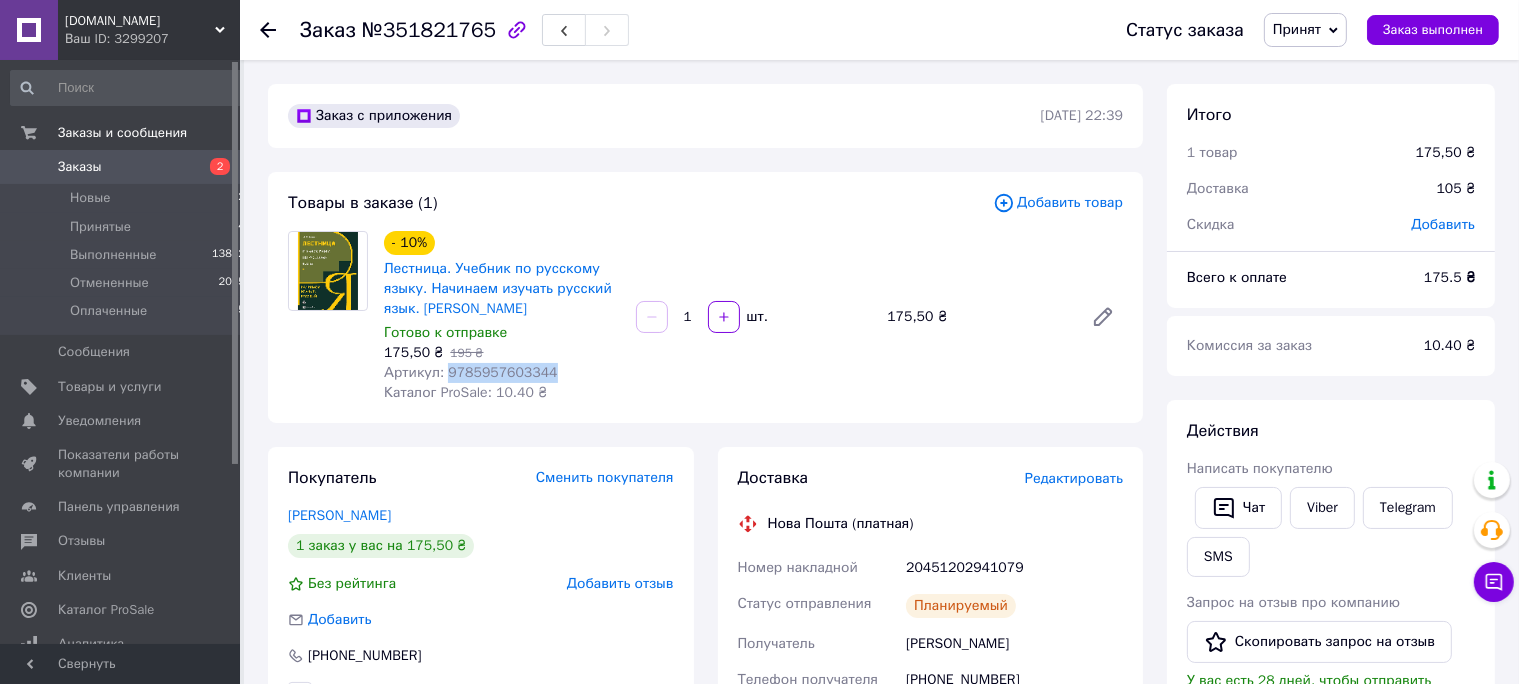 click 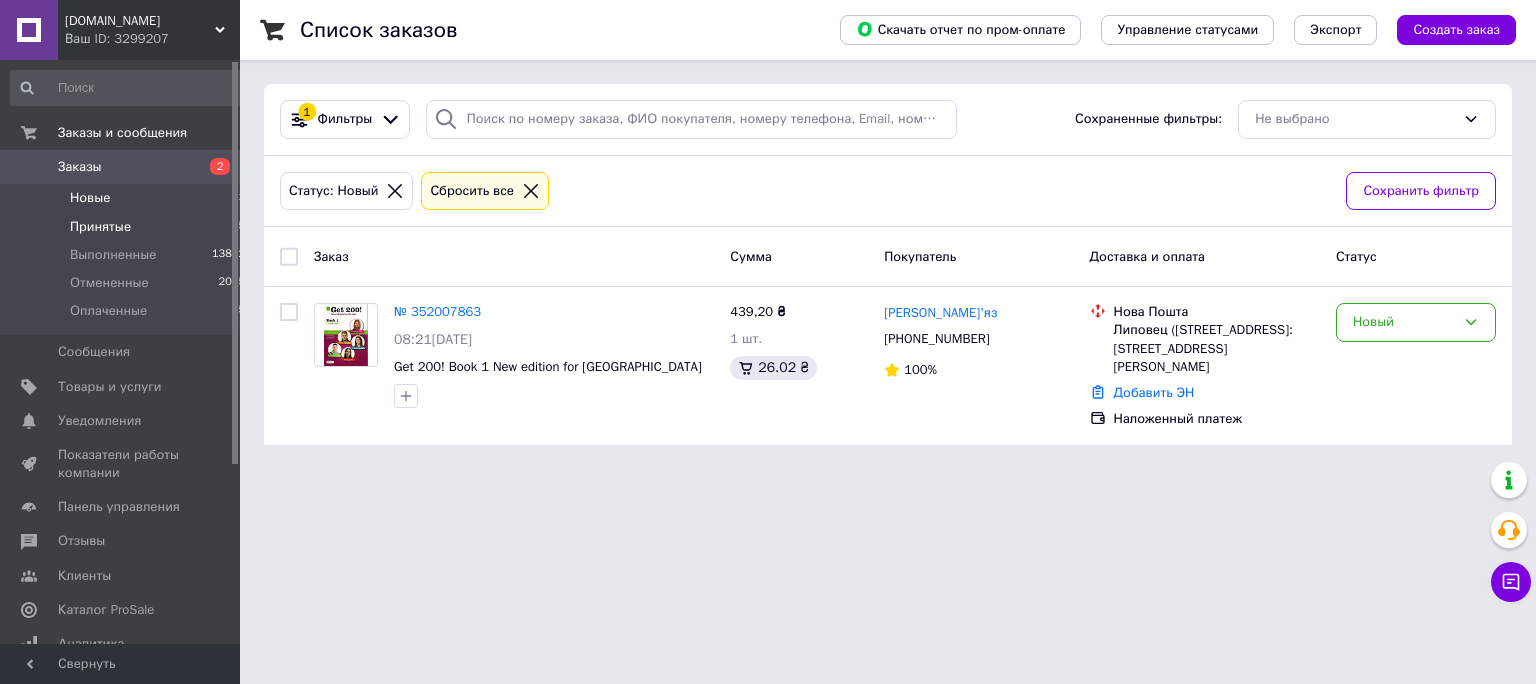 click on "Принятые" at bounding box center [100, 227] 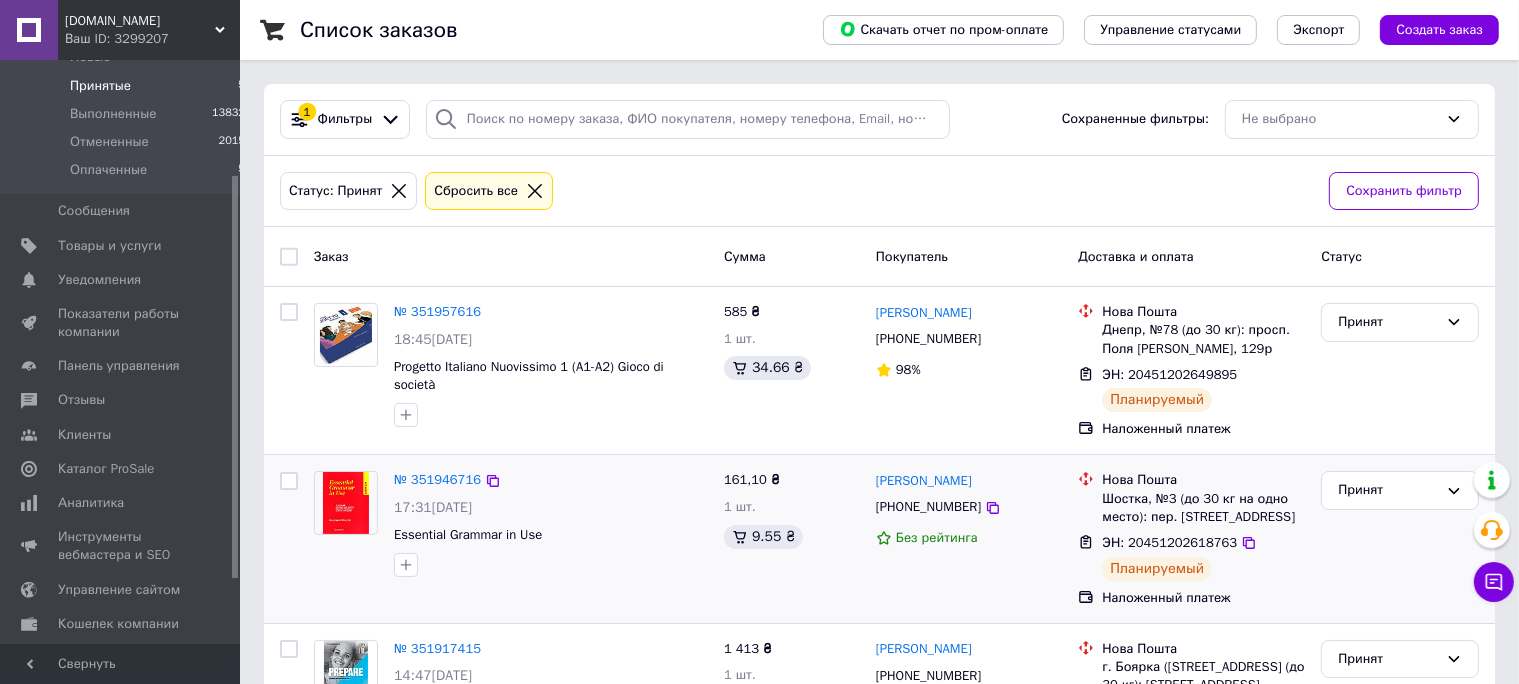 scroll, scrollTop: 211, scrollLeft: 0, axis: vertical 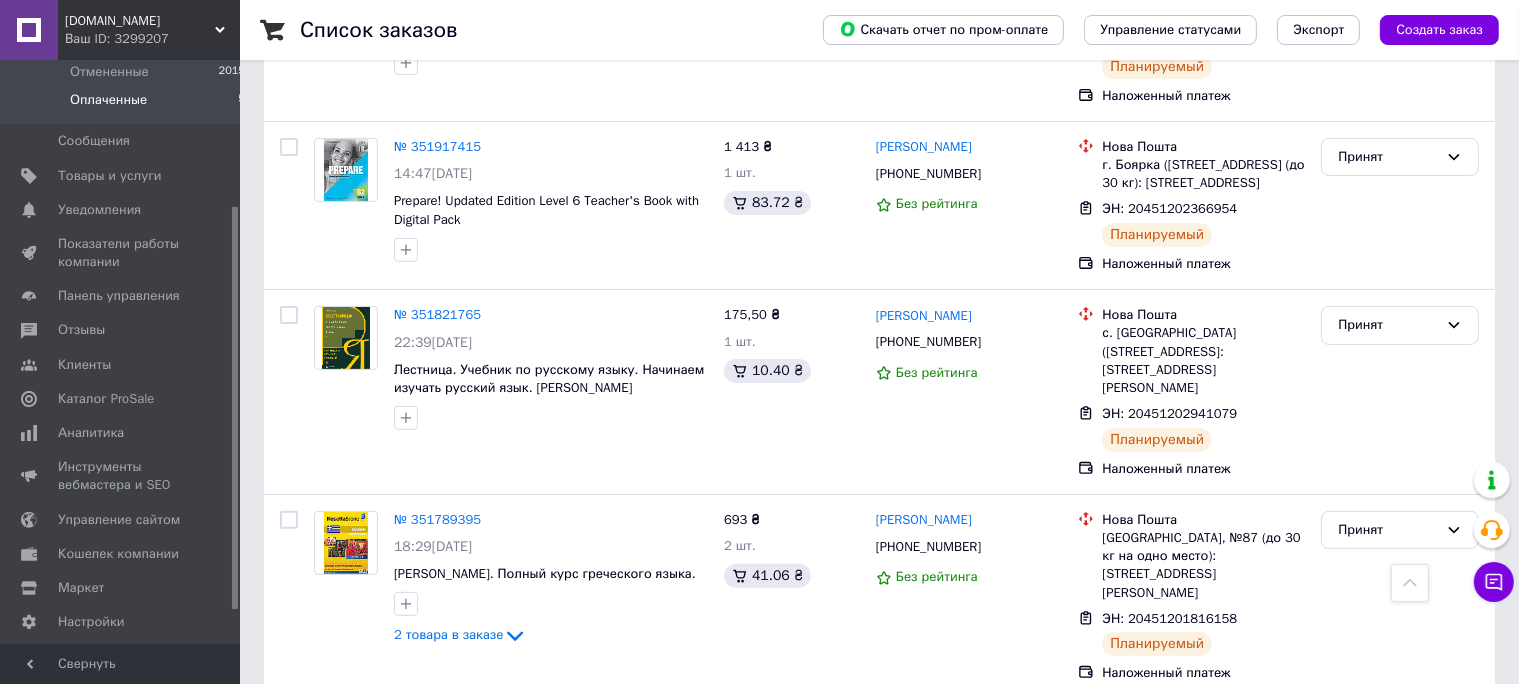 click on "Оплаченные" at bounding box center (108, 100) 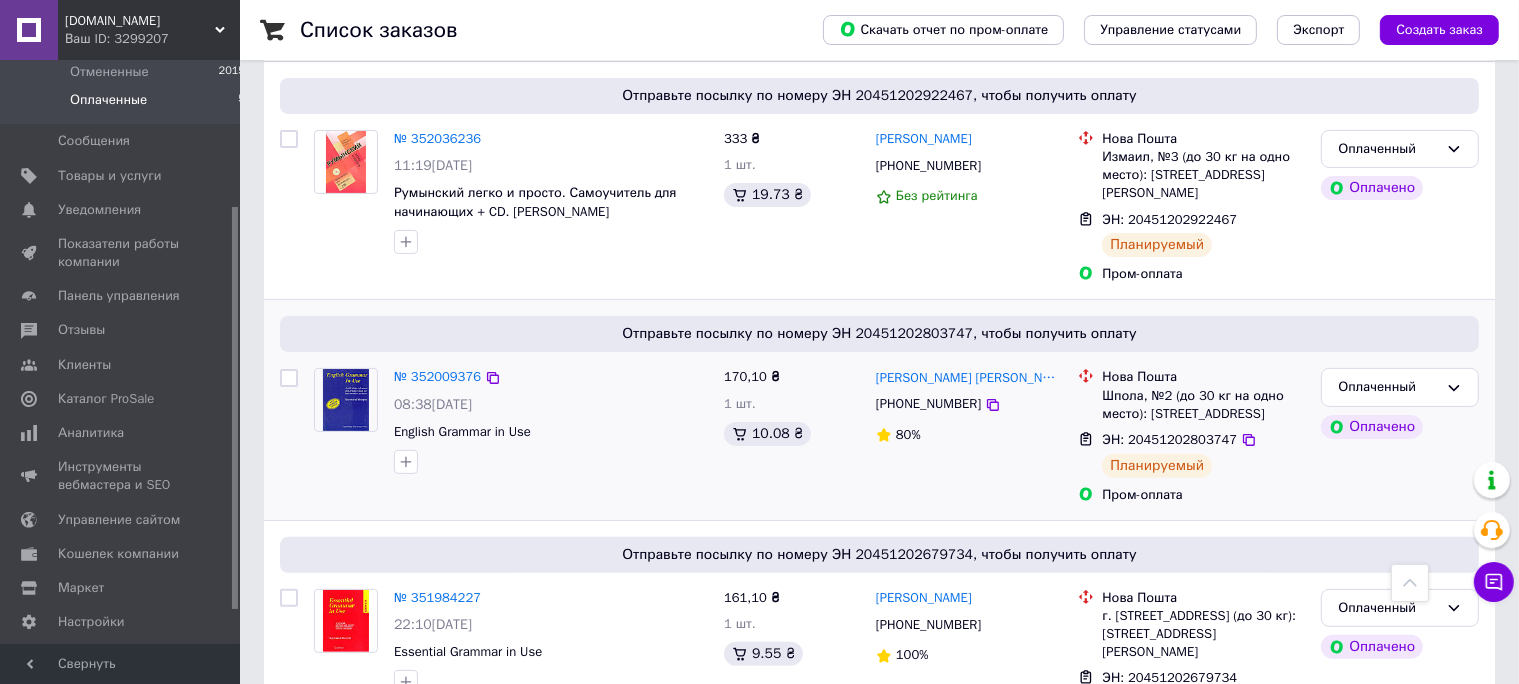 scroll, scrollTop: 799, scrollLeft: 0, axis: vertical 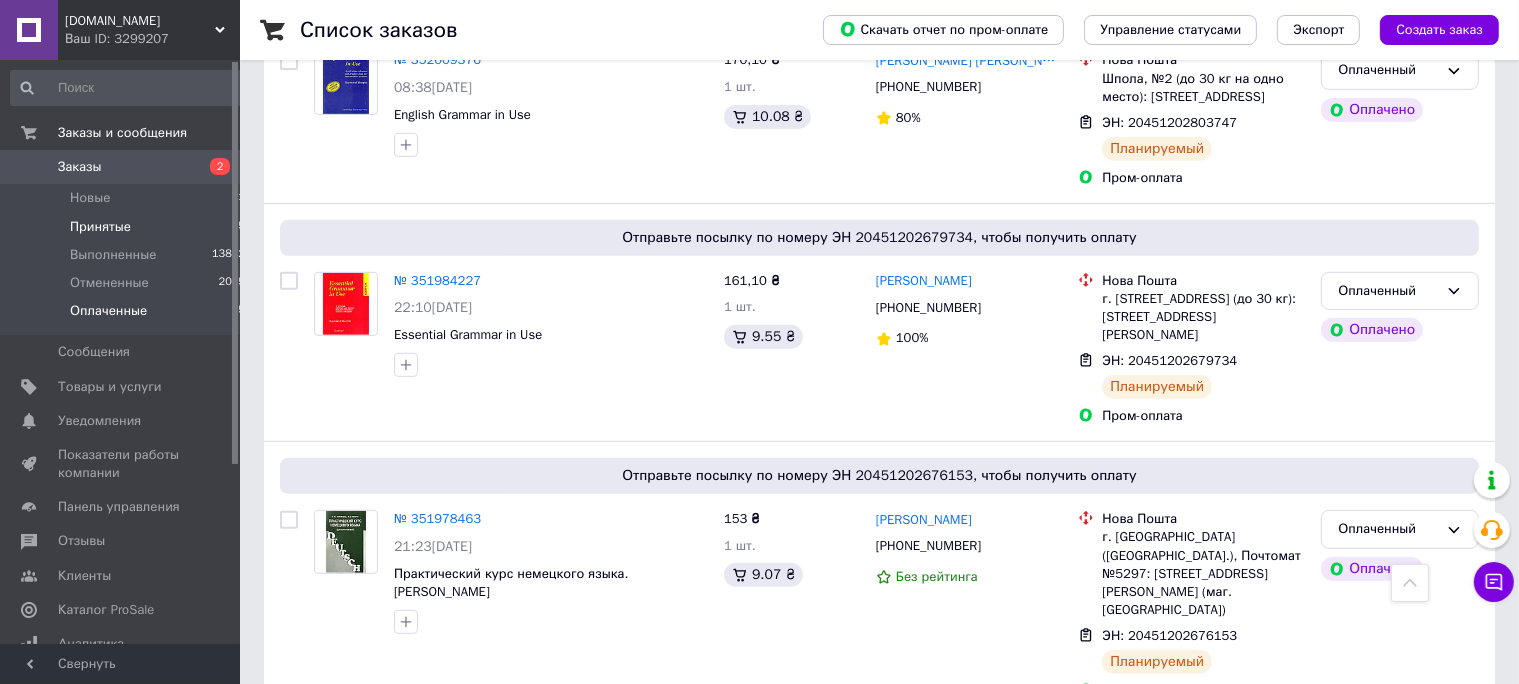 click on "Принятые 5" at bounding box center (128, 227) 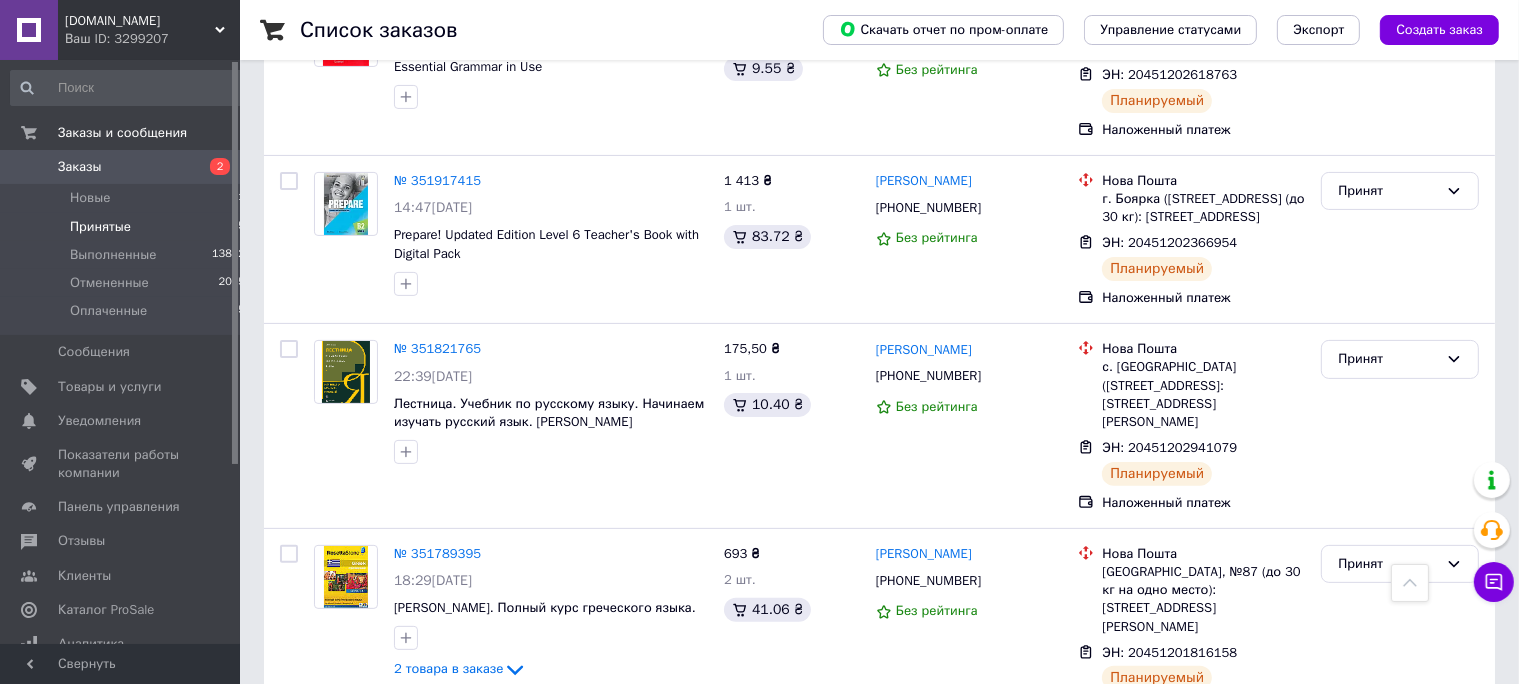 scroll, scrollTop: 502, scrollLeft: 0, axis: vertical 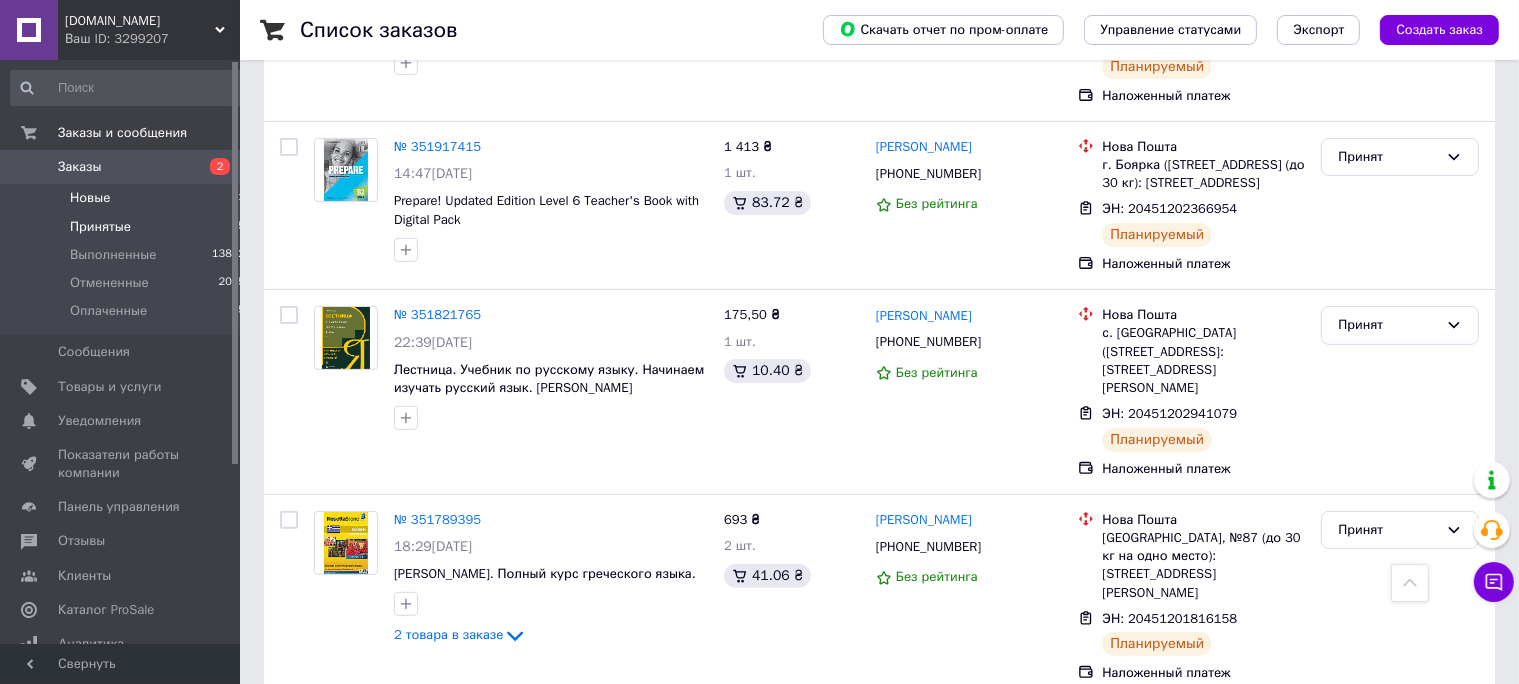 click on "Новые" at bounding box center [90, 198] 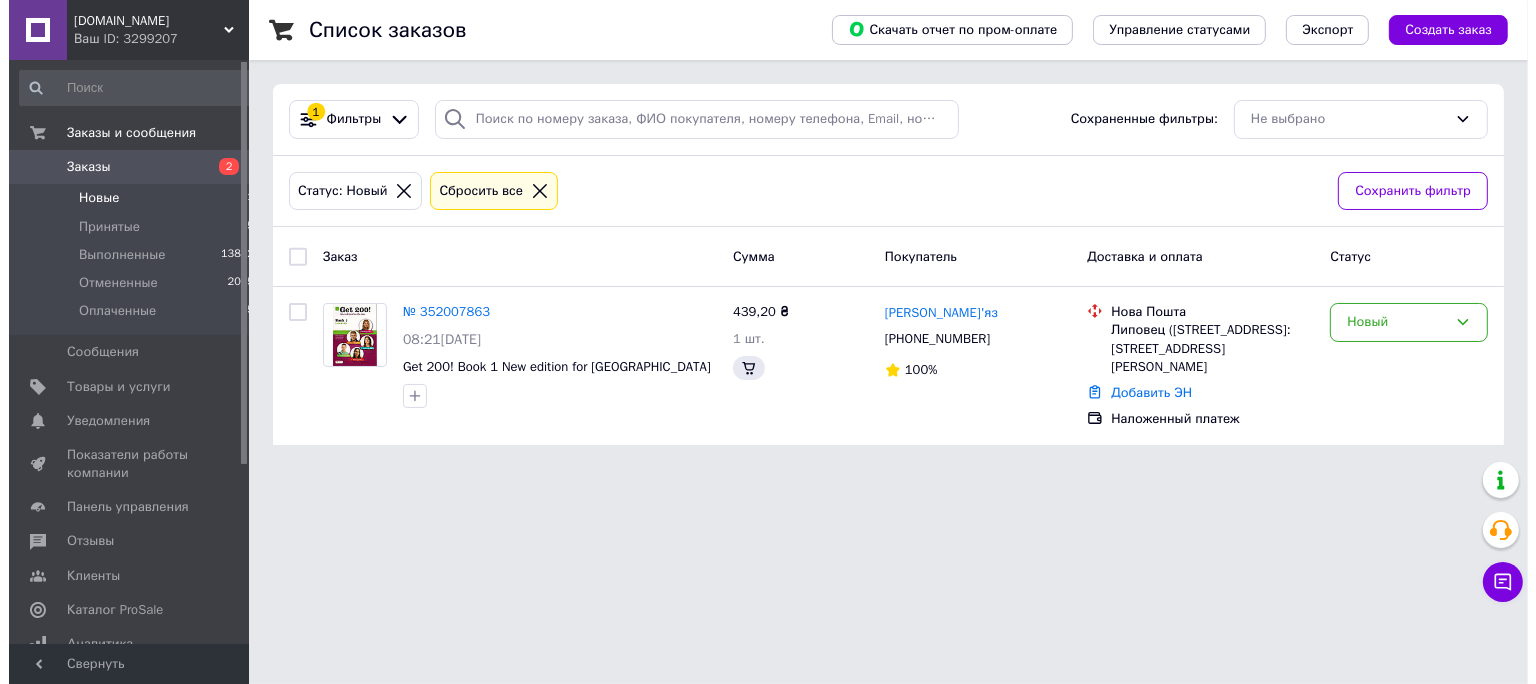 scroll, scrollTop: 0, scrollLeft: 0, axis: both 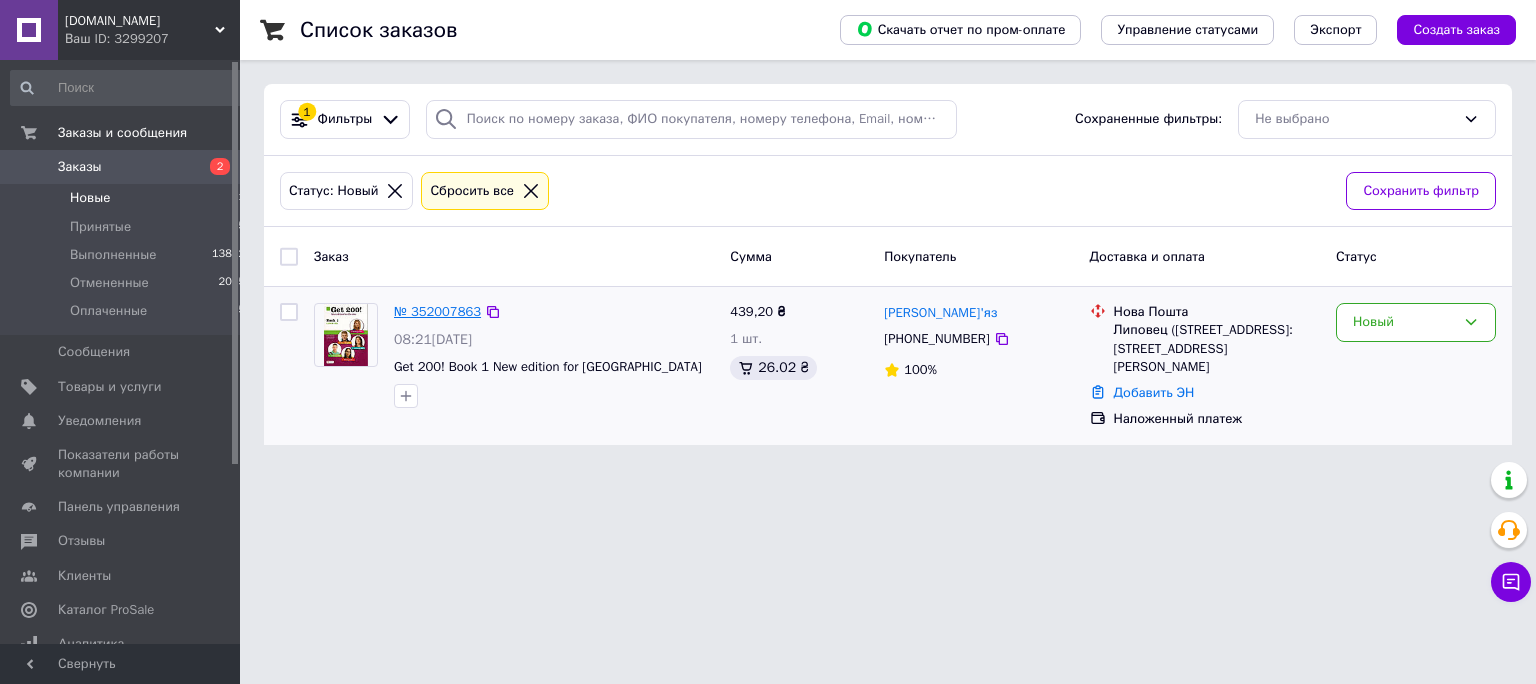 click on "№ 352007863" at bounding box center (437, 311) 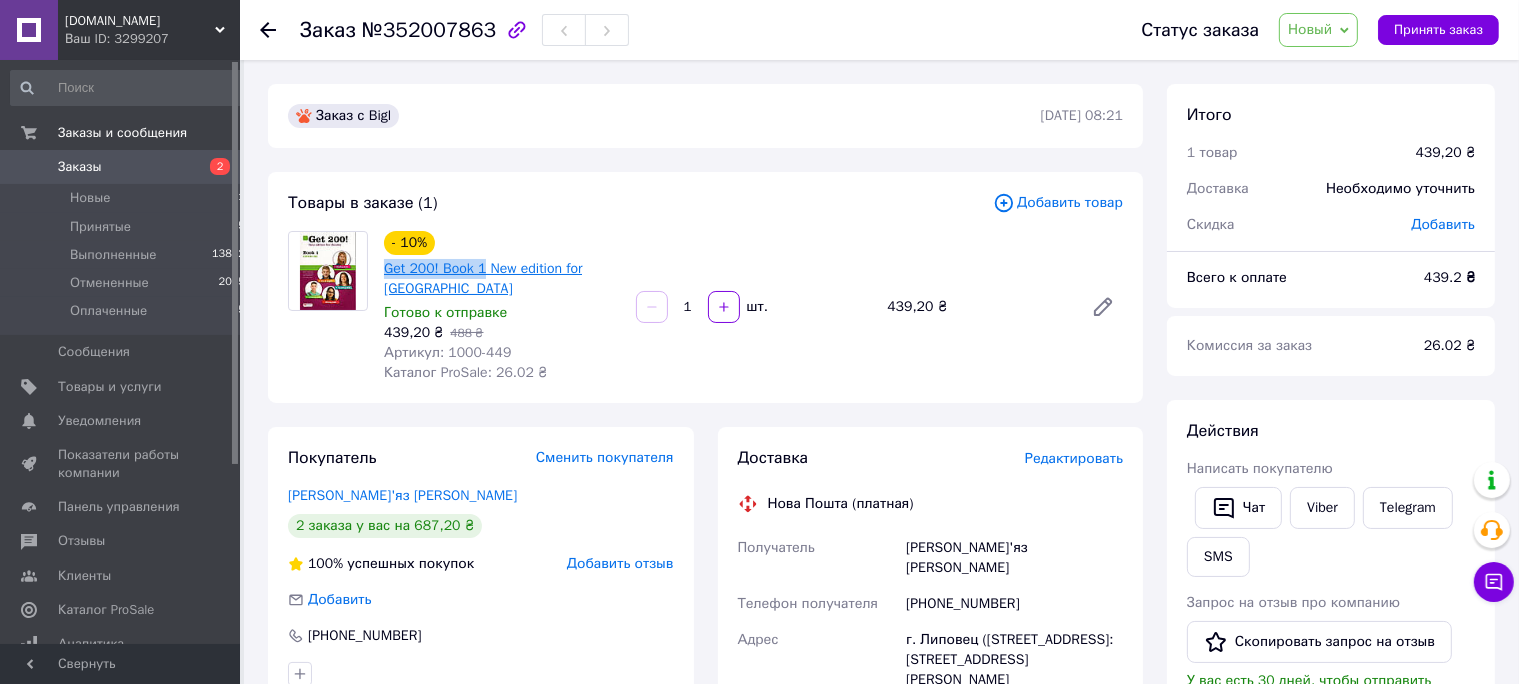 drag, startPoint x: 394, startPoint y: 262, endPoint x: 483, endPoint y: 272, distance: 89.560036 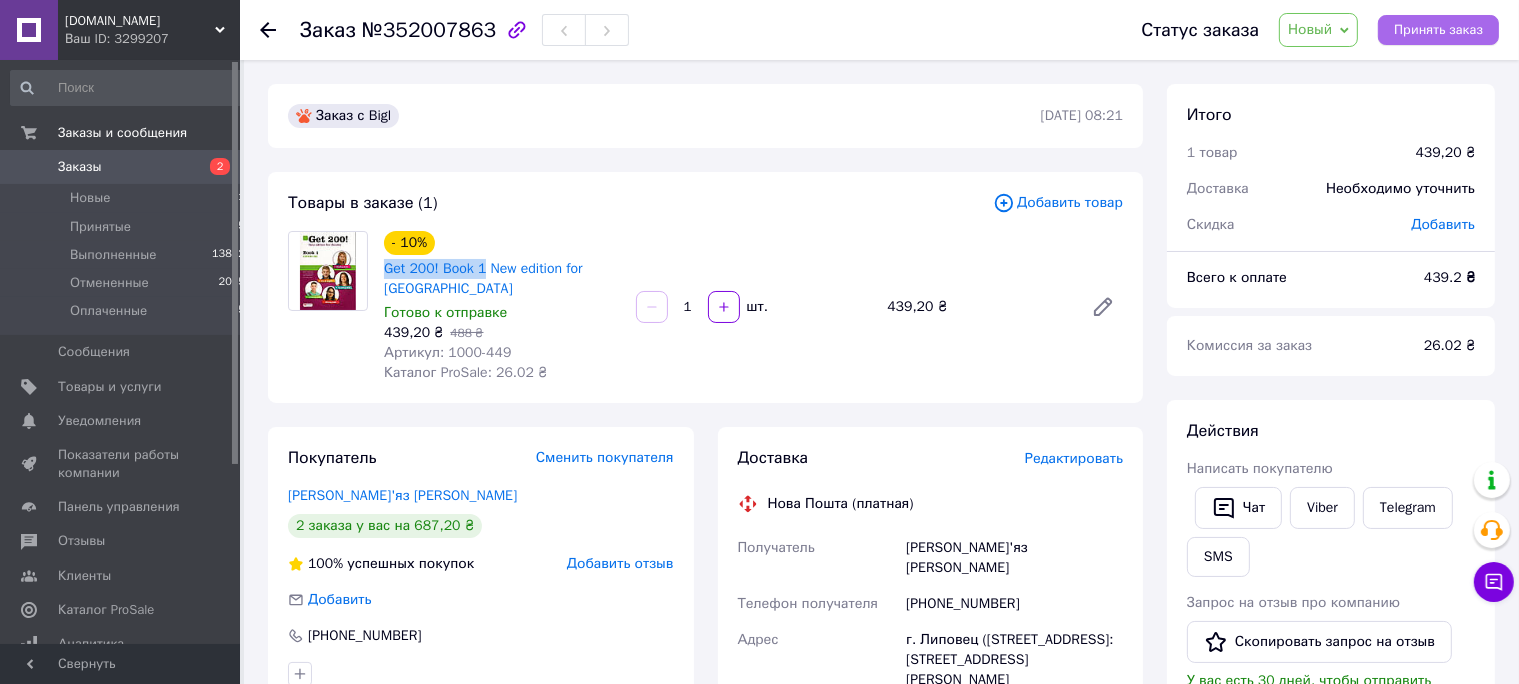 click on "Принять заказ" at bounding box center (1438, 30) 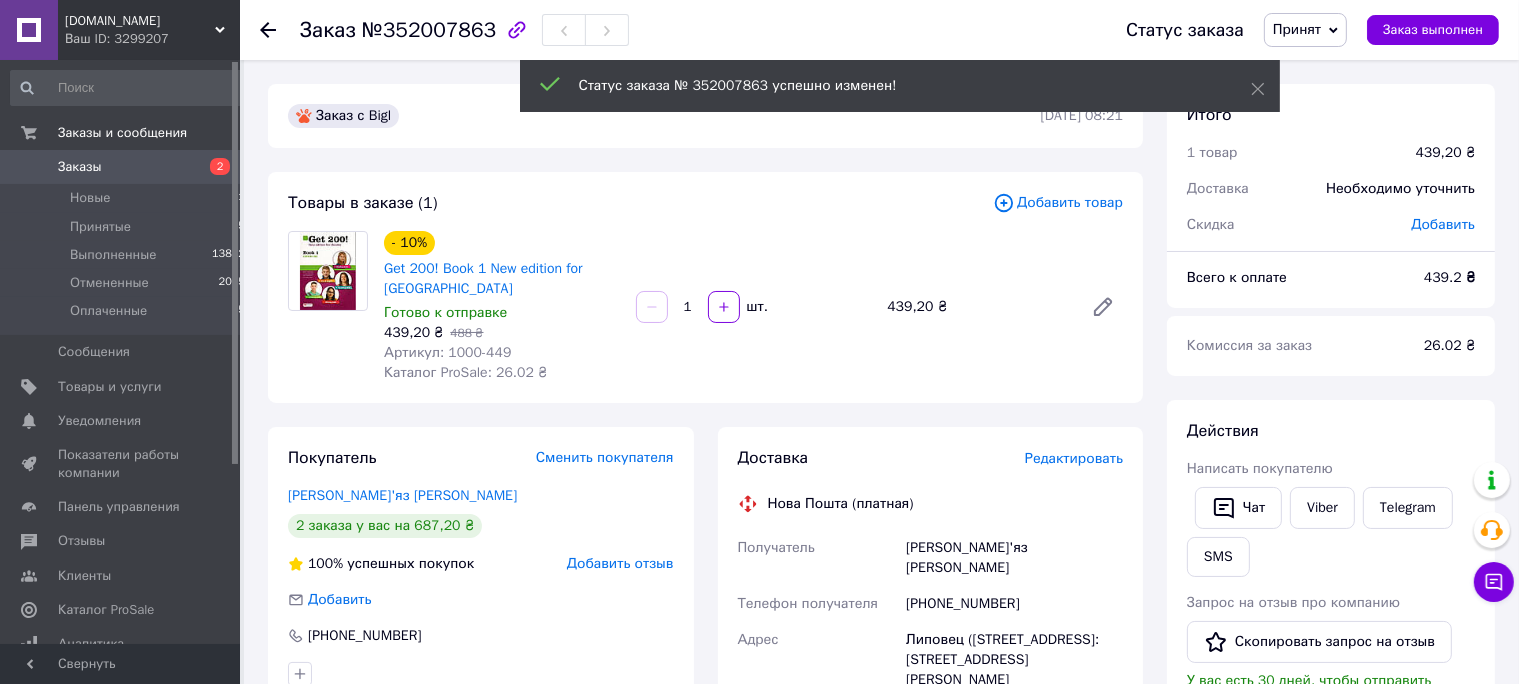 click on "Редактировать" at bounding box center (1074, 458) 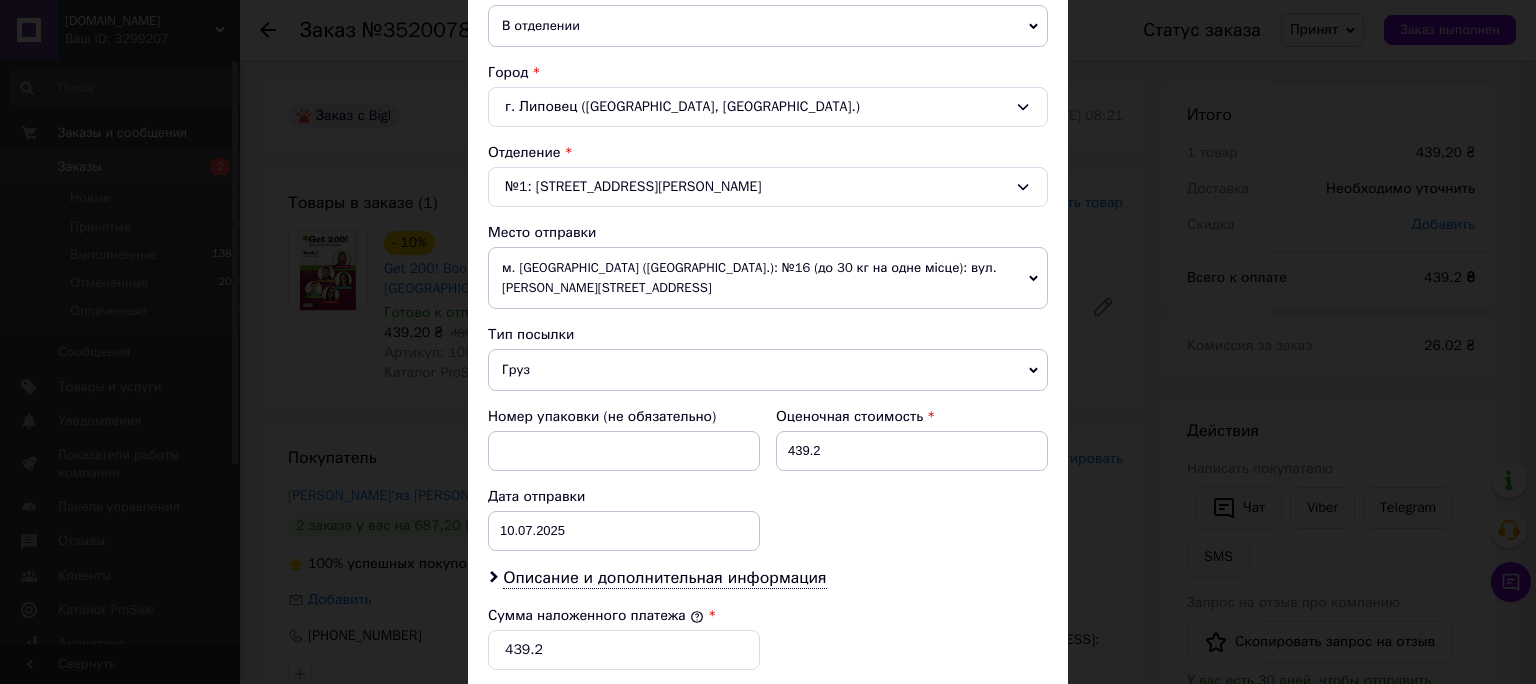 scroll, scrollTop: 552, scrollLeft: 0, axis: vertical 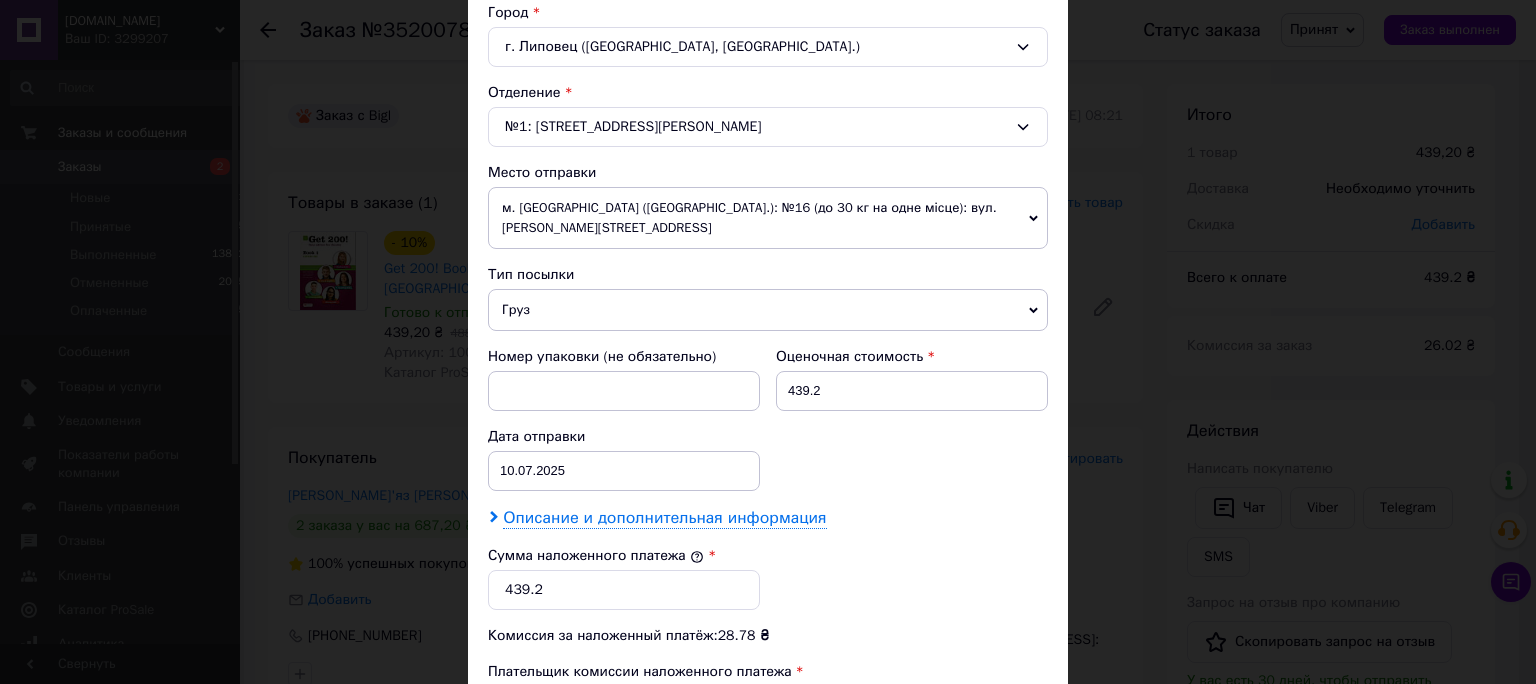 click on "Описание и дополнительная информация" at bounding box center (664, 518) 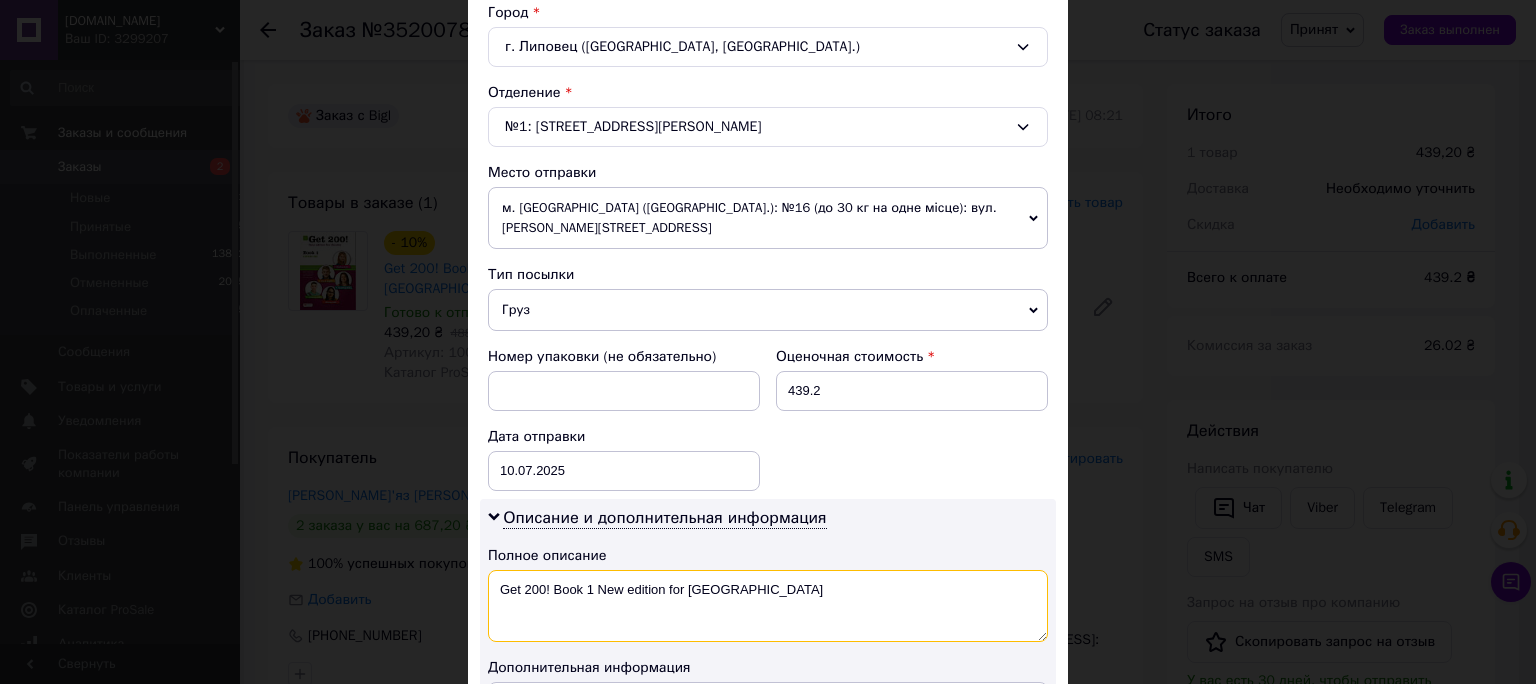 click on "Get 200! Book 1 New edition for [GEOGRAPHIC_DATA]" at bounding box center (768, 606) 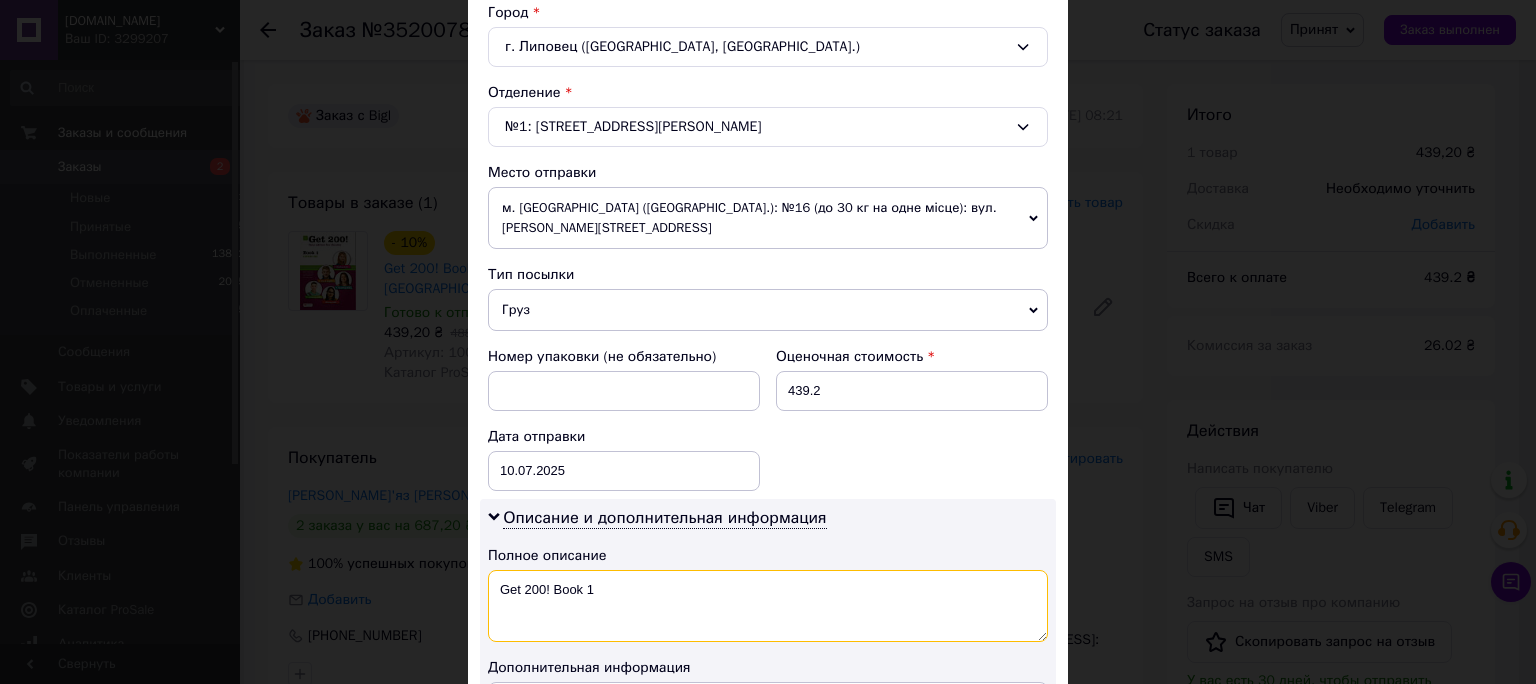 scroll, scrollTop: 773, scrollLeft: 0, axis: vertical 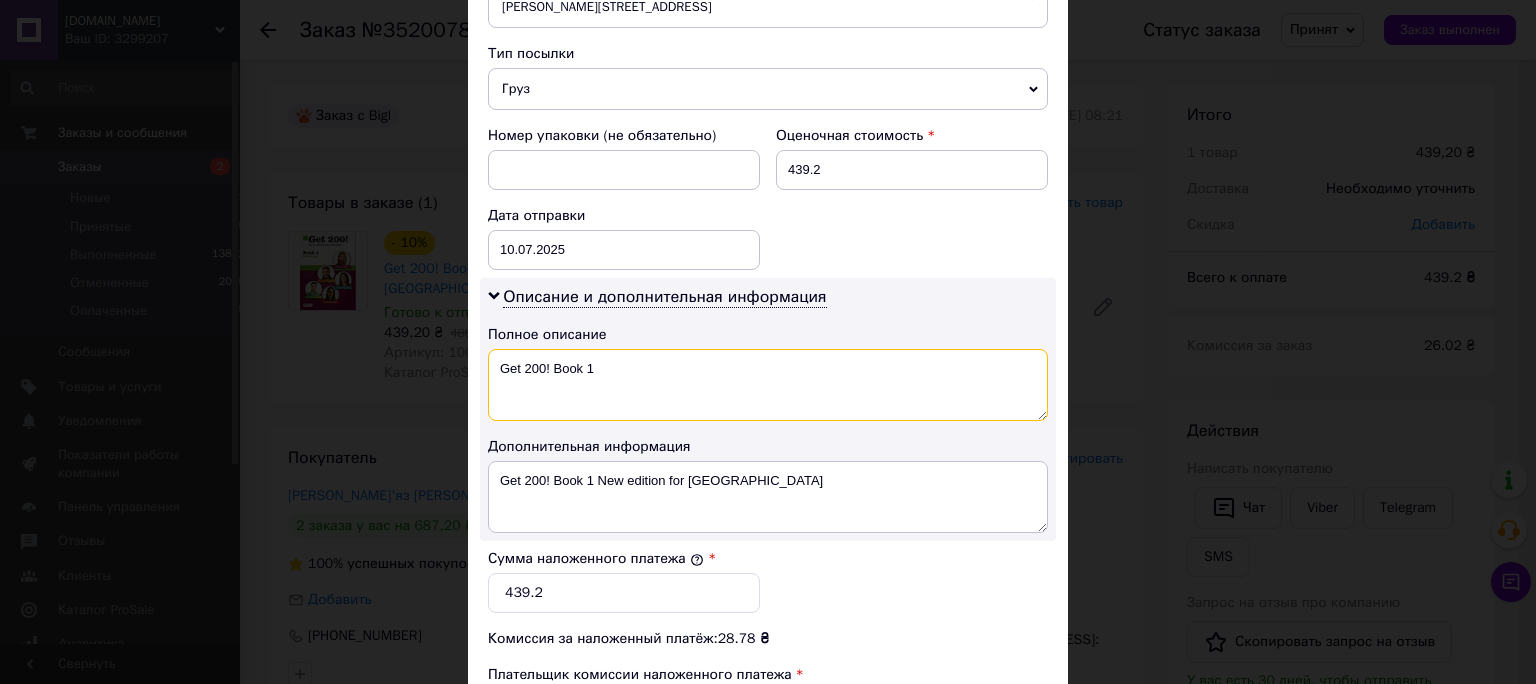 type on "Get 200! Book 1" 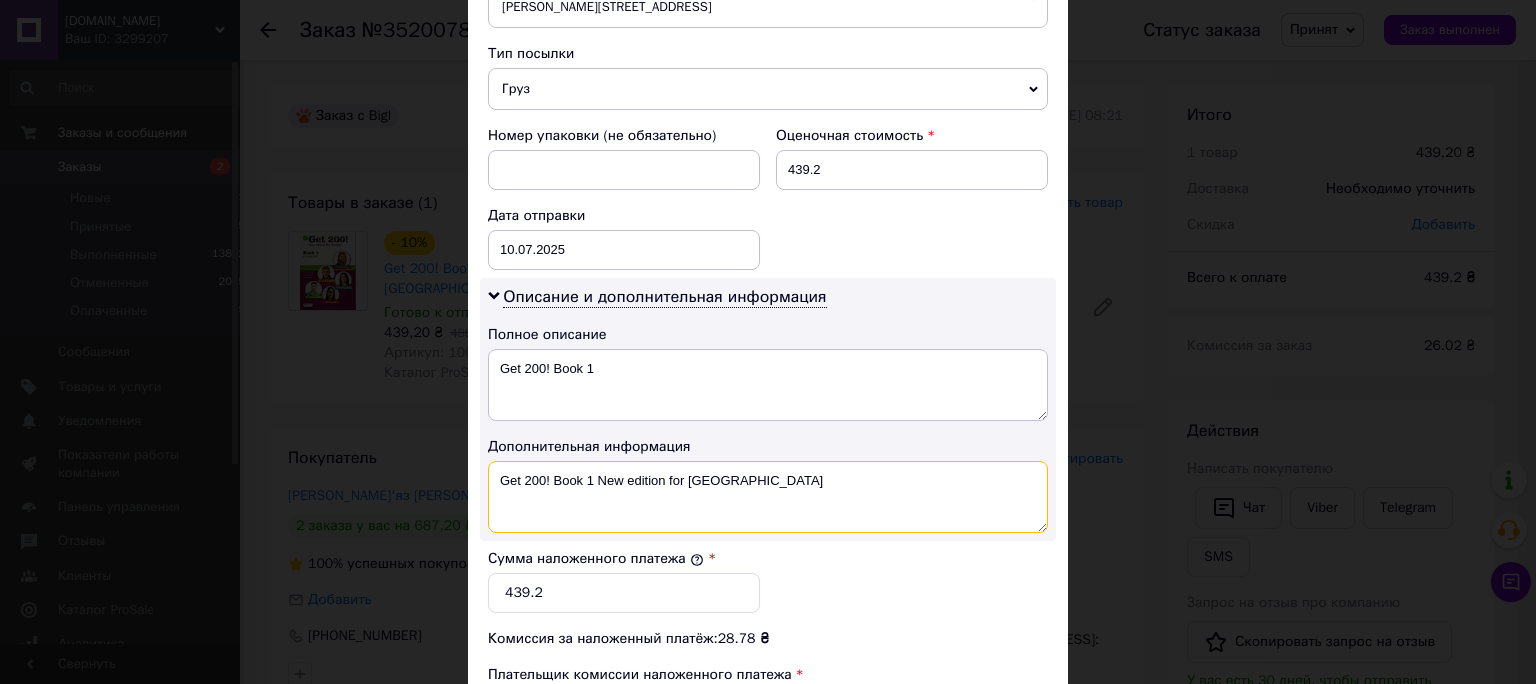 click on "Get 200! Book 1 New edition for [GEOGRAPHIC_DATA]" at bounding box center [768, 497] 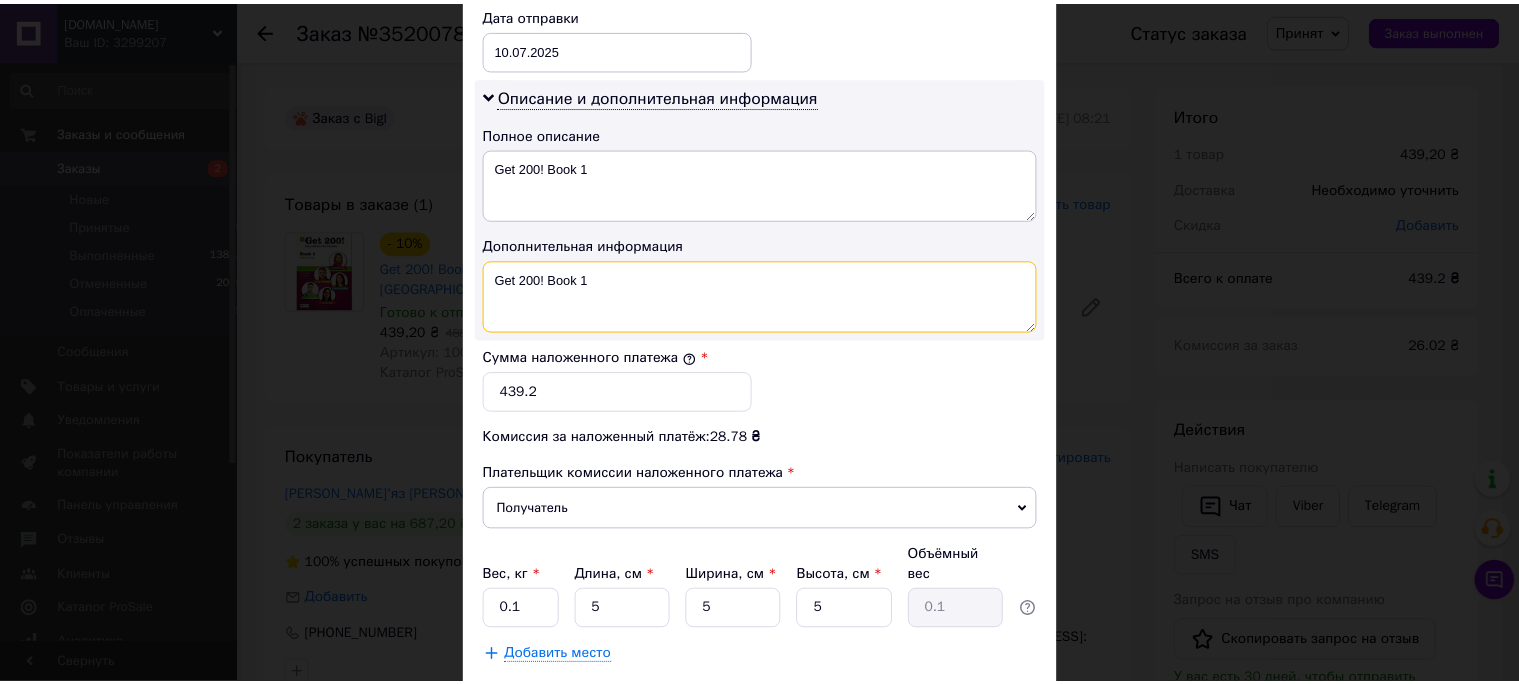scroll, scrollTop: 1059, scrollLeft: 0, axis: vertical 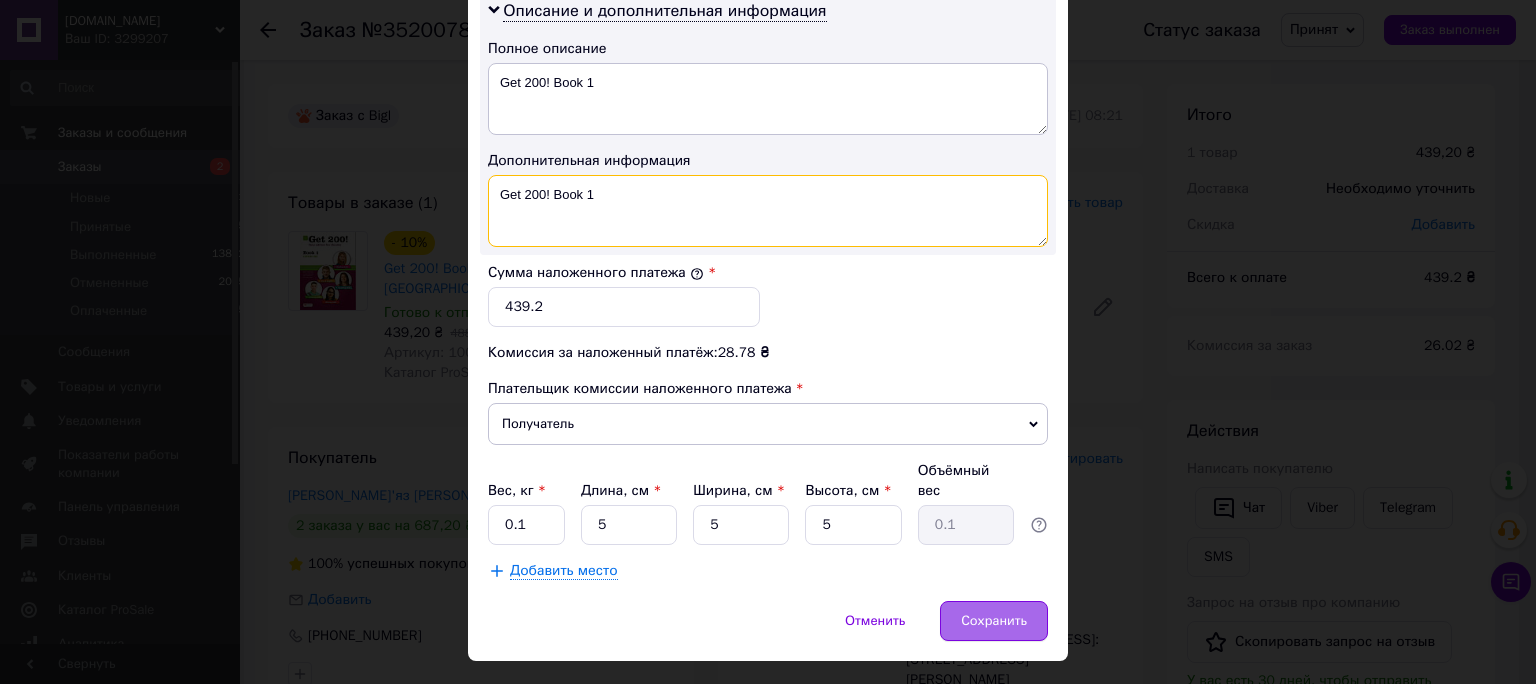 type on "Get 200! Book 1" 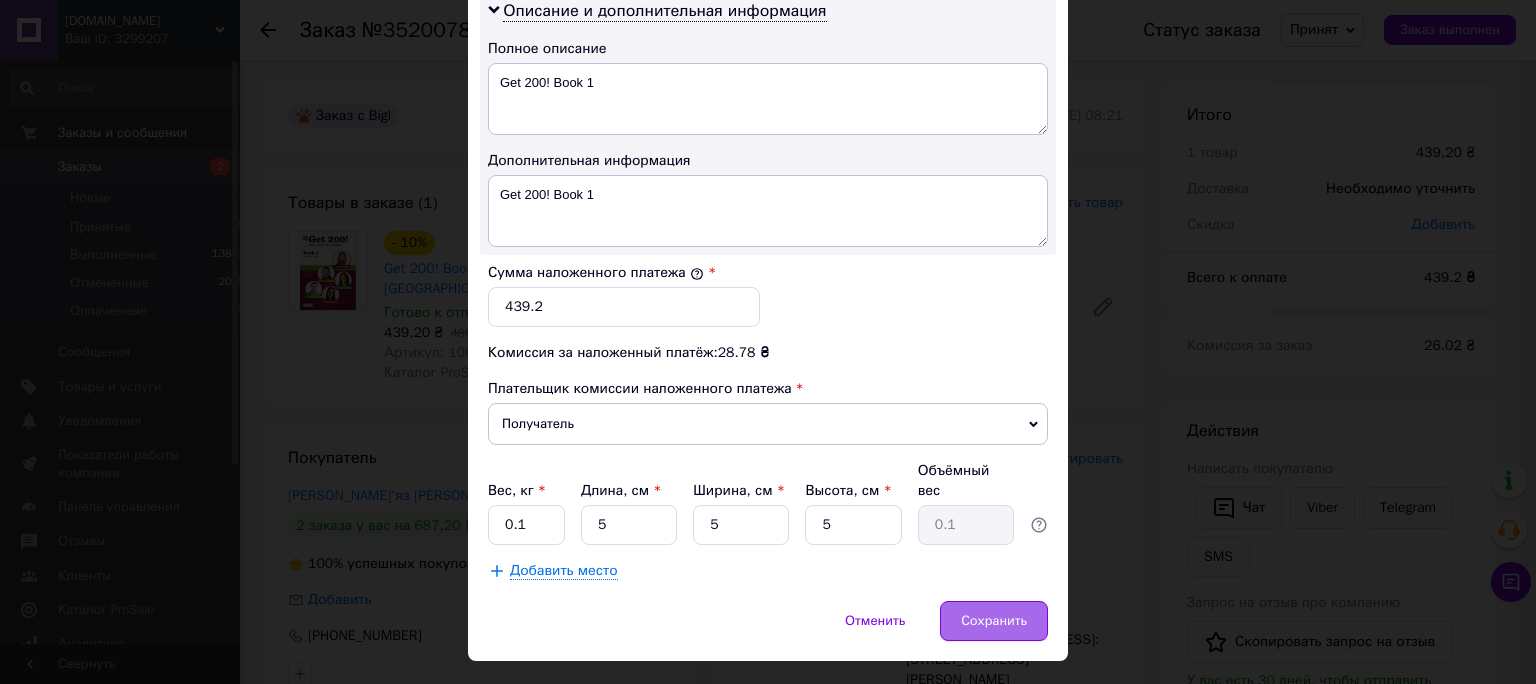 click on "Сохранить" at bounding box center [994, 621] 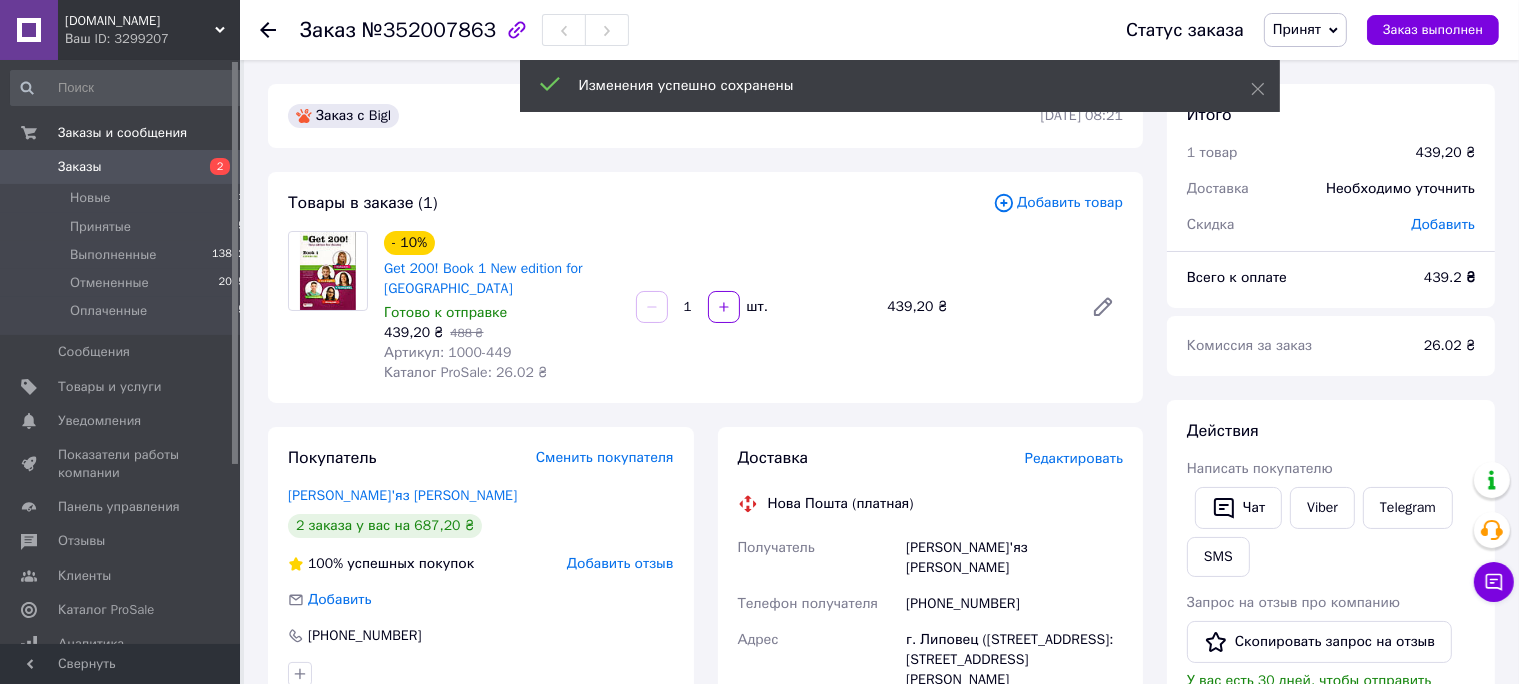 scroll, scrollTop: 528, scrollLeft: 0, axis: vertical 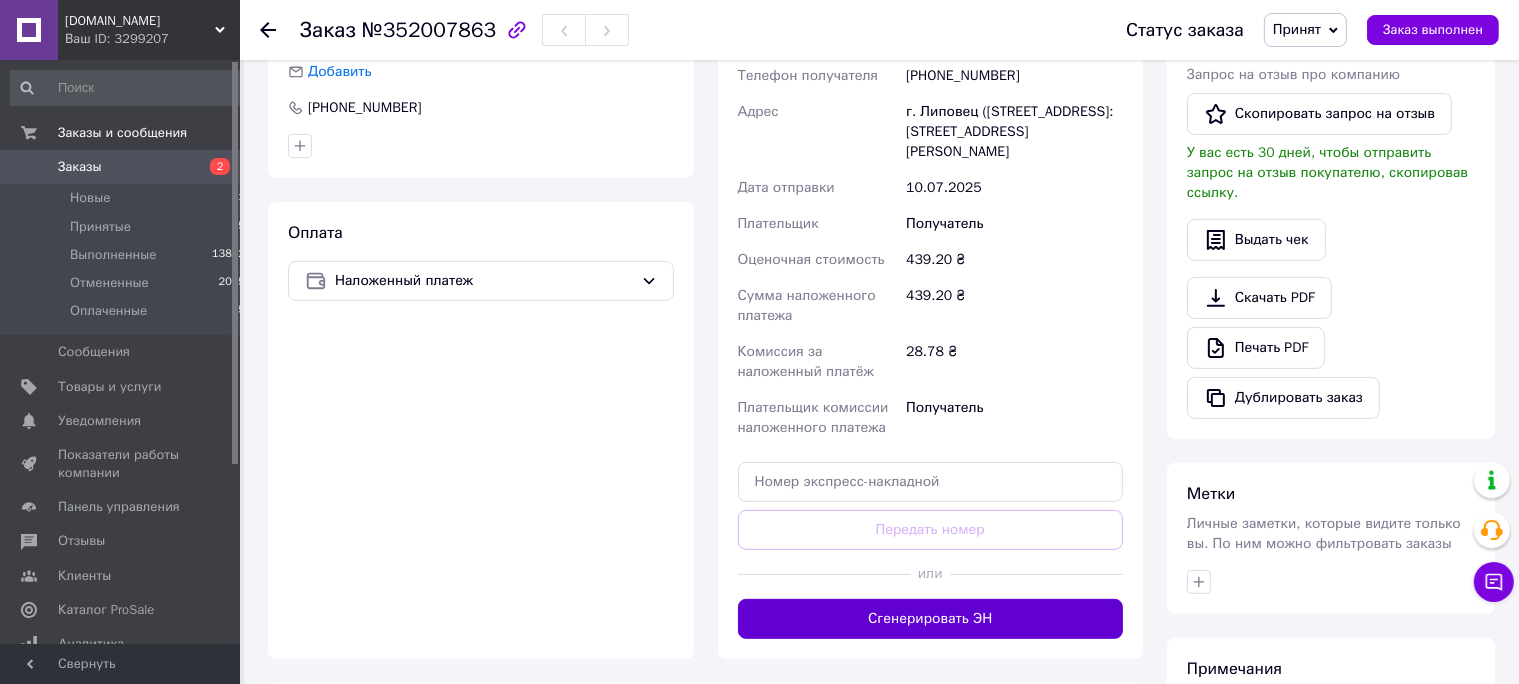 click on "Сгенерировать ЭН" at bounding box center (931, 619) 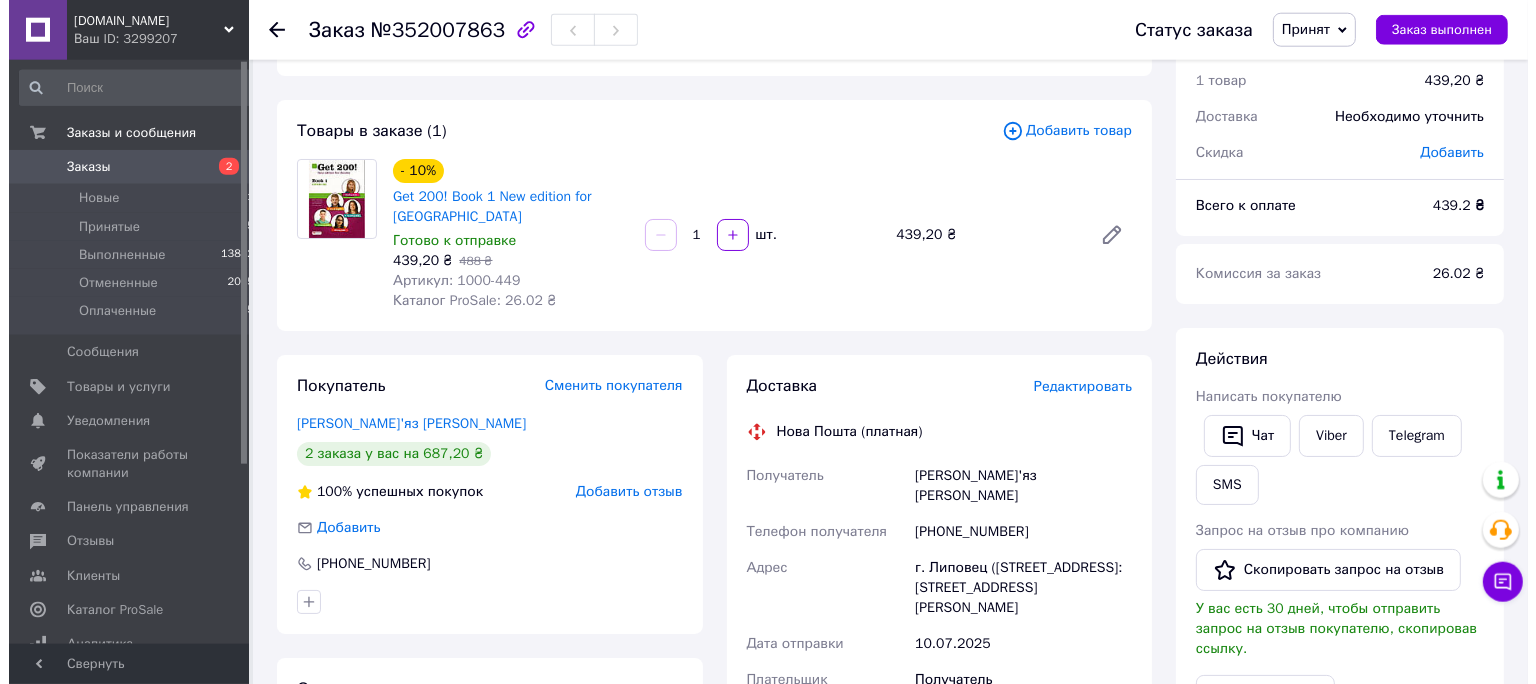 scroll, scrollTop: 0, scrollLeft: 0, axis: both 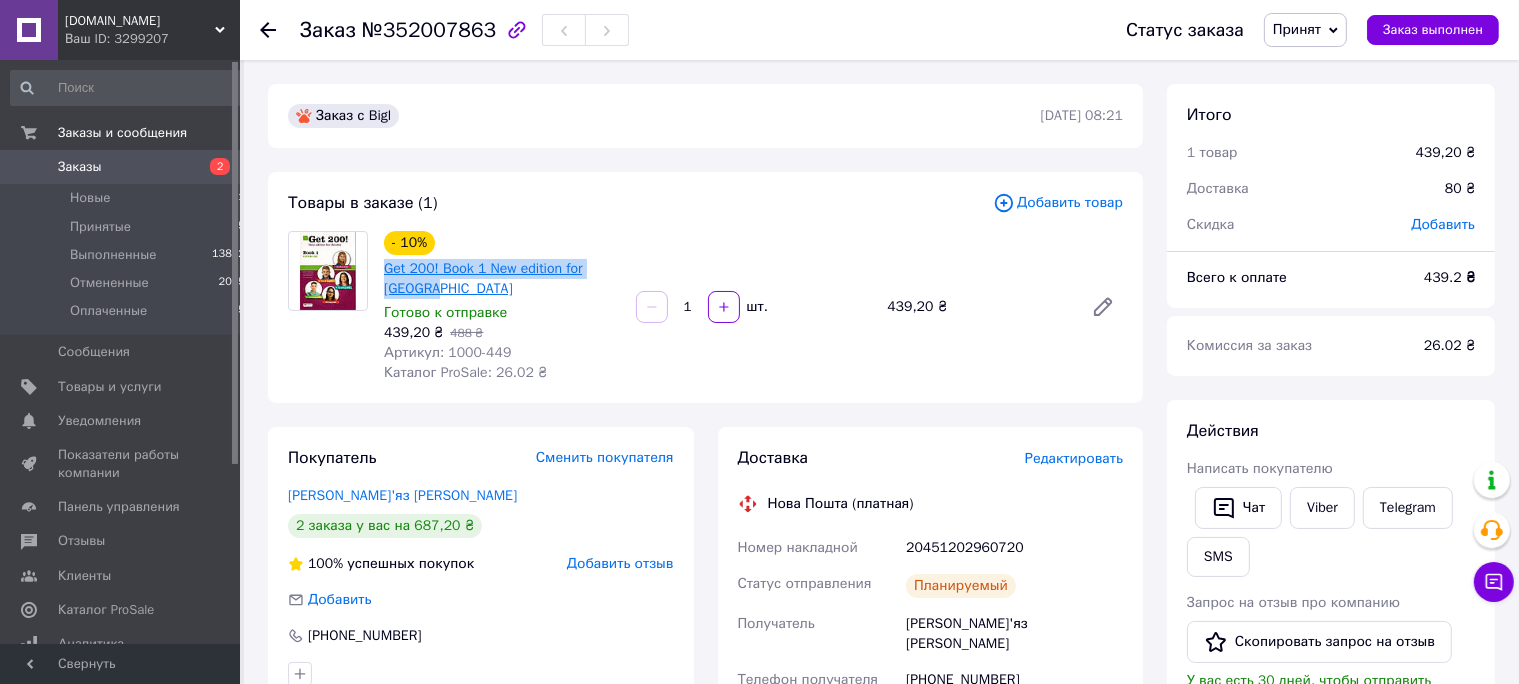 drag, startPoint x: 434, startPoint y: 286, endPoint x: 388, endPoint y: 273, distance: 47.801674 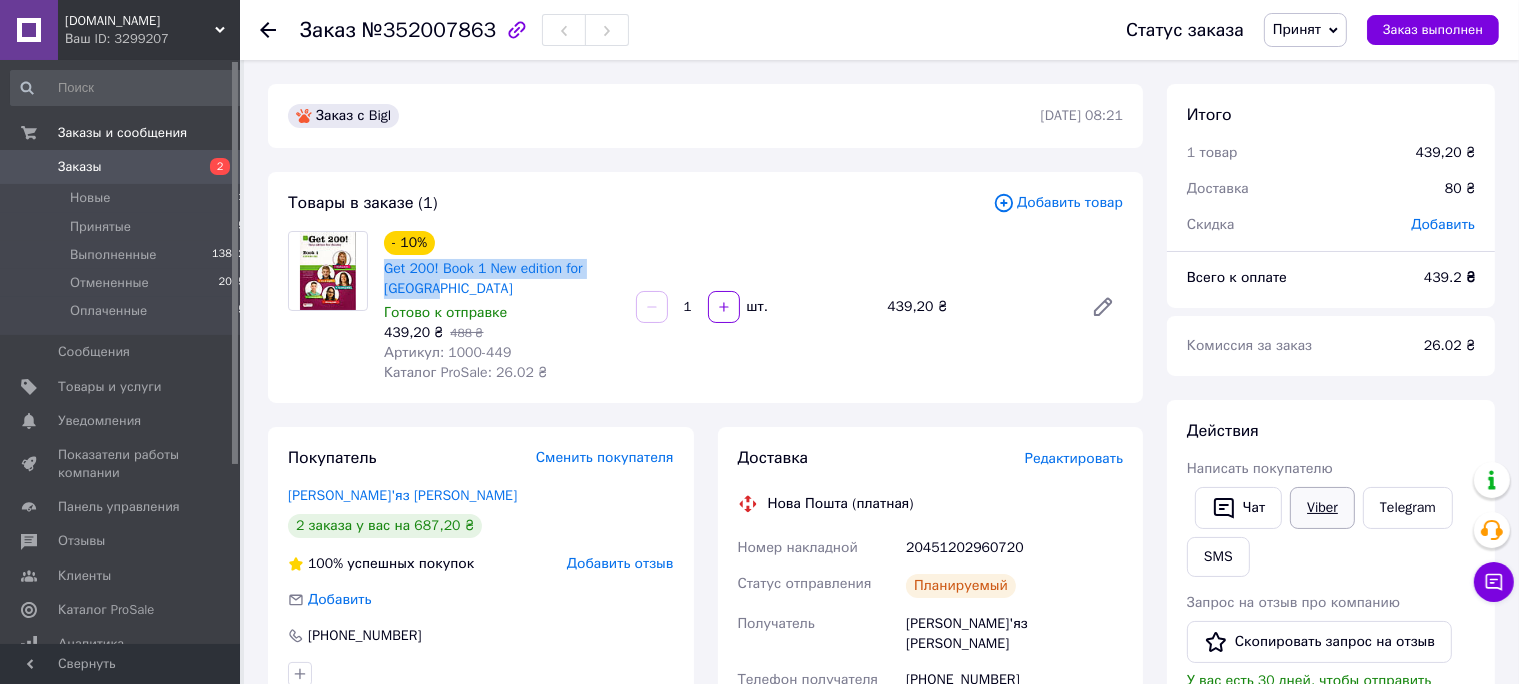 click on "Viber" at bounding box center (1322, 508) 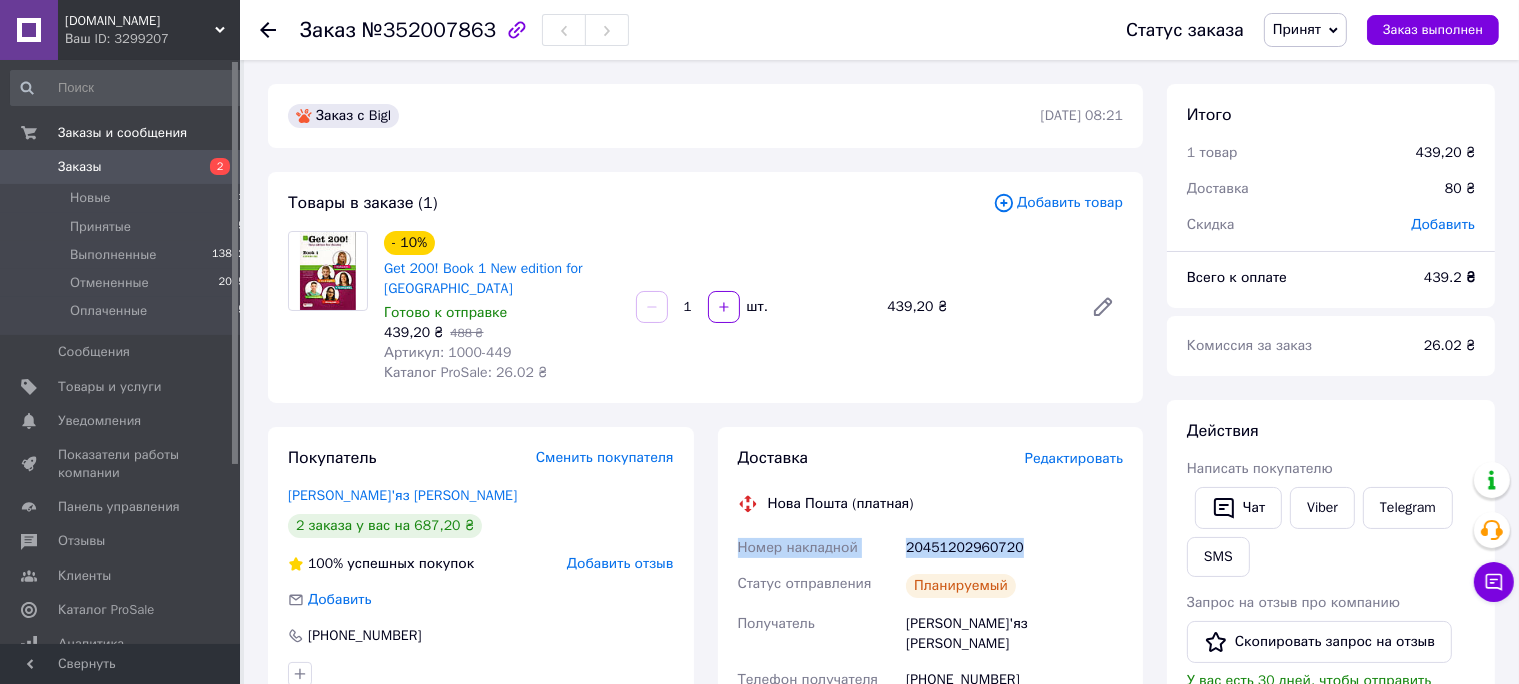 drag, startPoint x: 742, startPoint y: 550, endPoint x: 1032, endPoint y: 565, distance: 290.38766 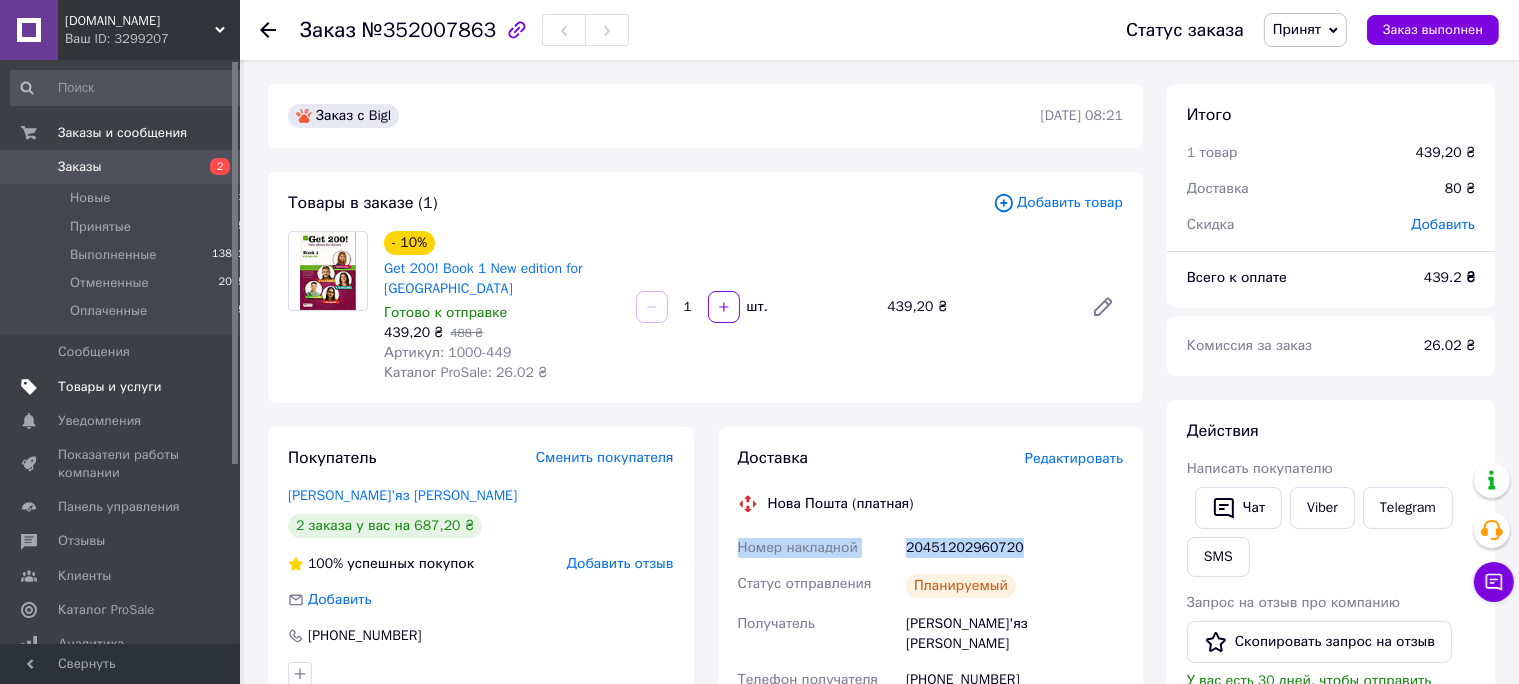 click on "Товары и услуги" at bounding box center (110, 387) 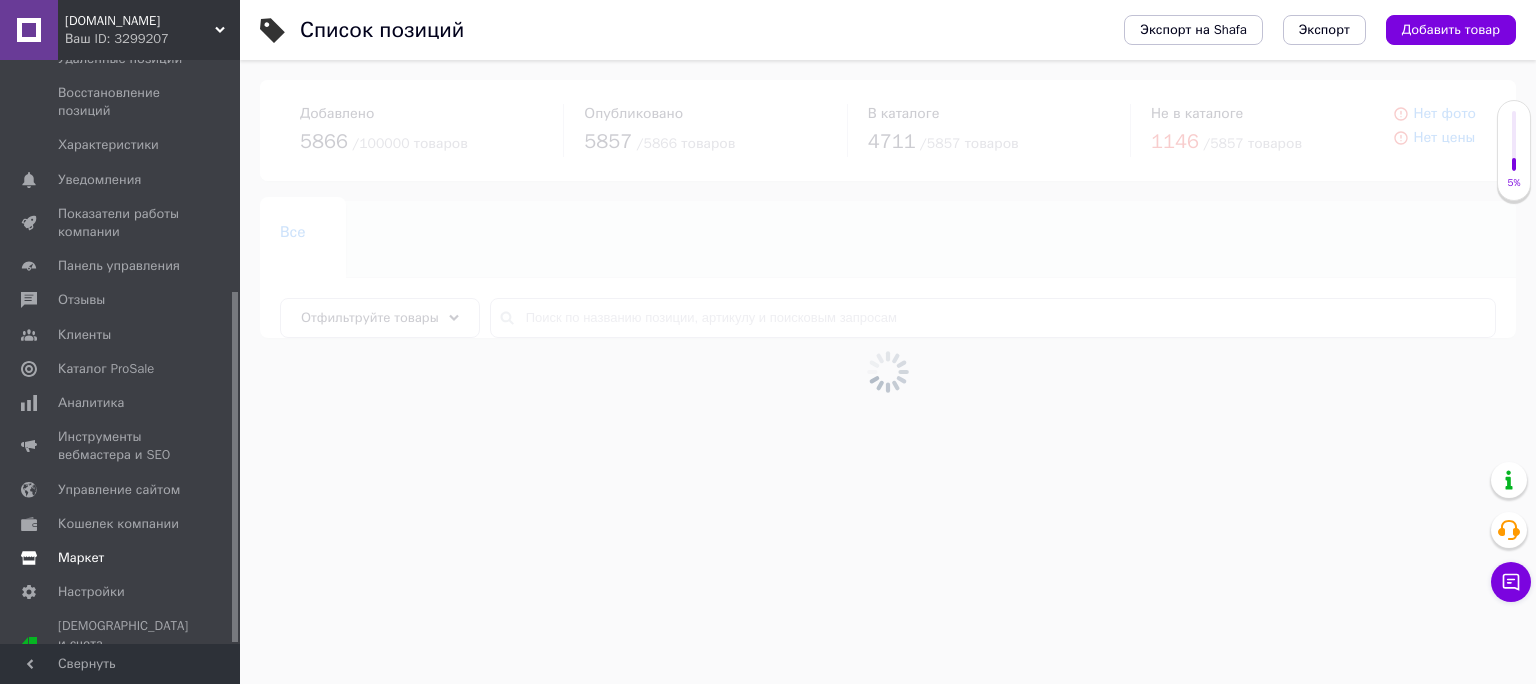 click on "Маркет" at bounding box center [81, 558] 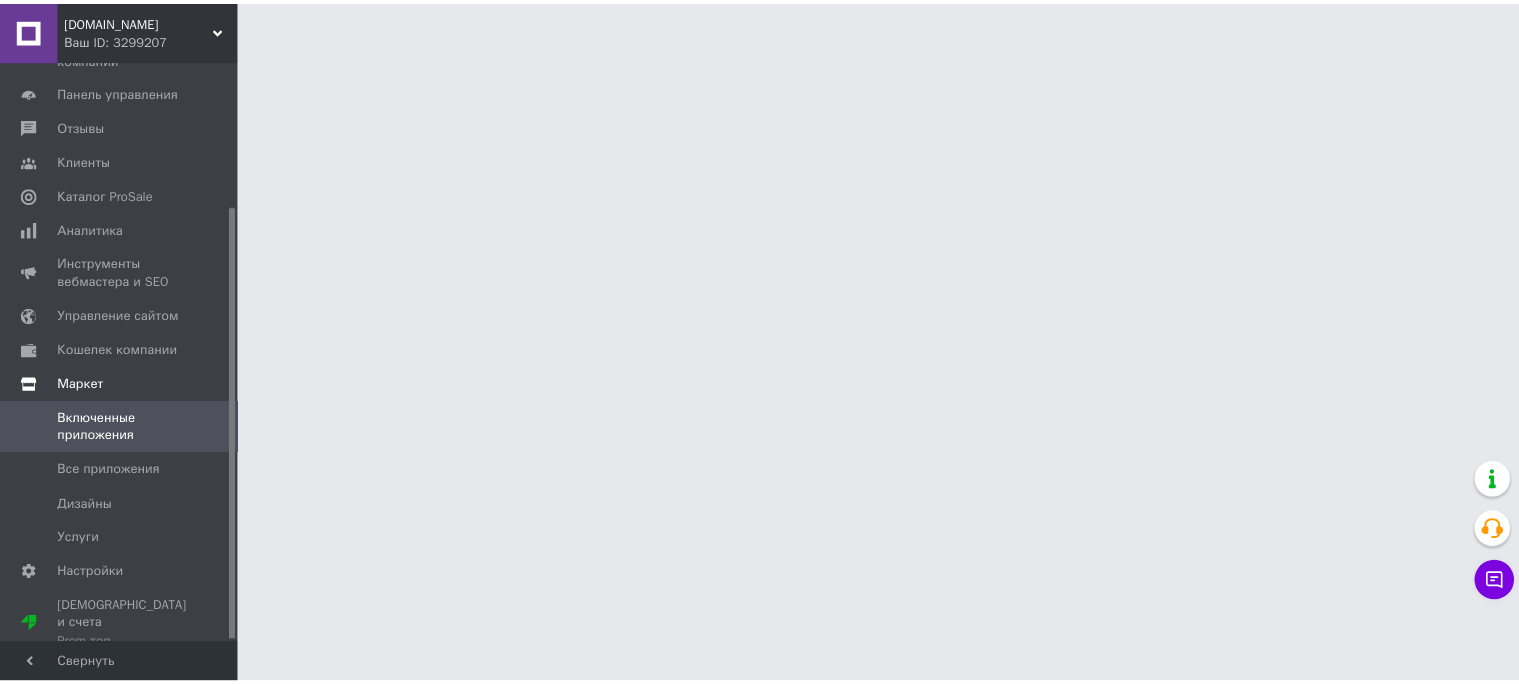 scroll, scrollTop: 194, scrollLeft: 0, axis: vertical 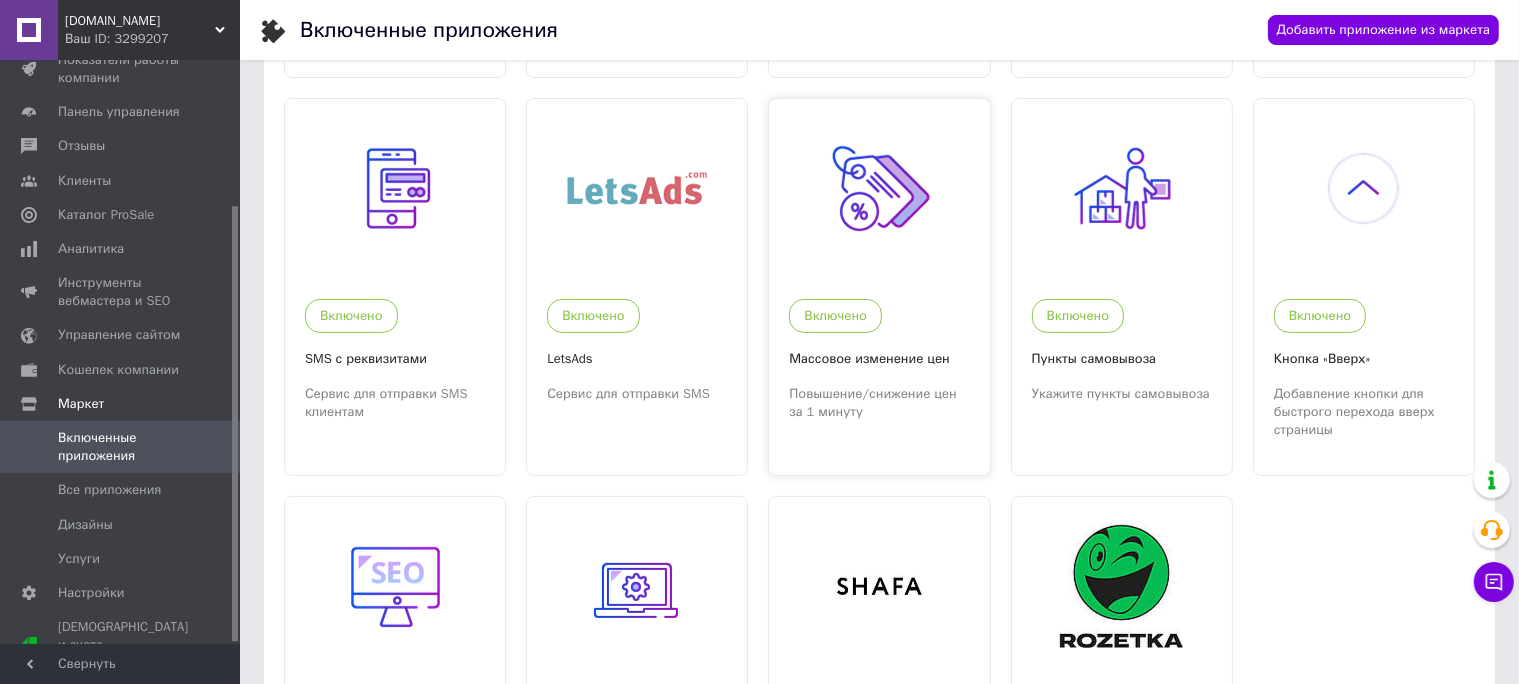 click at bounding box center (879, 188) 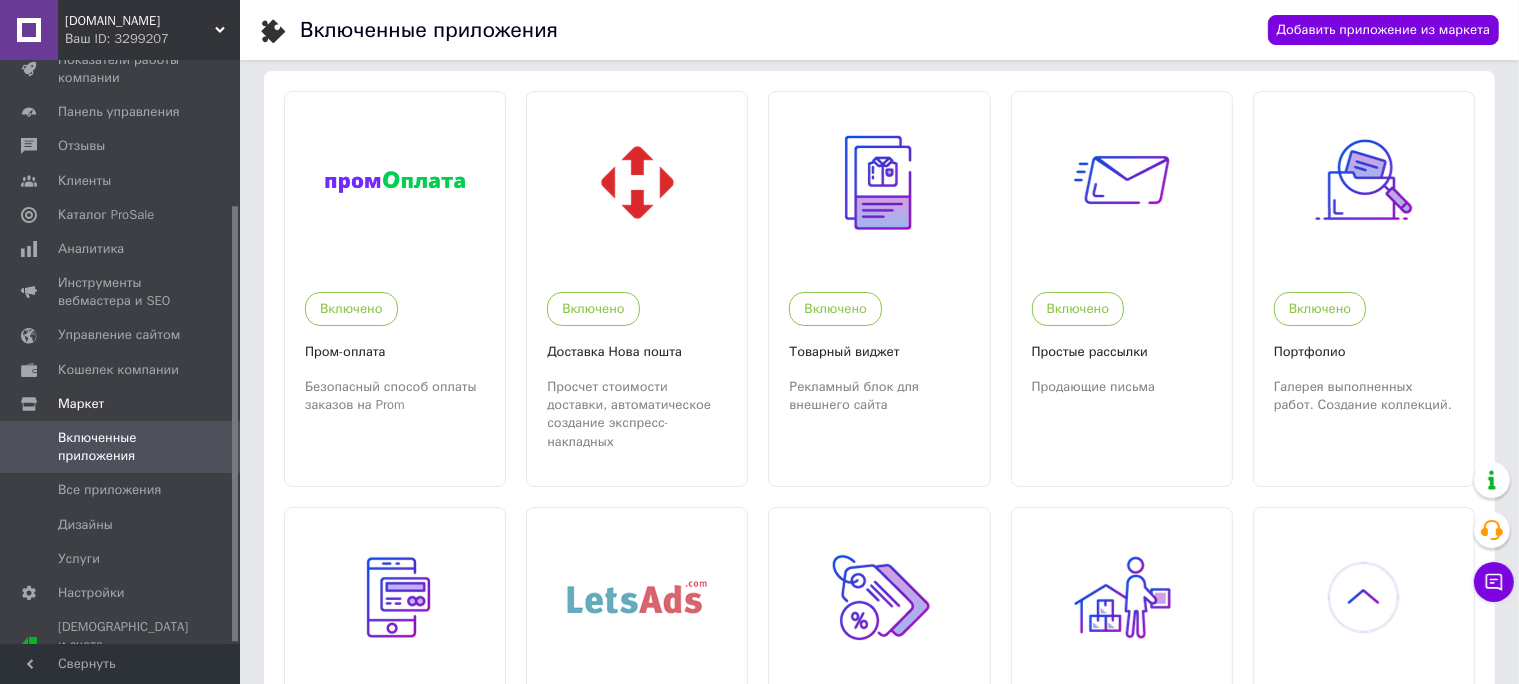 scroll, scrollTop: 0, scrollLeft: 0, axis: both 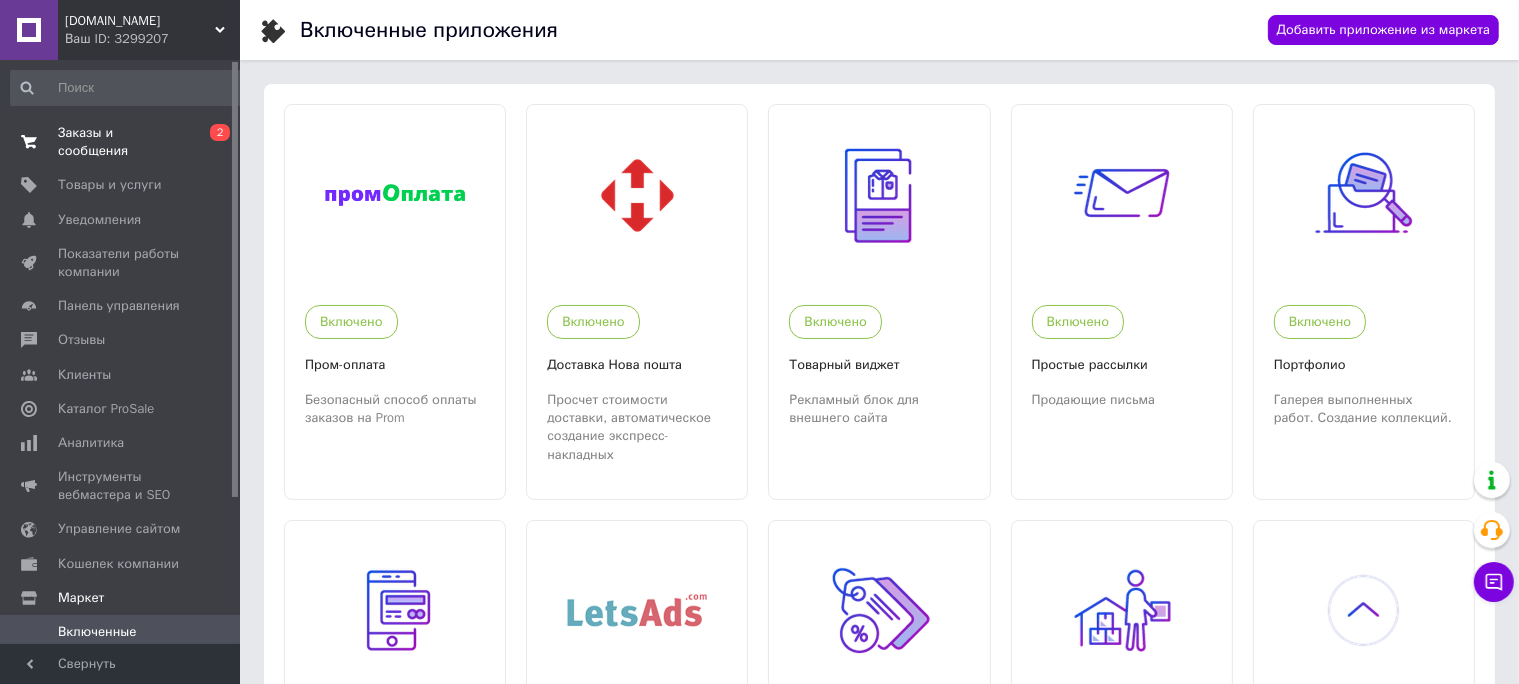 click on "Заказы и сообщения" at bounding box center [121, 142] 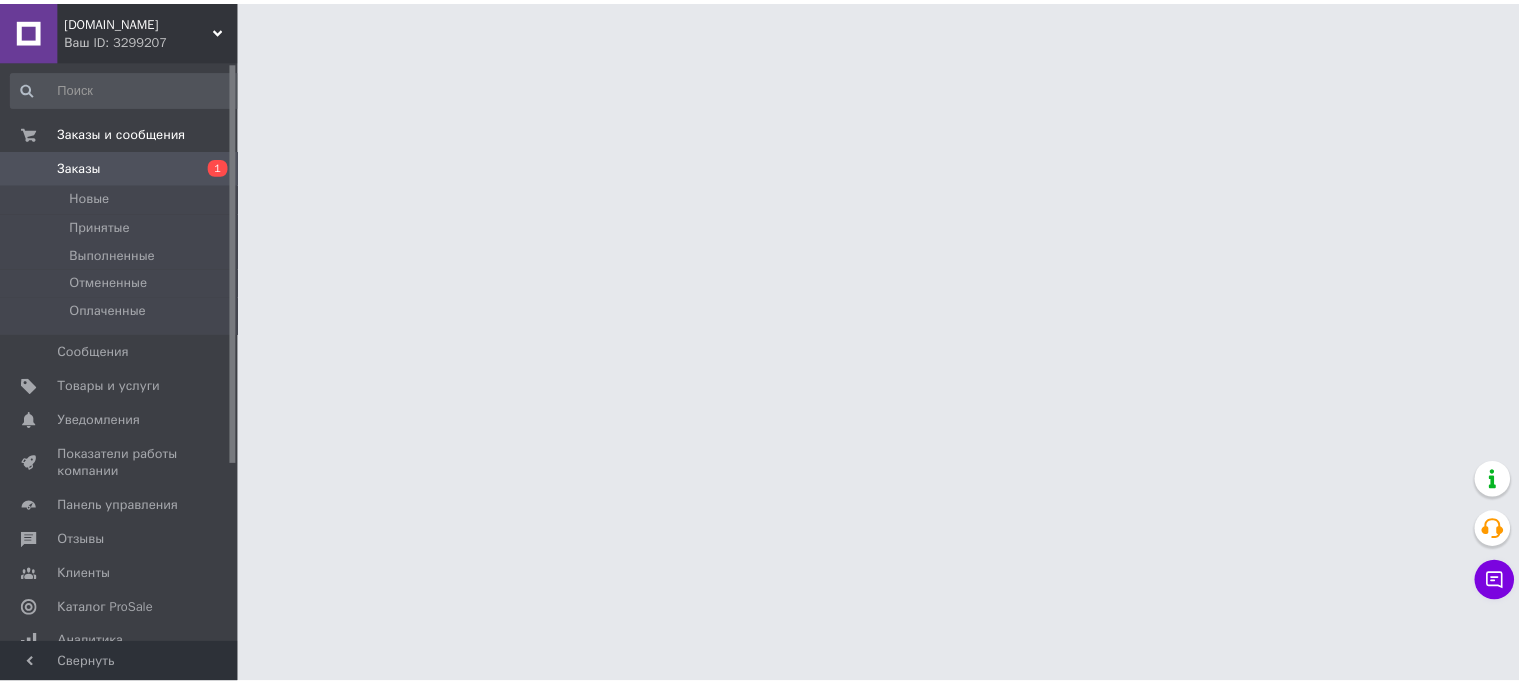 scroll, scrollTop: 0, scrollLeft: 0, axis: both 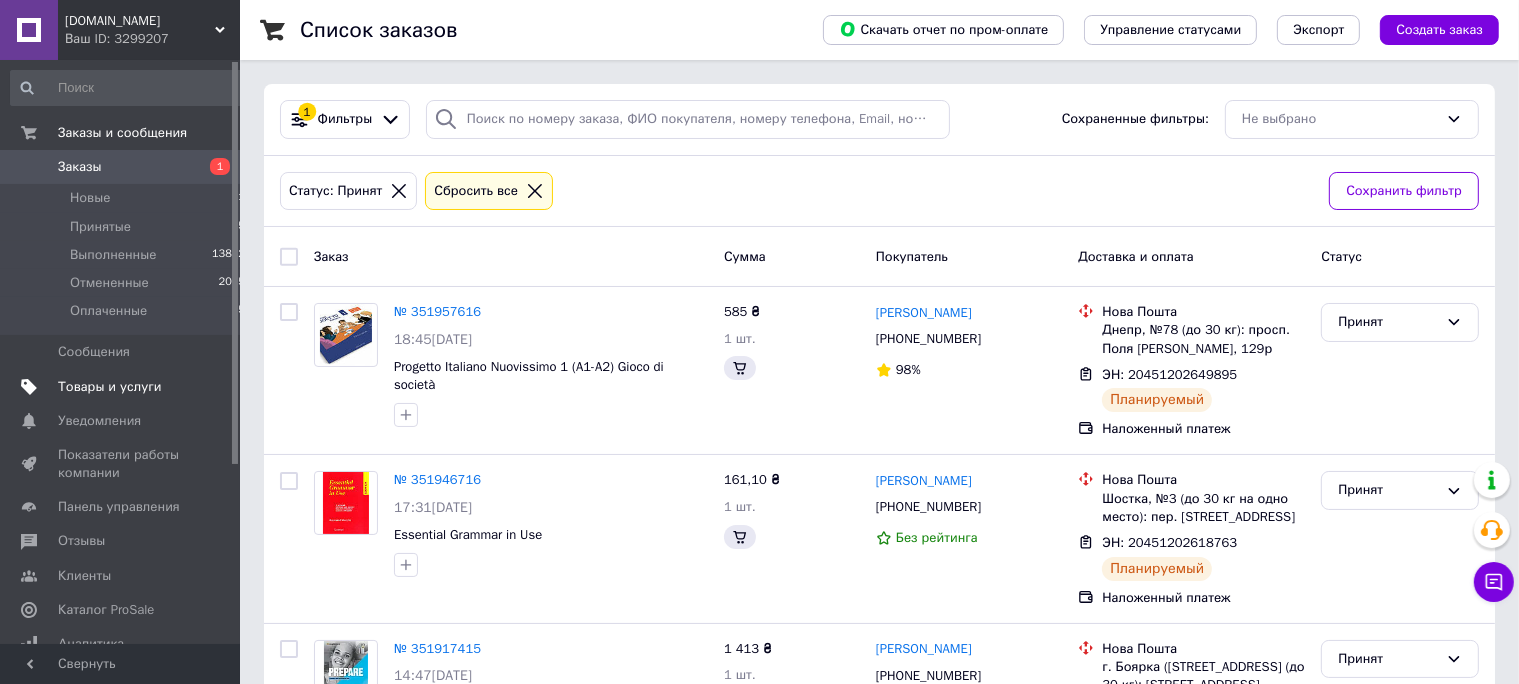click on "Товары и услуги" at bounding box center (110, 387) 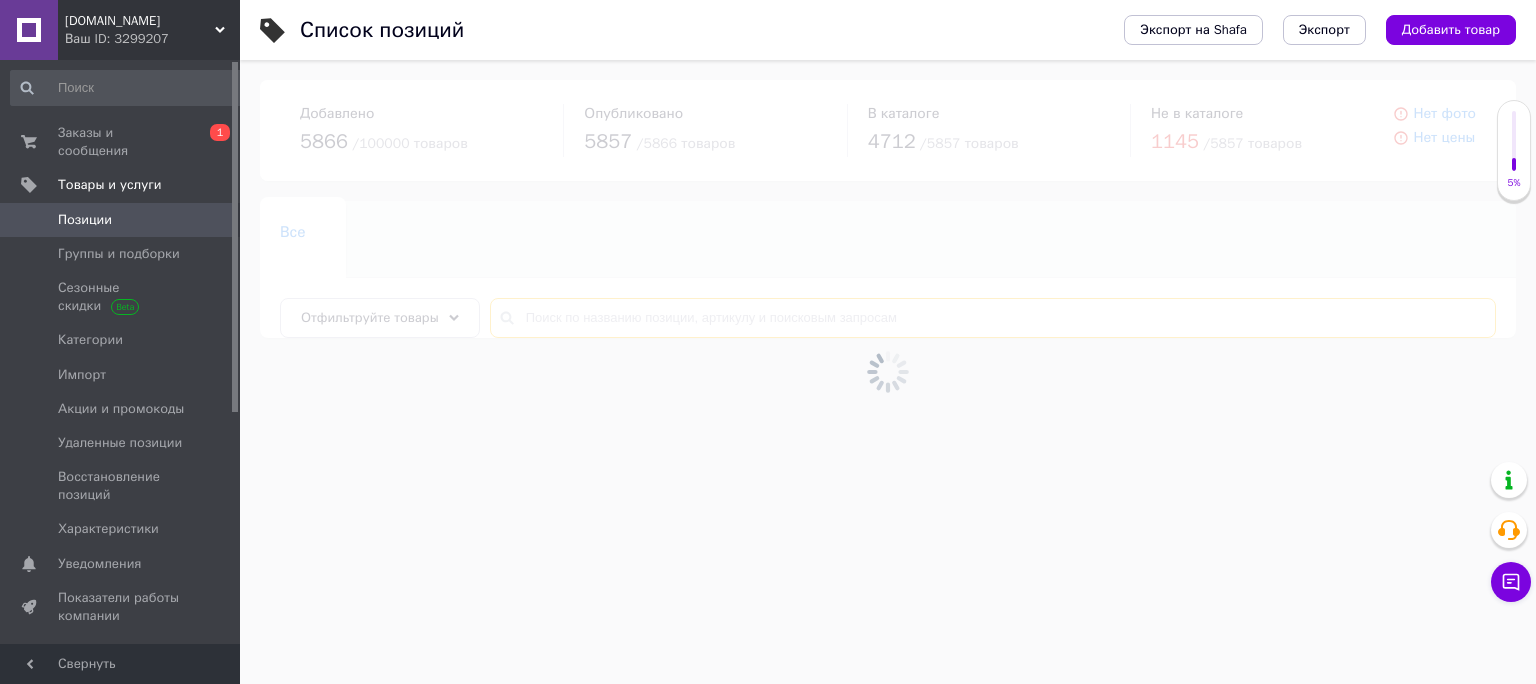 click at bounding box center [993, 318] 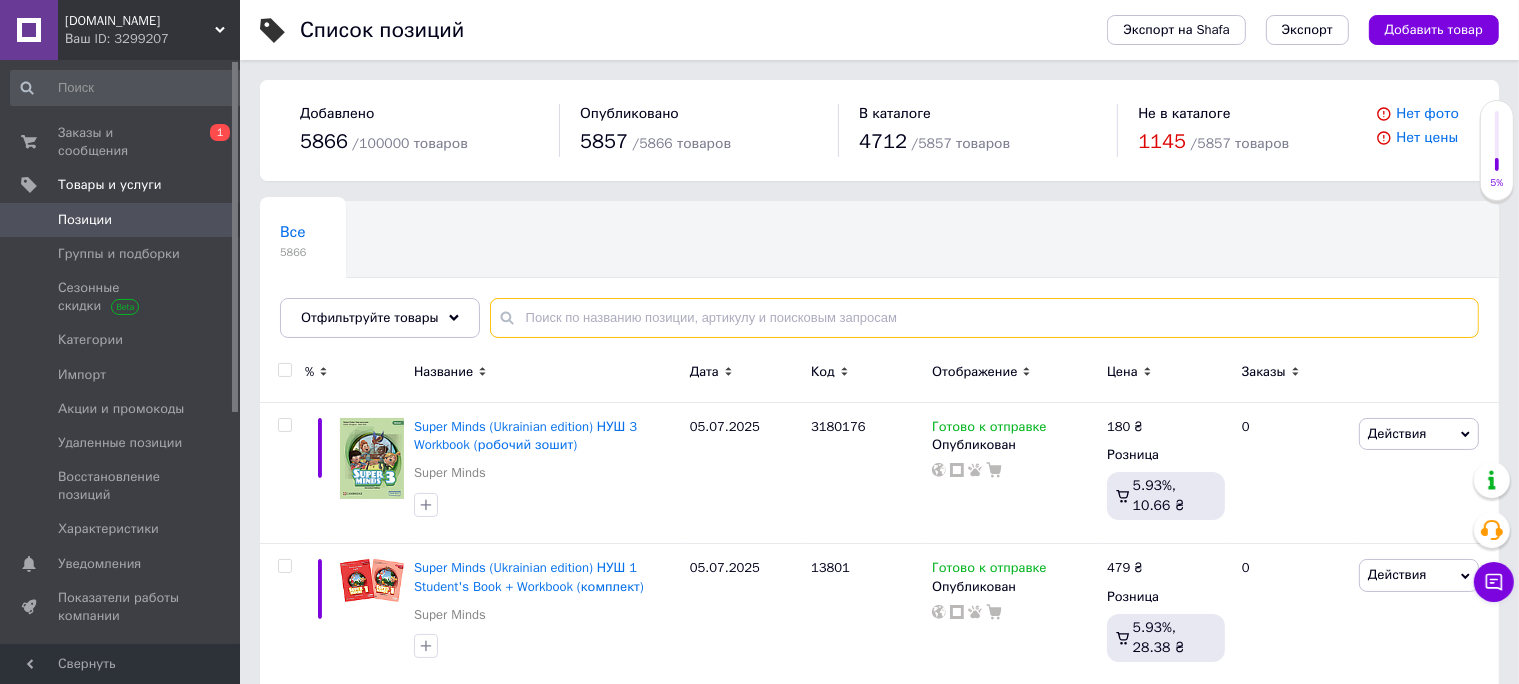 click at bounding box center [984, 318] 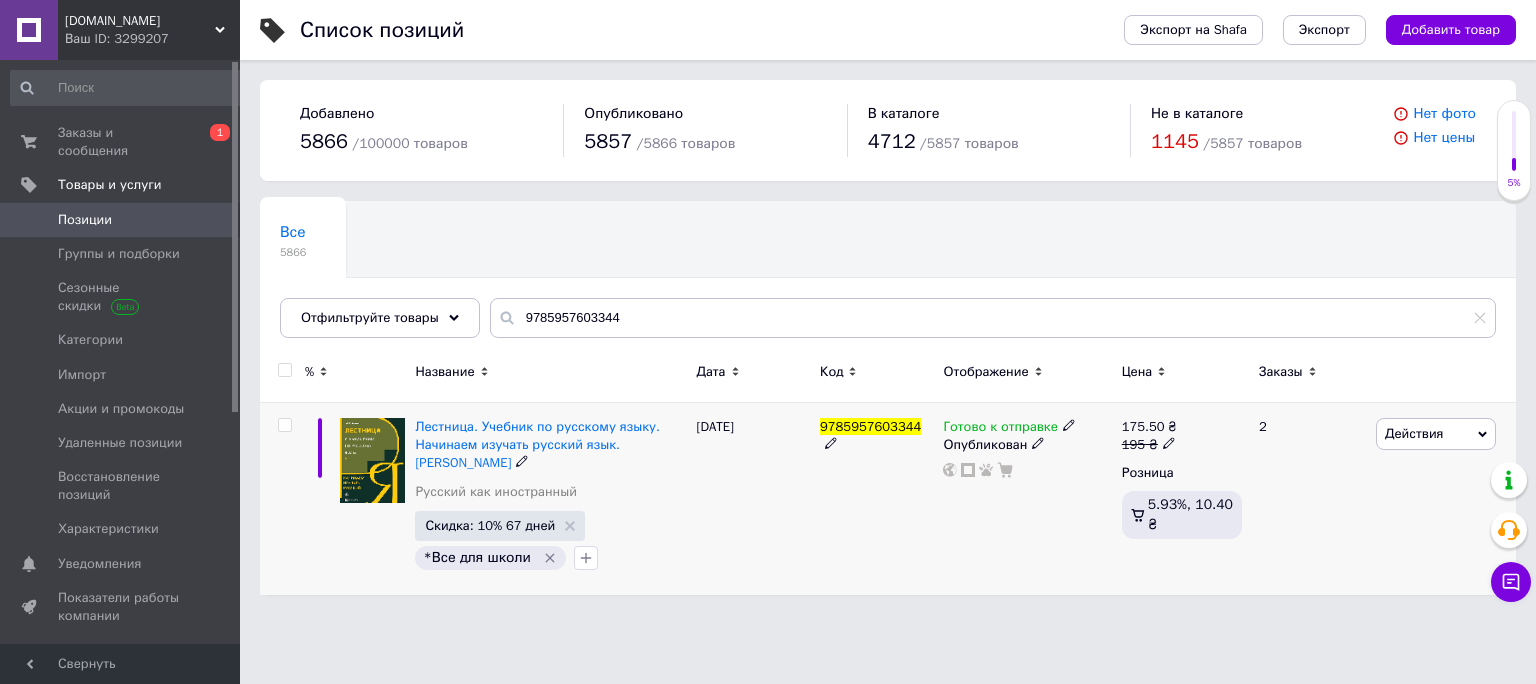 click 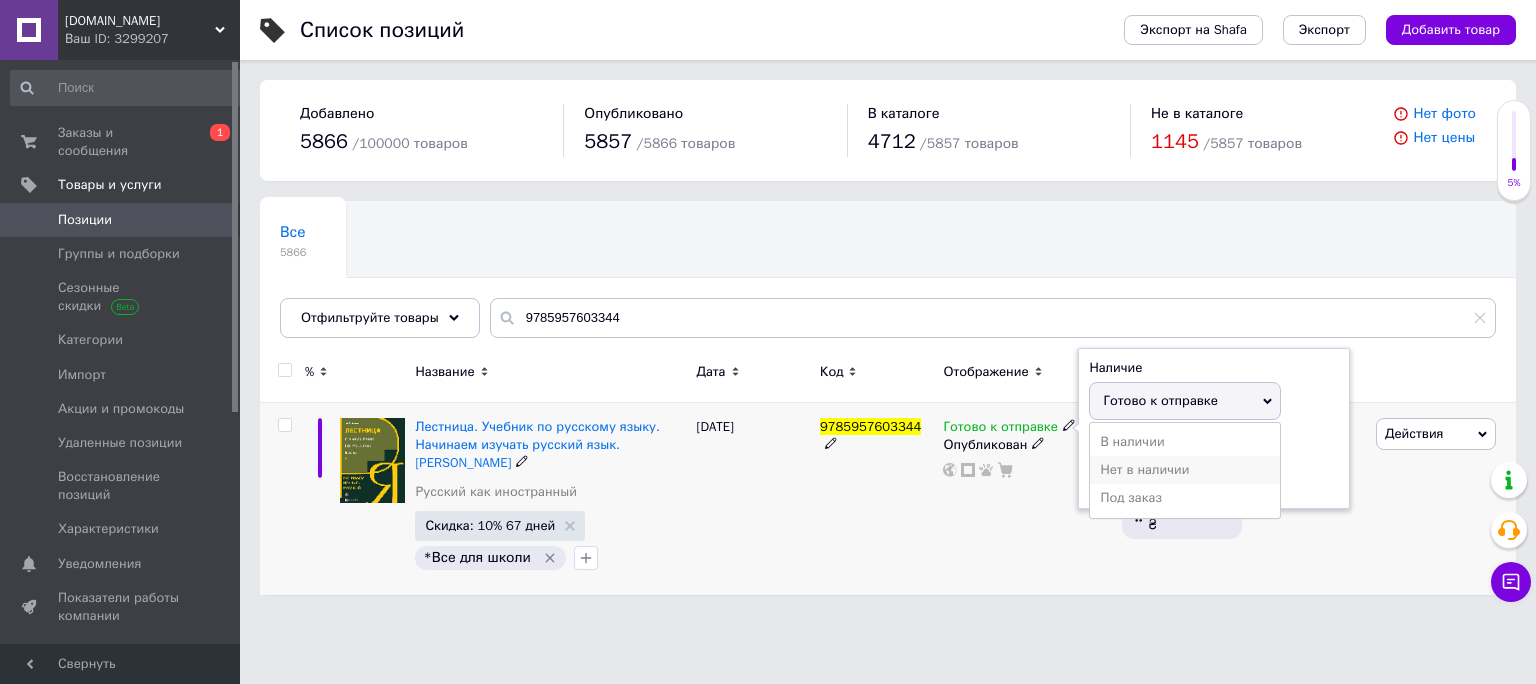 click on "Нет в наличии" at bounding box center (1185, 470) 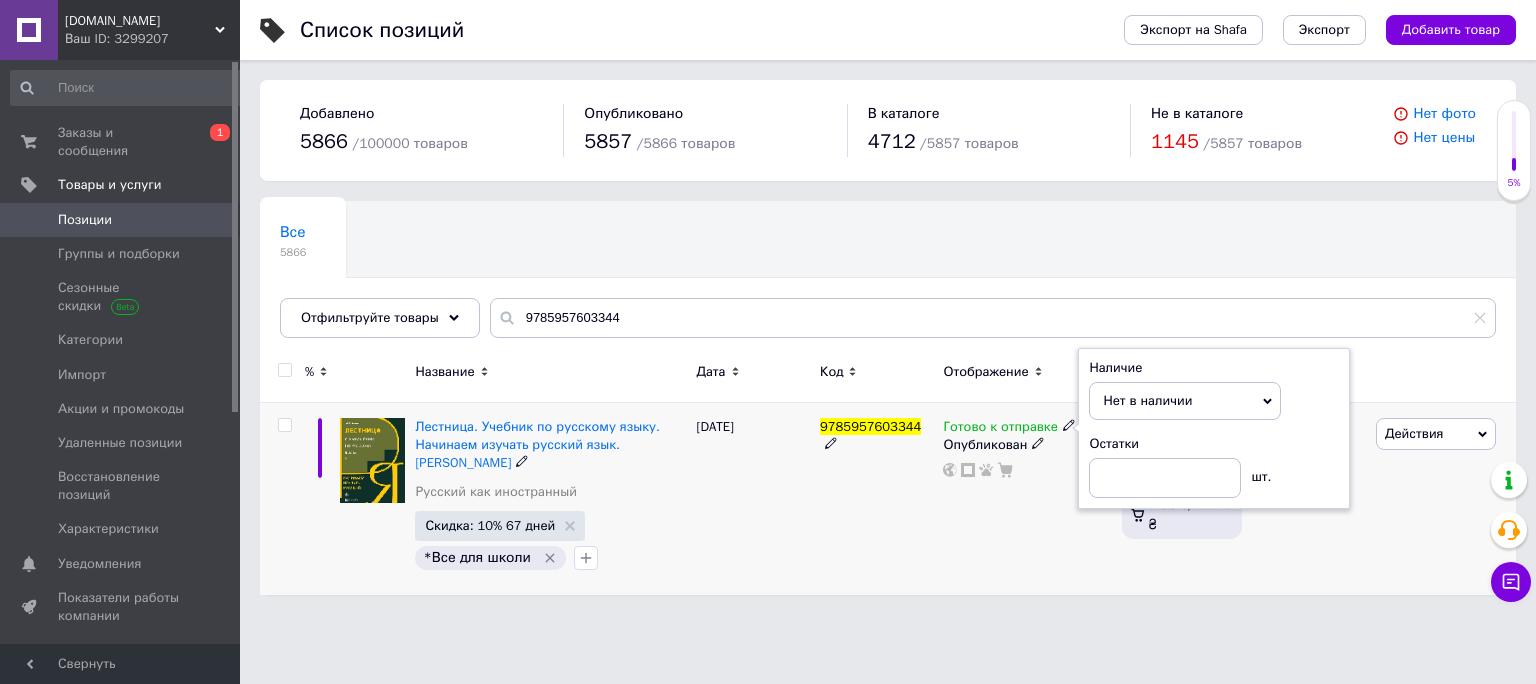 click on "Готово к отправке Наличие Нет в наличии В наличии Под заказ Готово к отправке Остатки шт. Опубликован" at bounding box center [1027, 499] 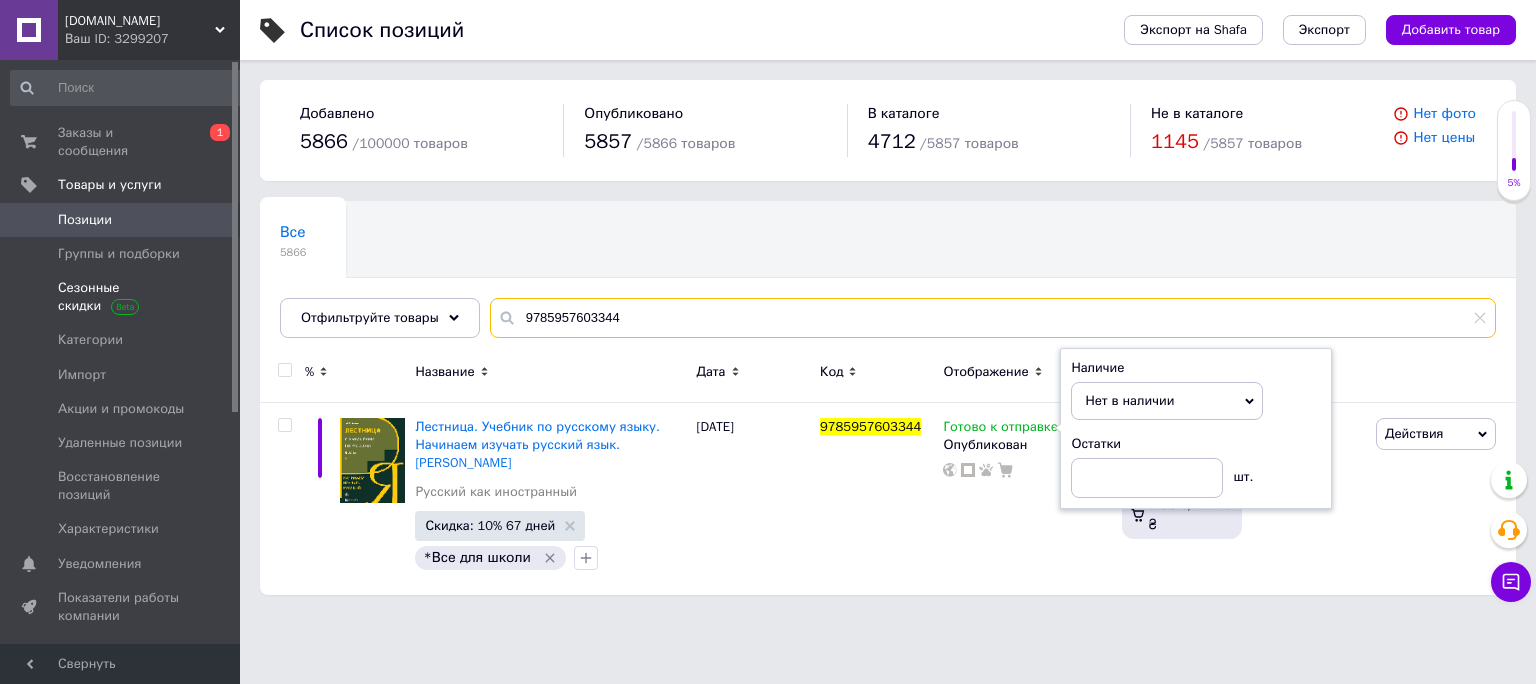 drag, startPoint x: 638, startPoint y: 310, endPoint x: 238, endPoint y: 283, distance: 400.91022 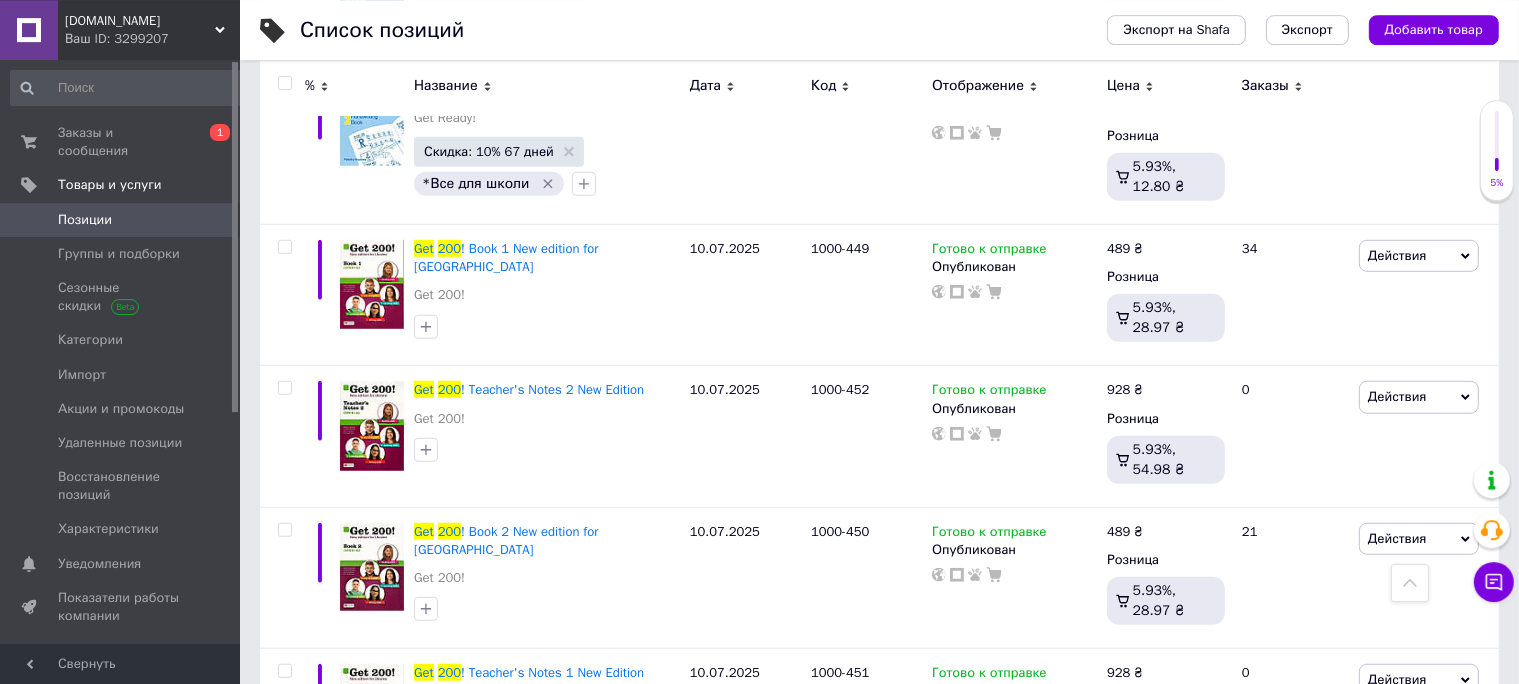 scroll, scrollTop: 1267, scrollLeft: 0, axis: vertical 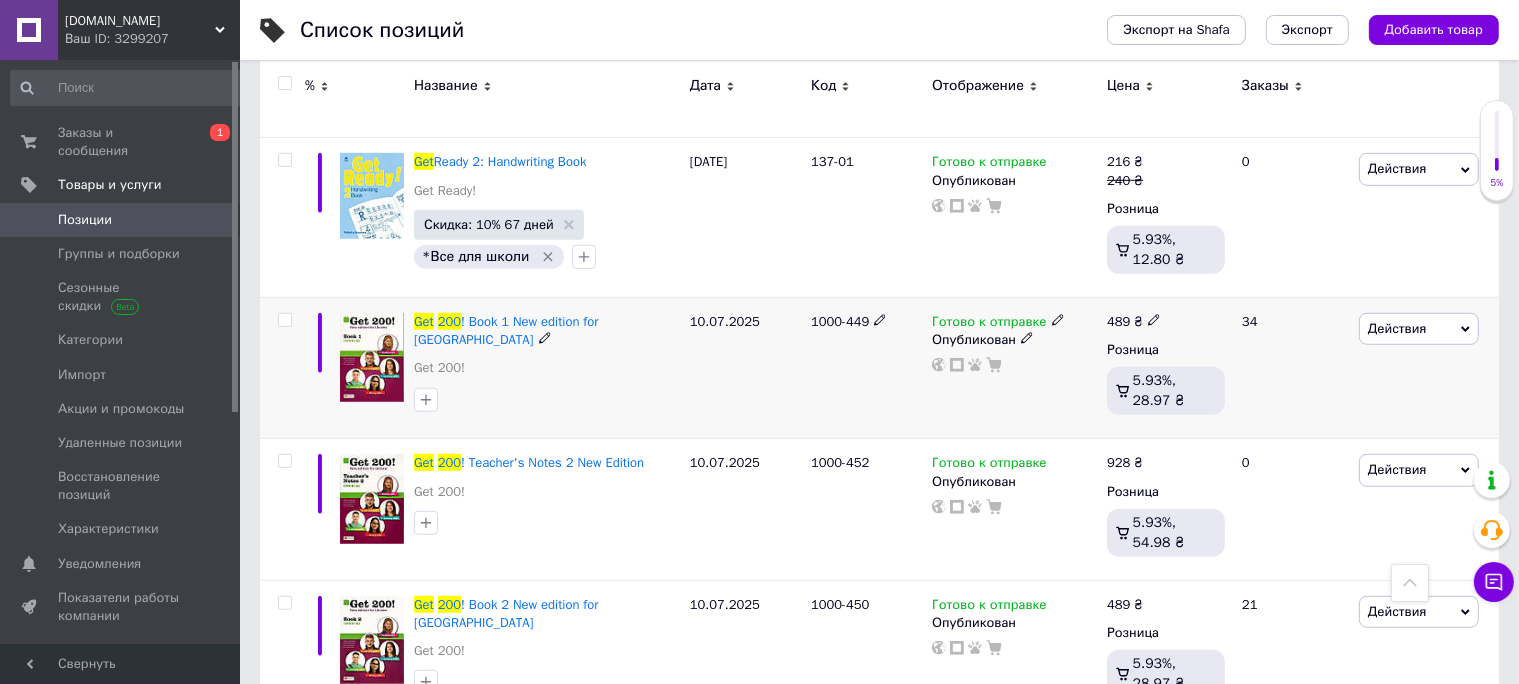 type on "Get 200" 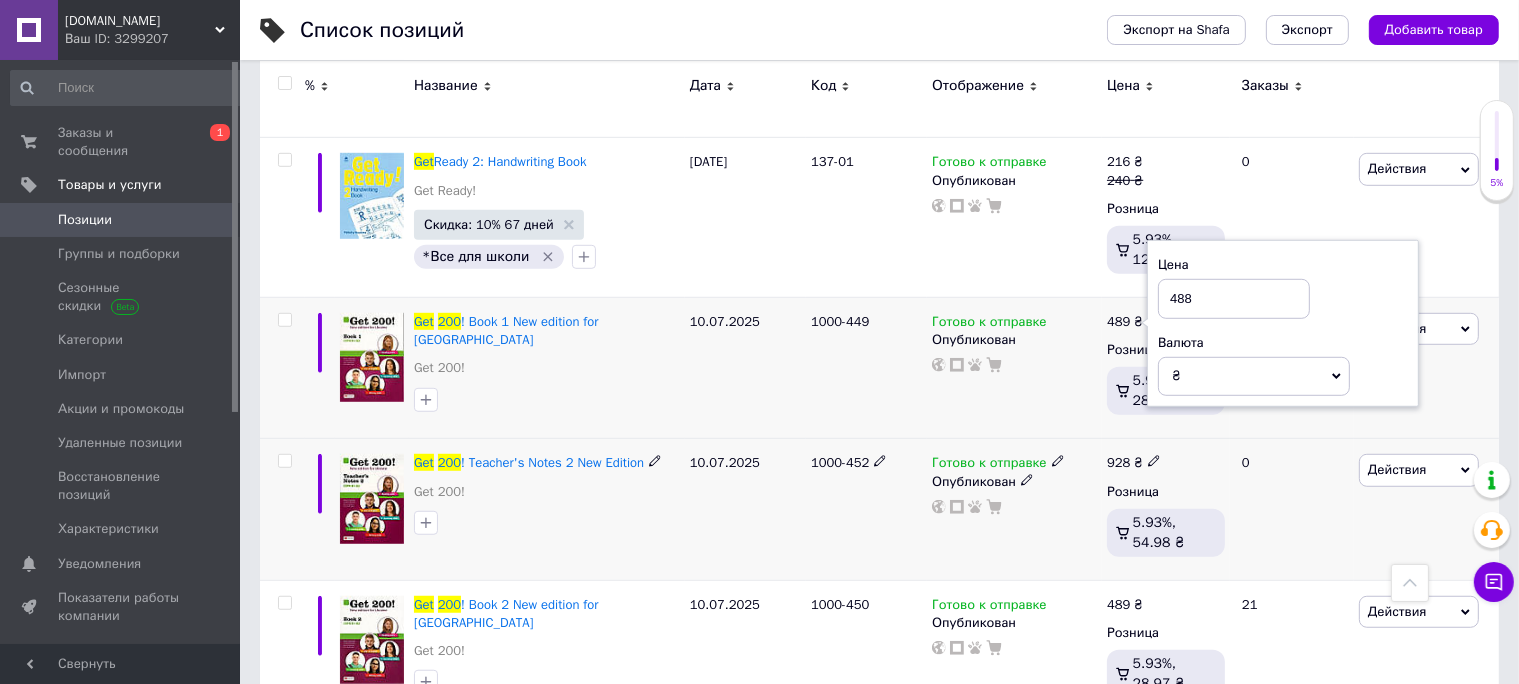 type on "488" 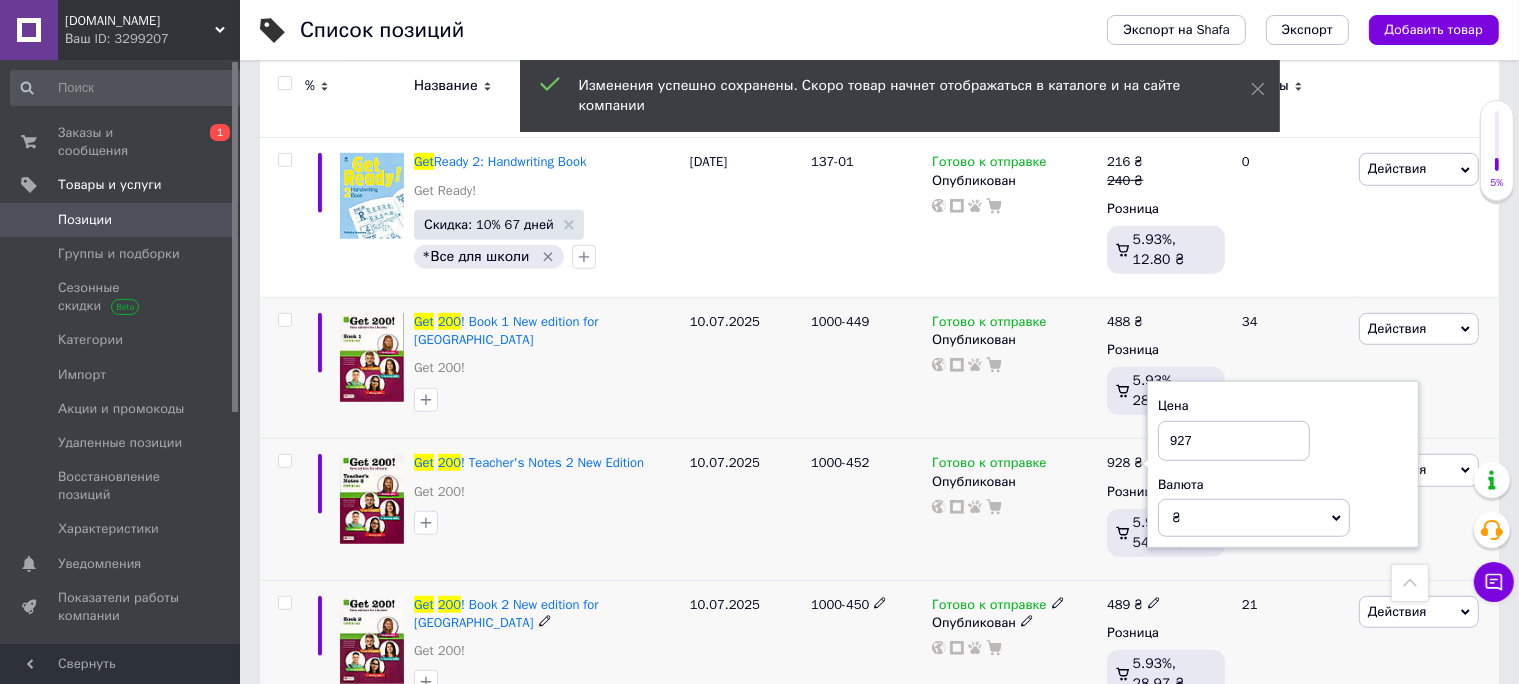 type on "927" 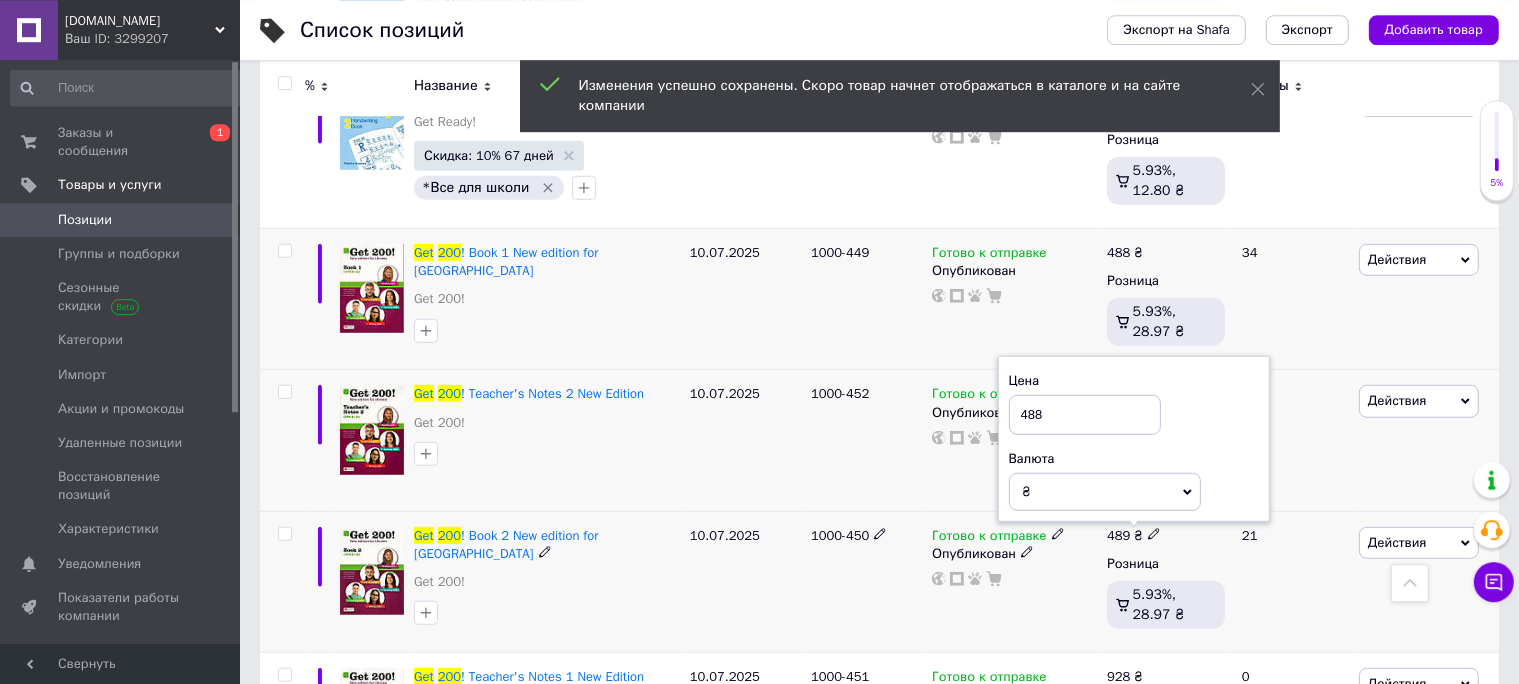 scroll, scrollTop: 1372, scrollLeft: 0, axis: vertical 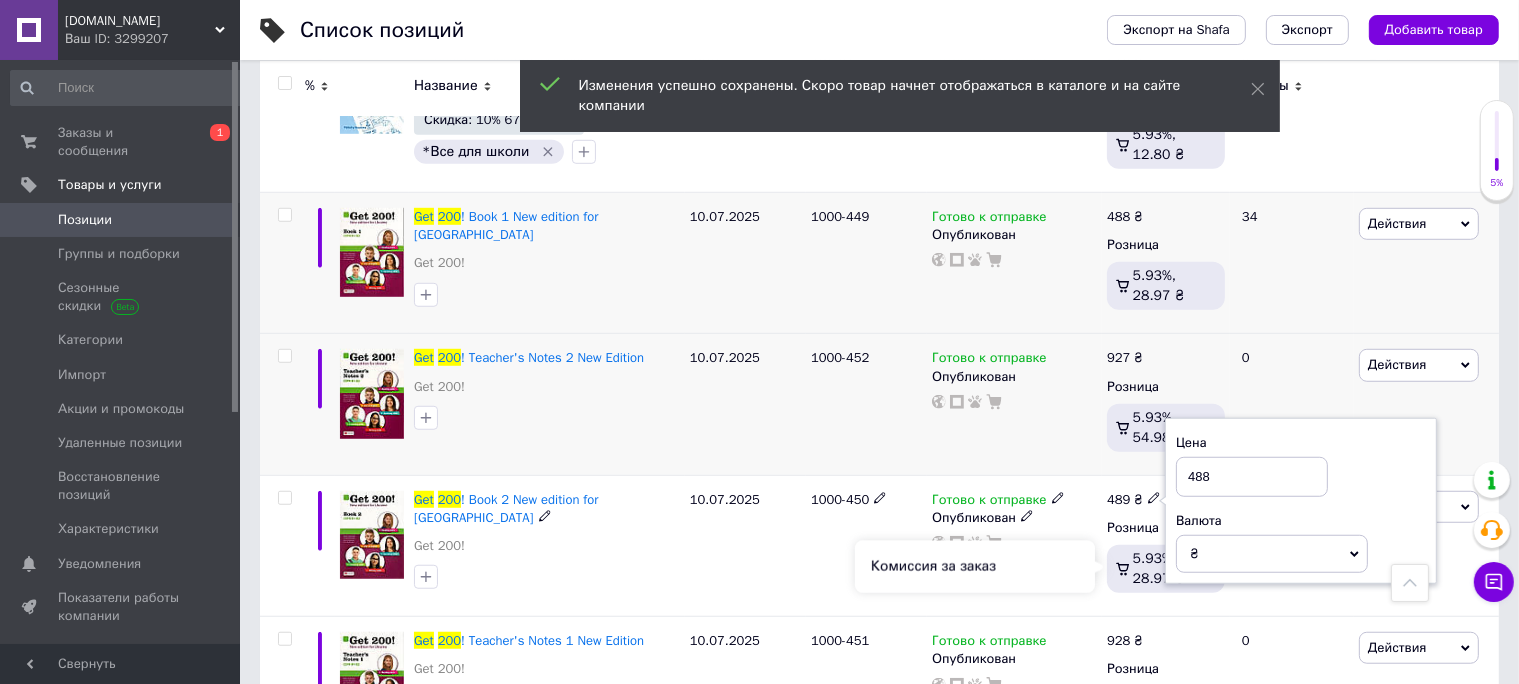type on "488" 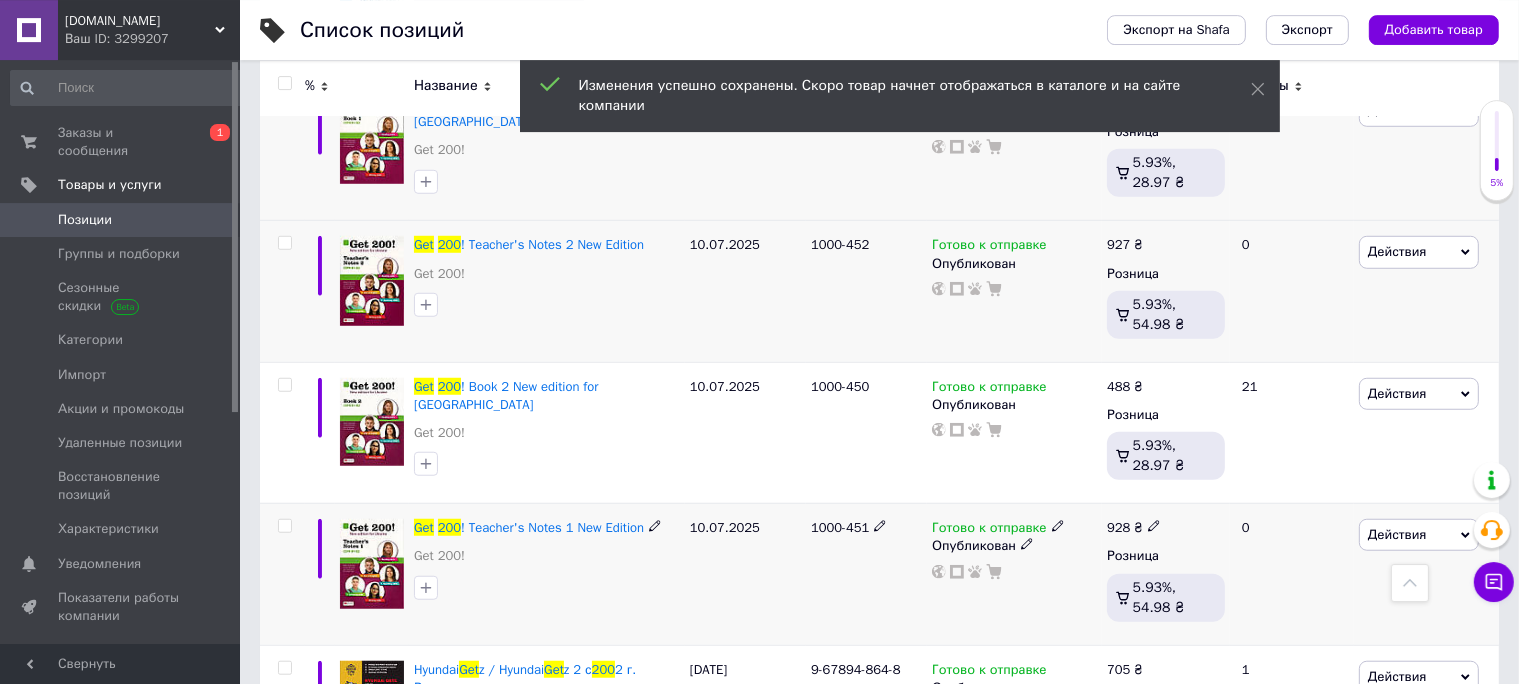 scroll, scrollTop: 1584, scrollLeft: 0, axis: vertical 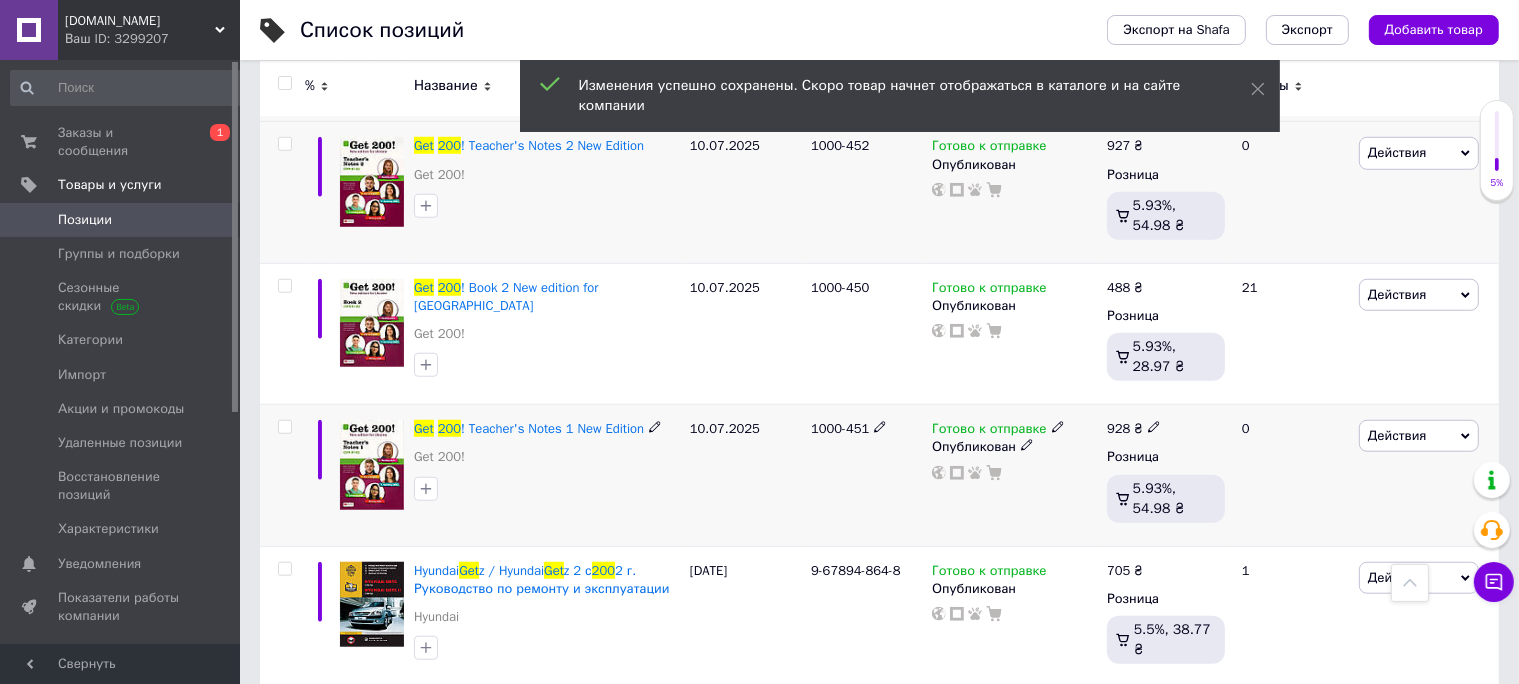 click at bounding box center (1154, 426) 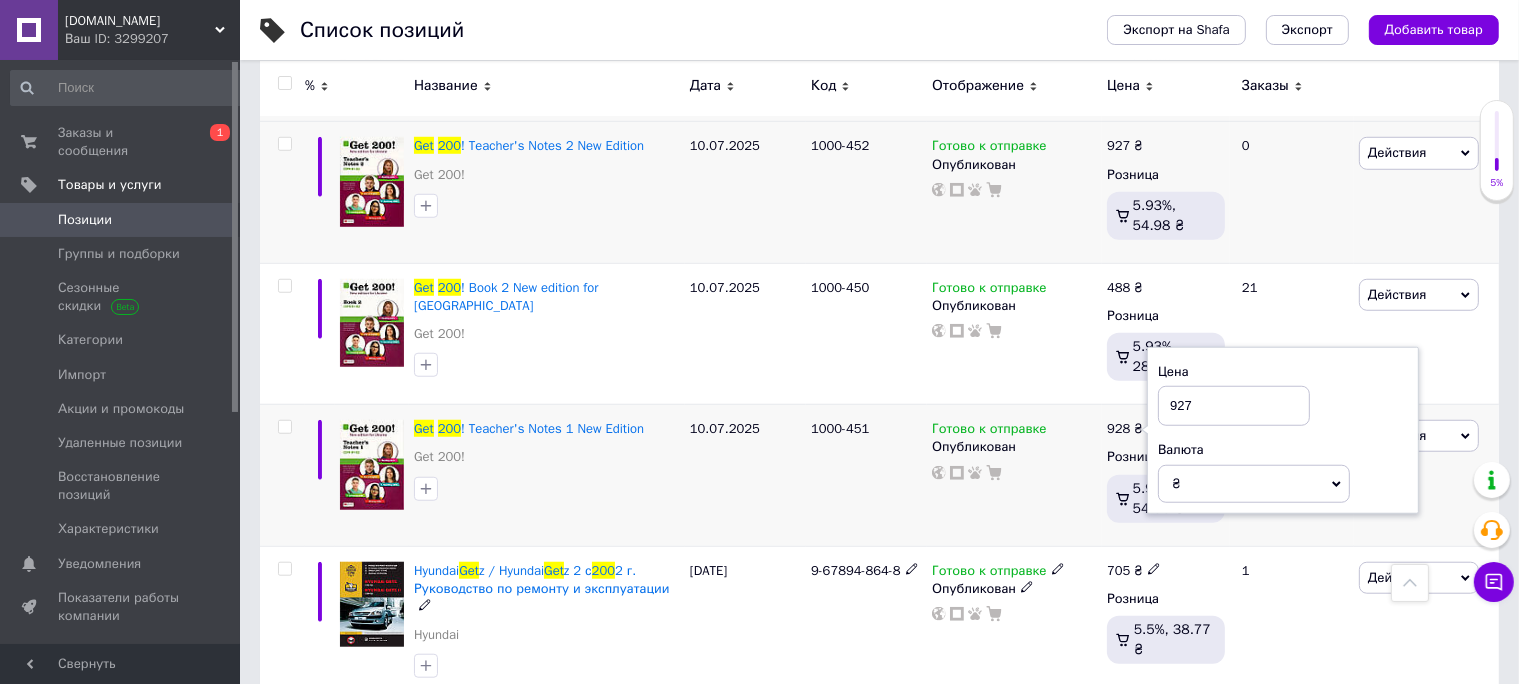 type on "927" 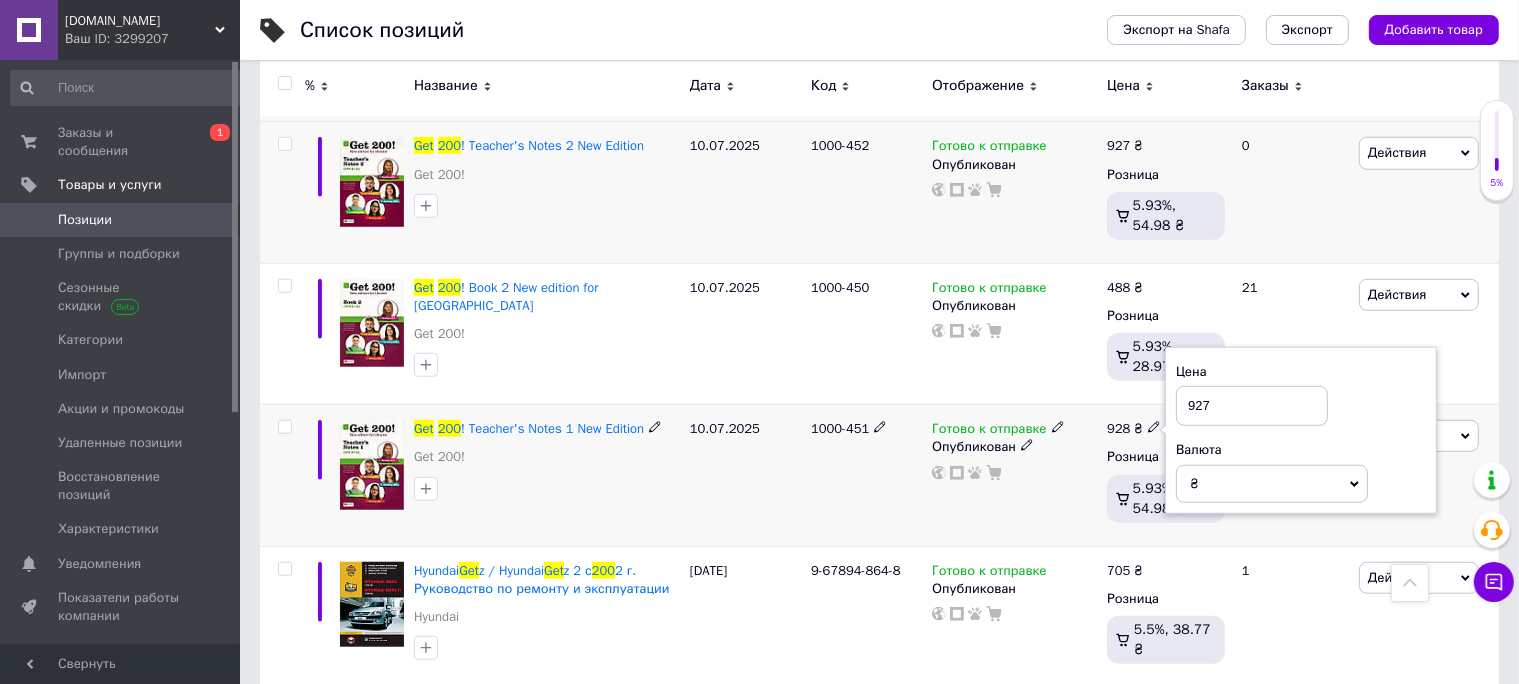 click on "Готово к отправке Опубликован" at bounding box center (1014, 475) 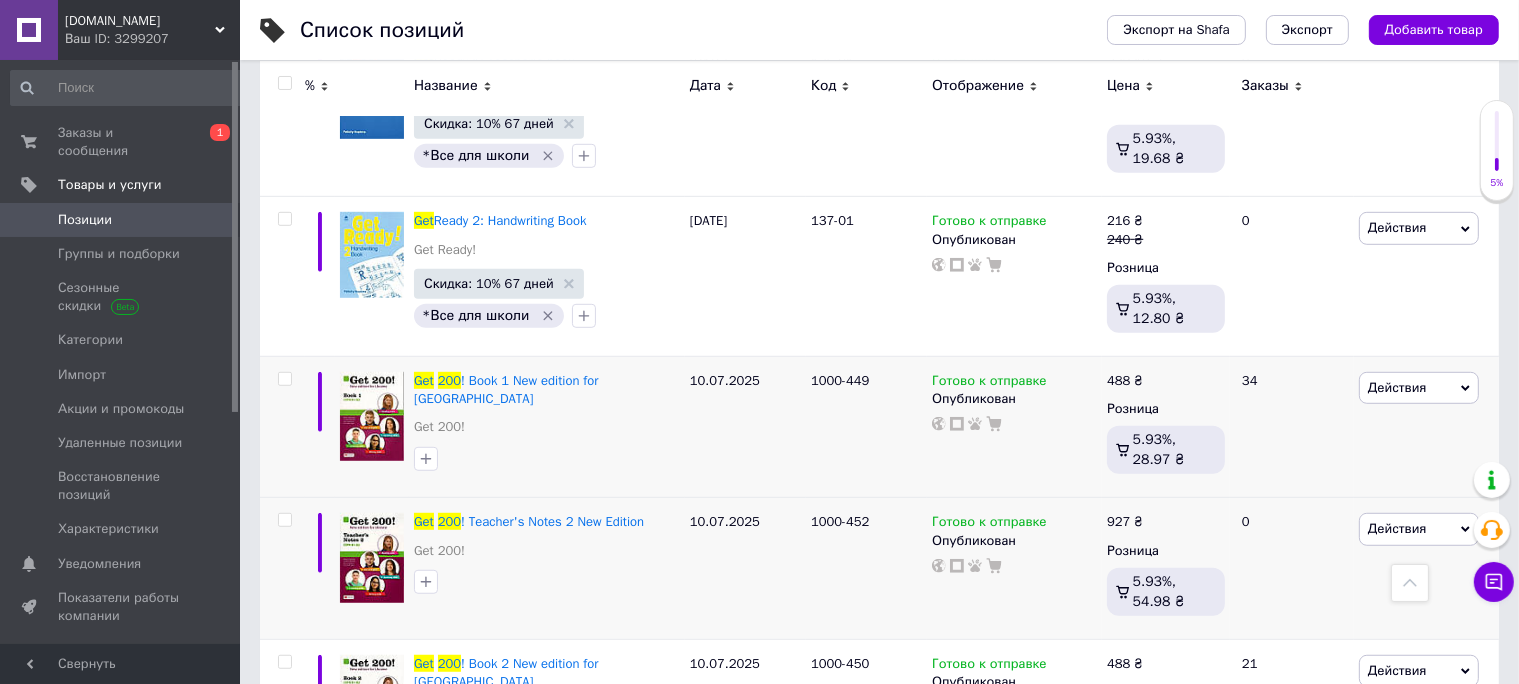 scroll, scrollTop: 1161, scrollLeft: 0, axis: vertical 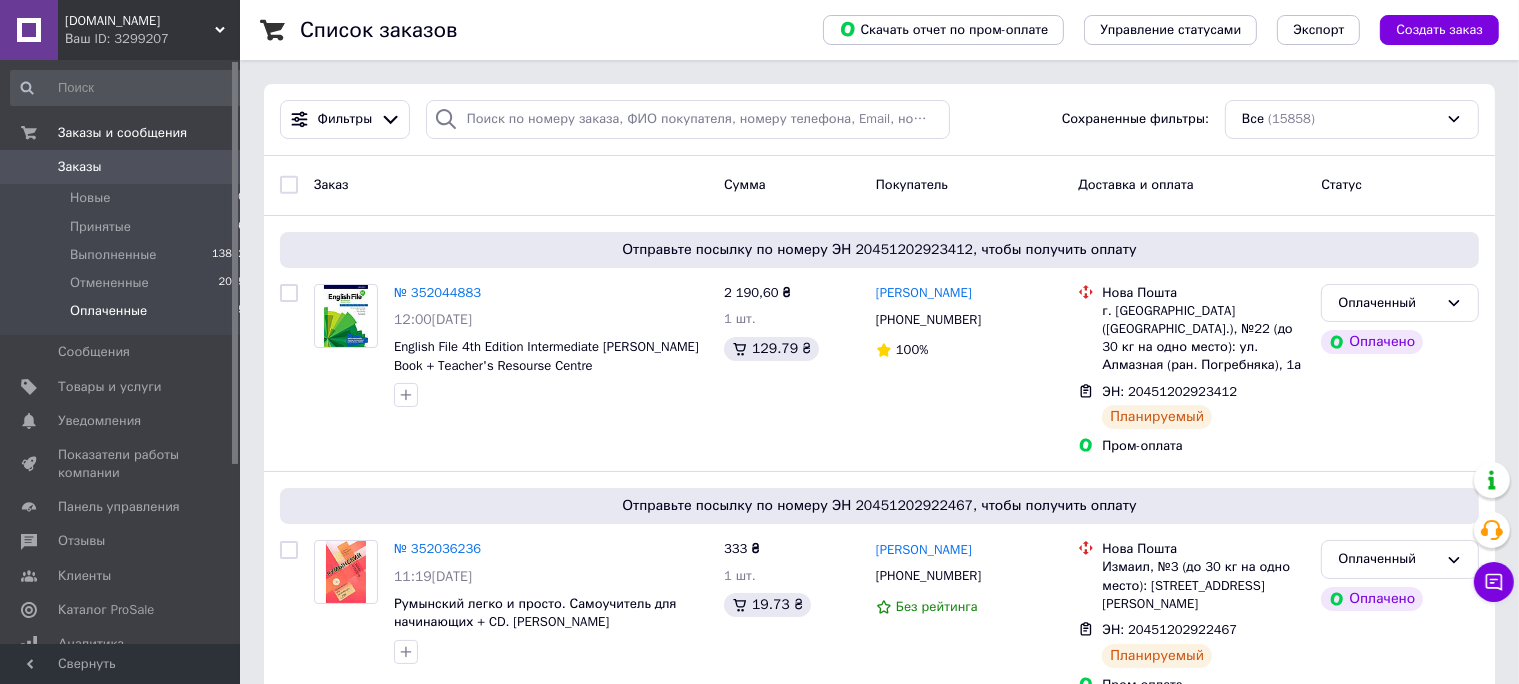 click on "Оплаченные" at bounding box center (108, 311) 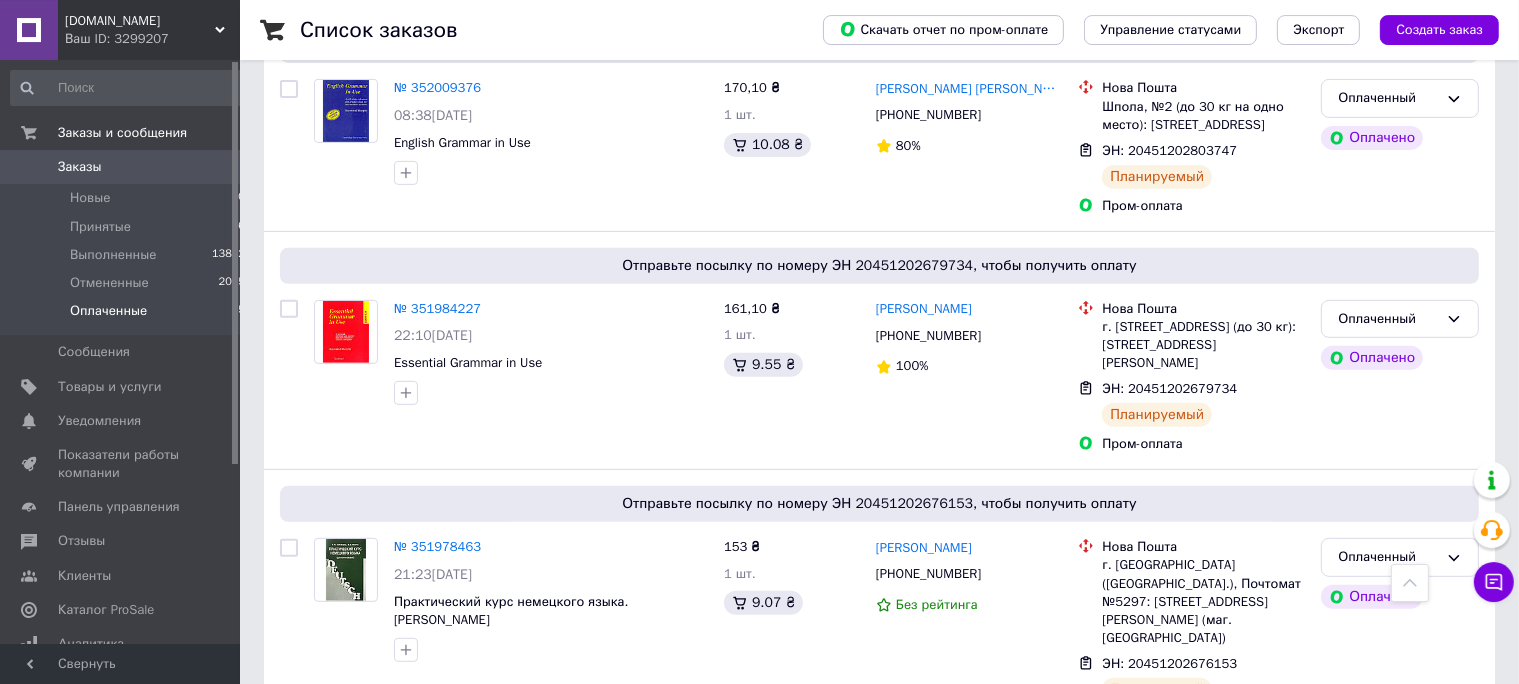 scroll, scrollTop: 799, scrollLeft: 0, axis: vertical 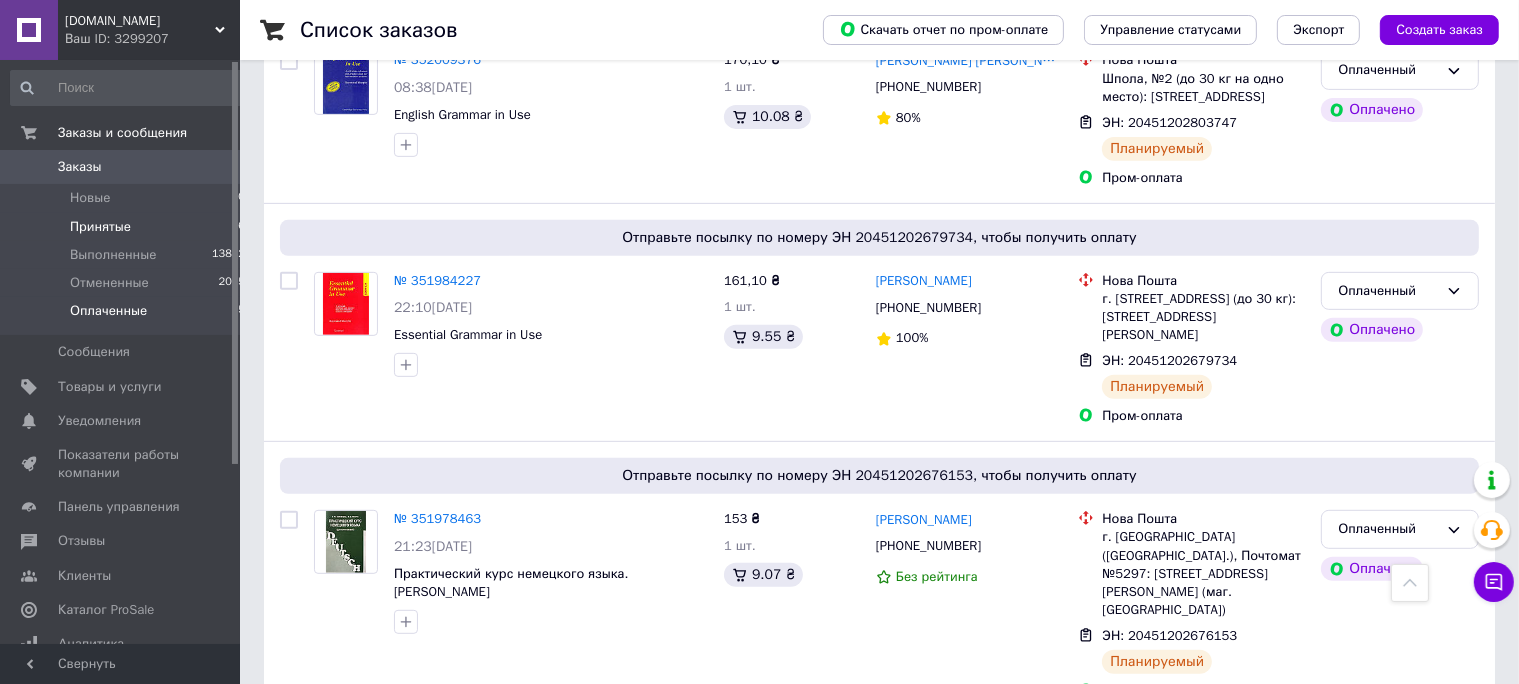 click on "Принятые" at bounding box center (100, 227) 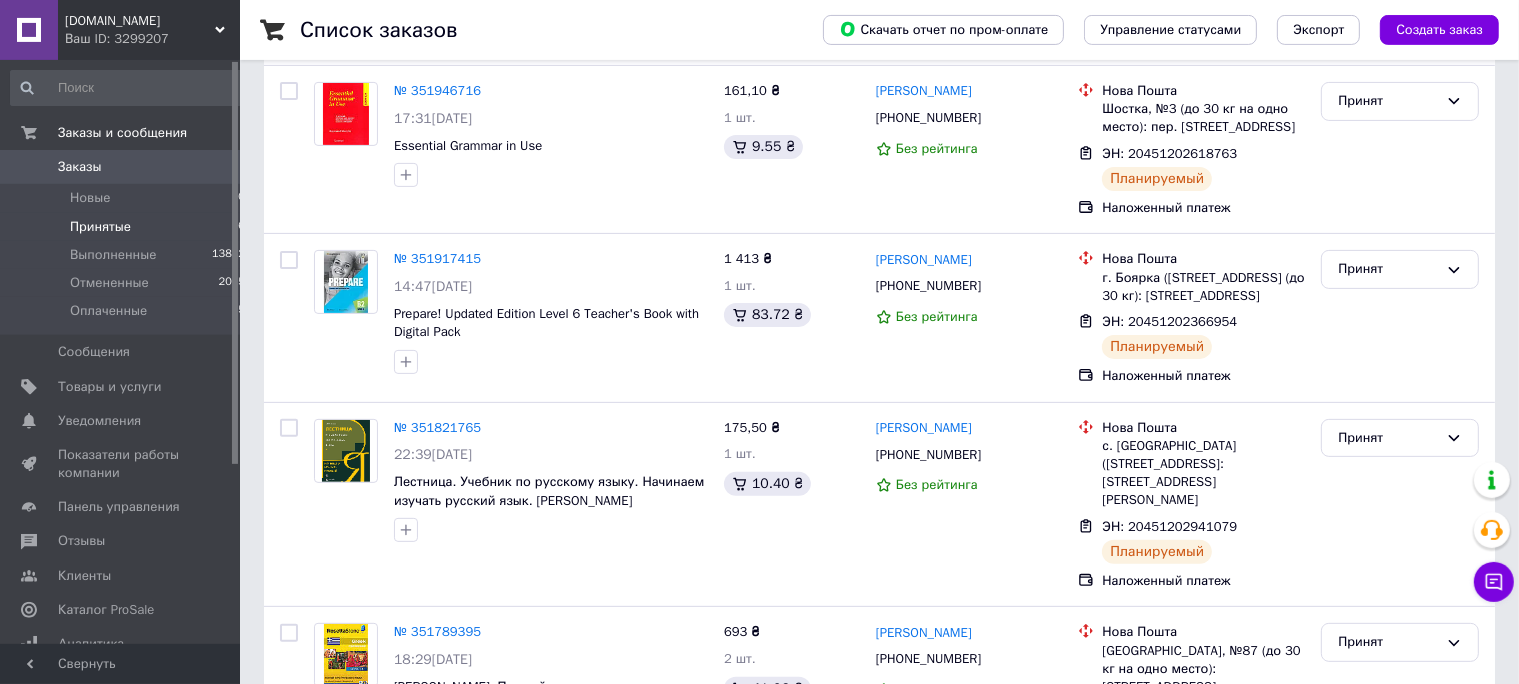 scroll, scrollTop: 633, scrollLeft: 0, axis: vertical 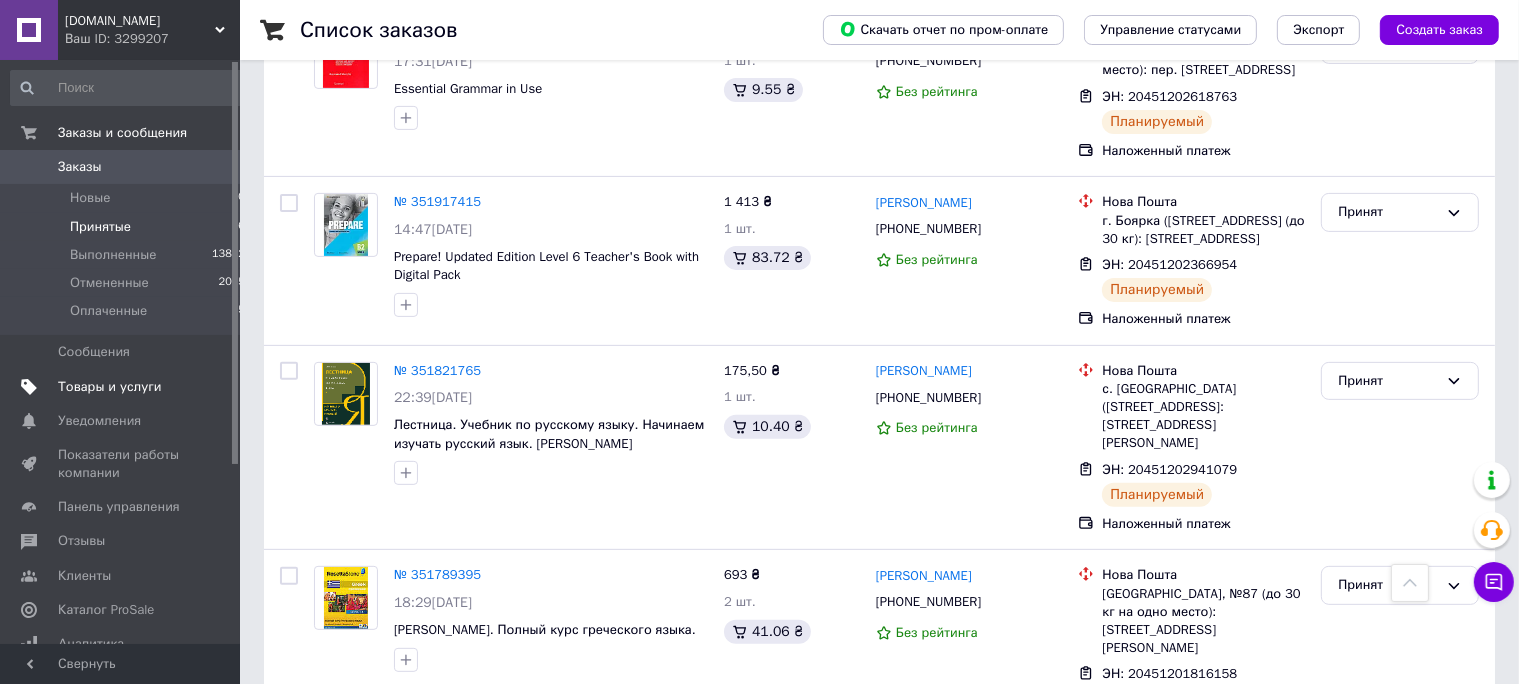click on "Товары и услуги" at bounding box center [110, 387] 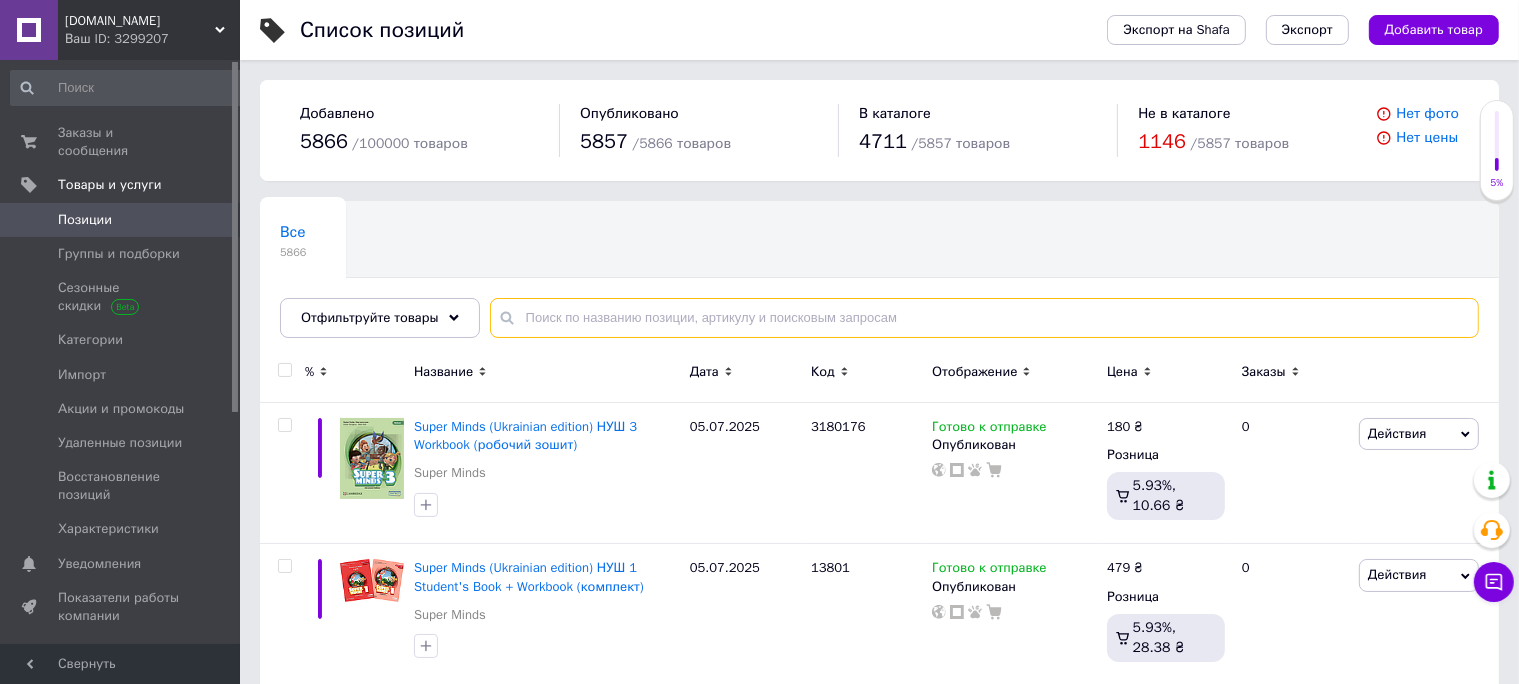 click at bounding box center [984, 318] 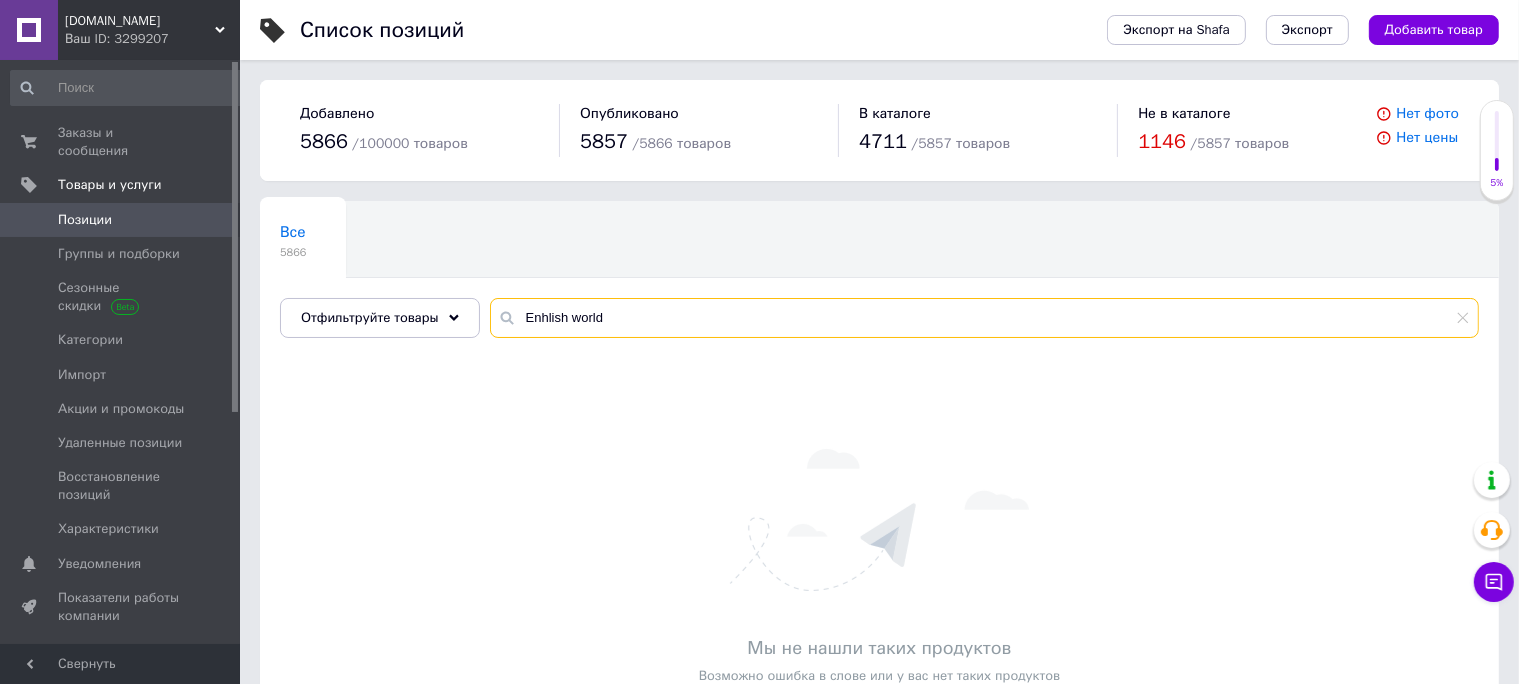 click on "Enhlish world" at bounding box center (984, 318) 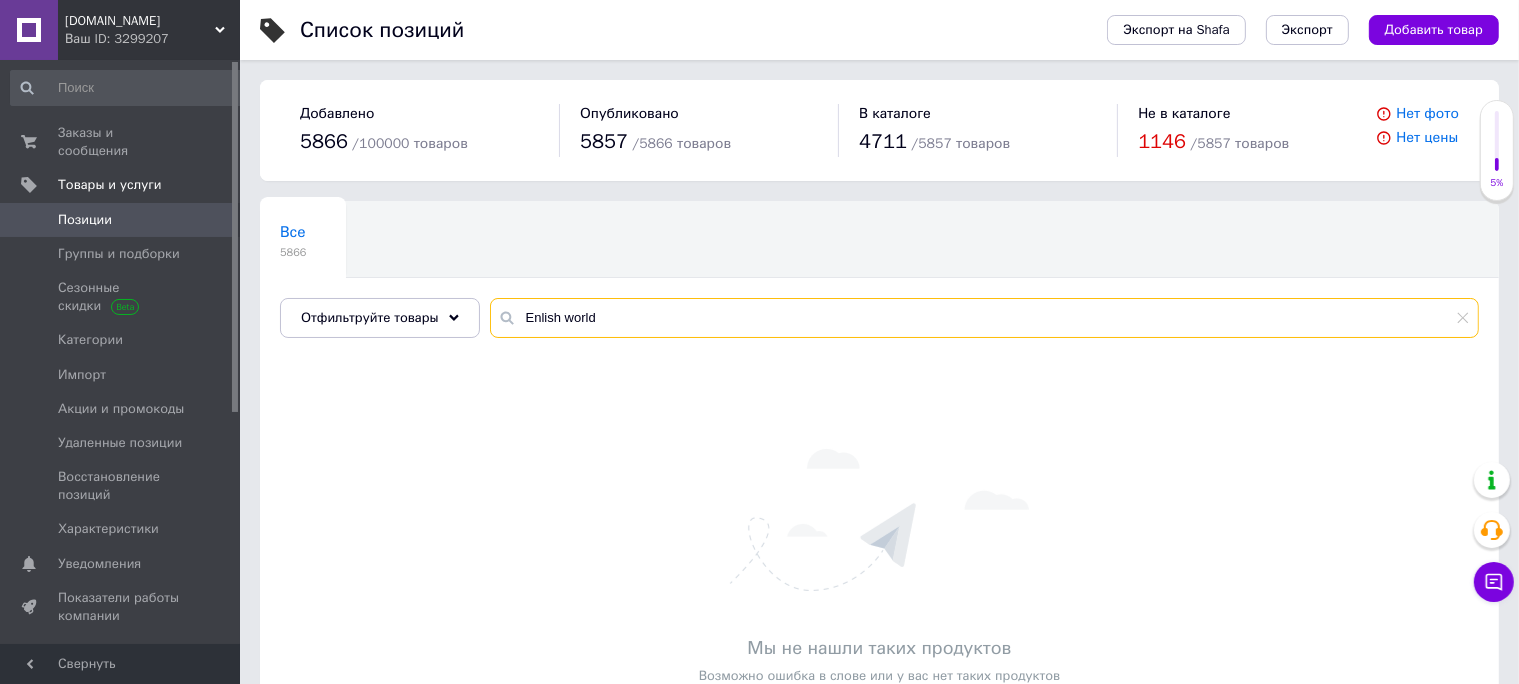 type on "English world" 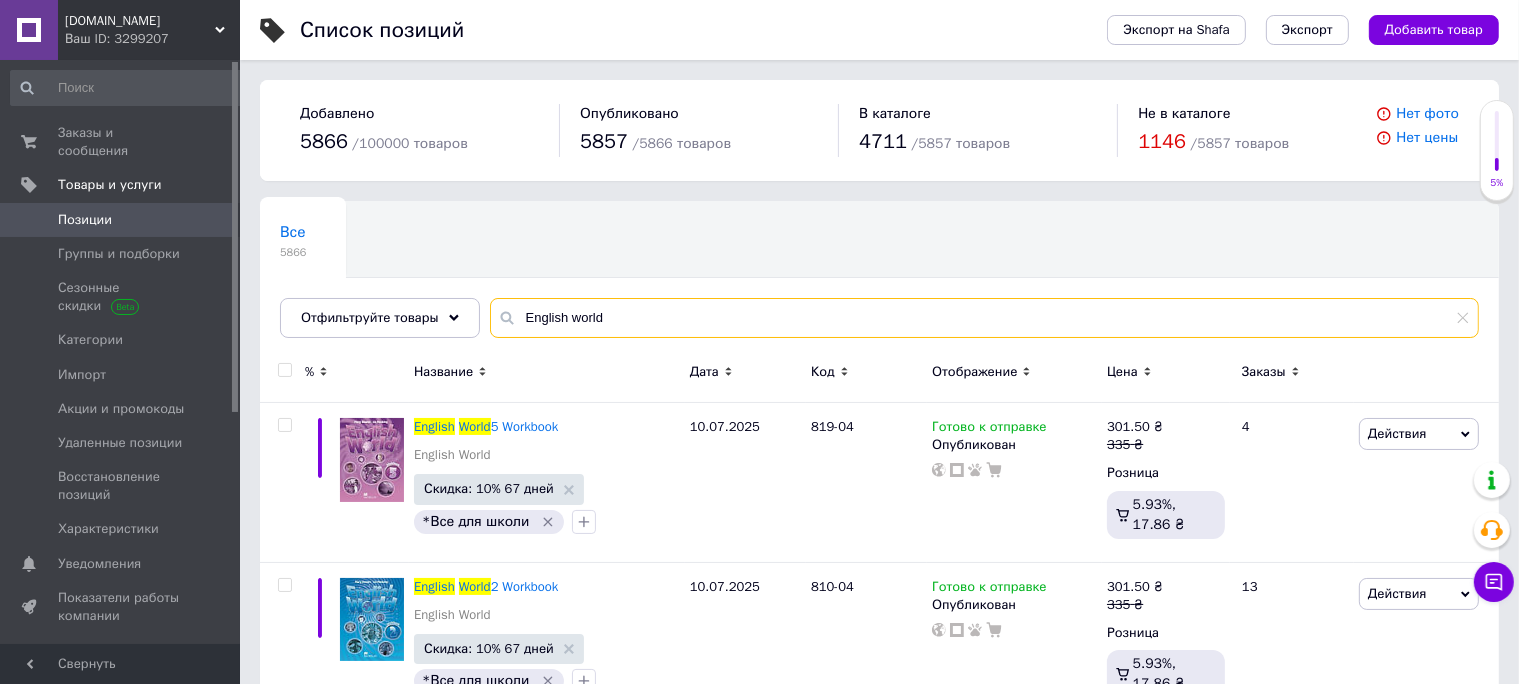 click on "English world" at bounding box center [984, 318] 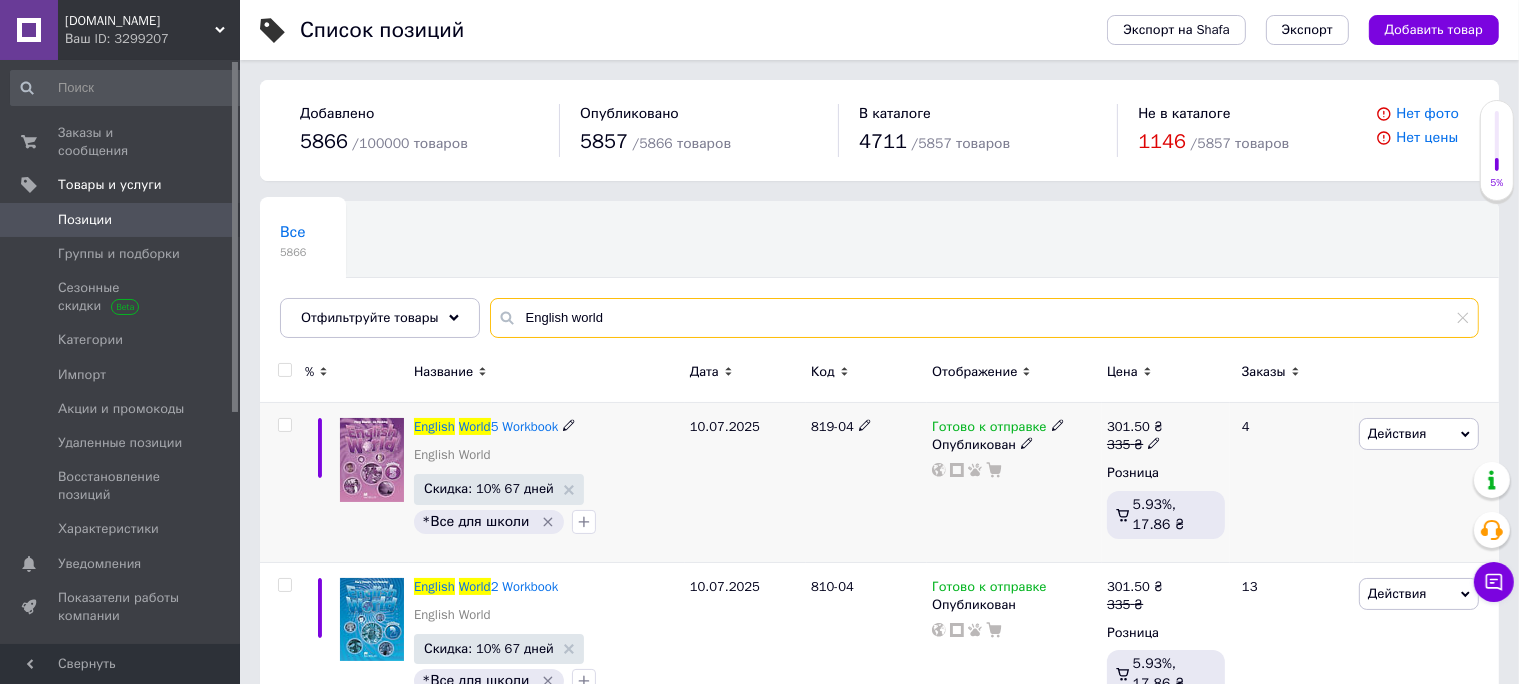 scroll, scrollTop: 211, scrollLeft: 0, axis: vertical 